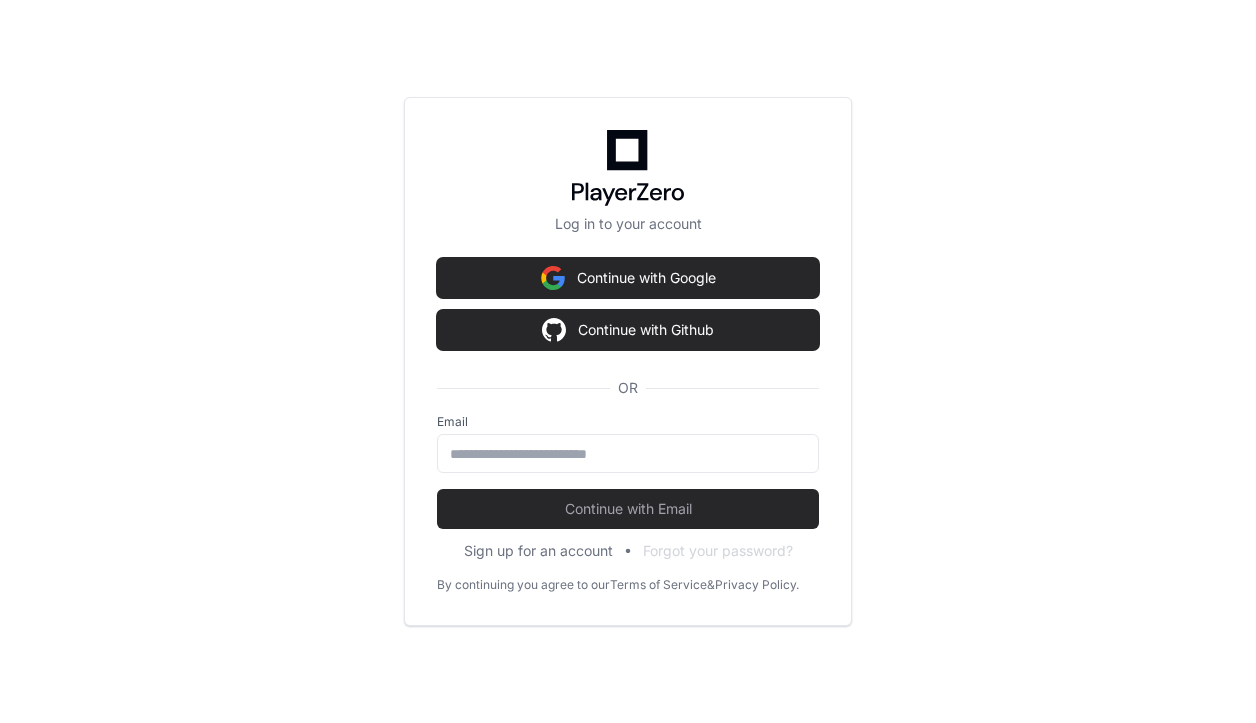 scroll, scrollTop: 0, scrollLeft: 0, axis: both 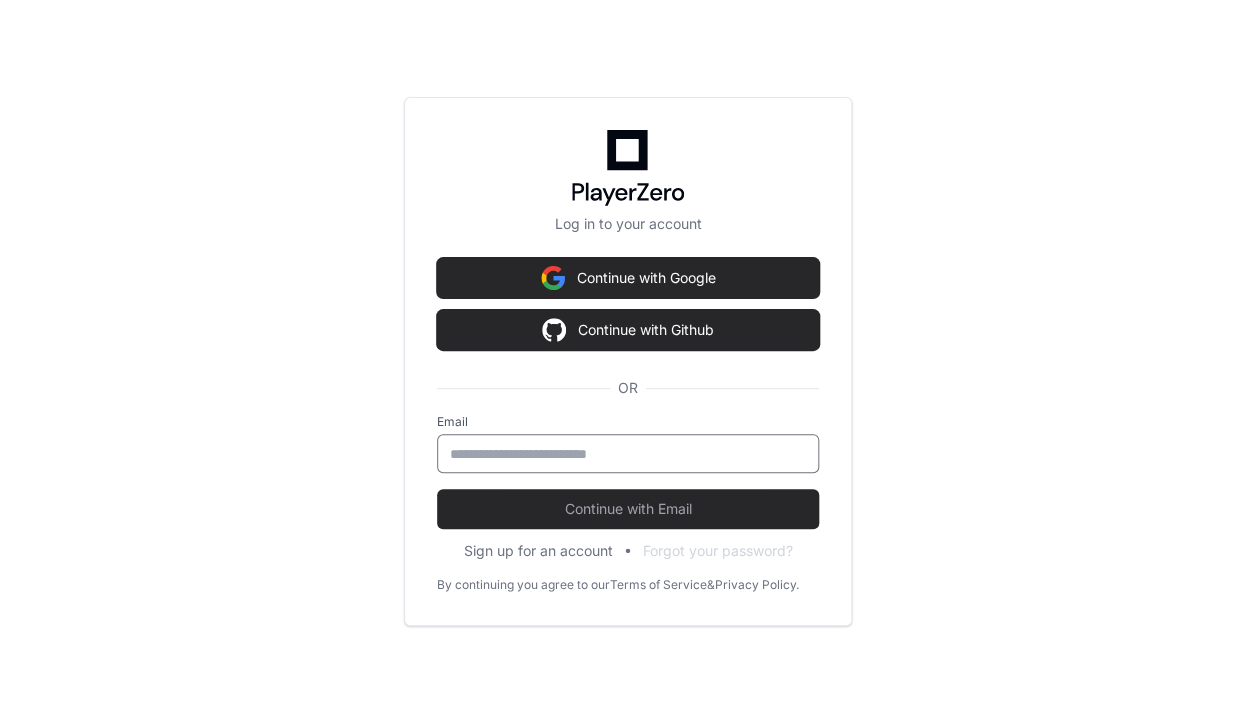 click at bounding box center [628, 454] 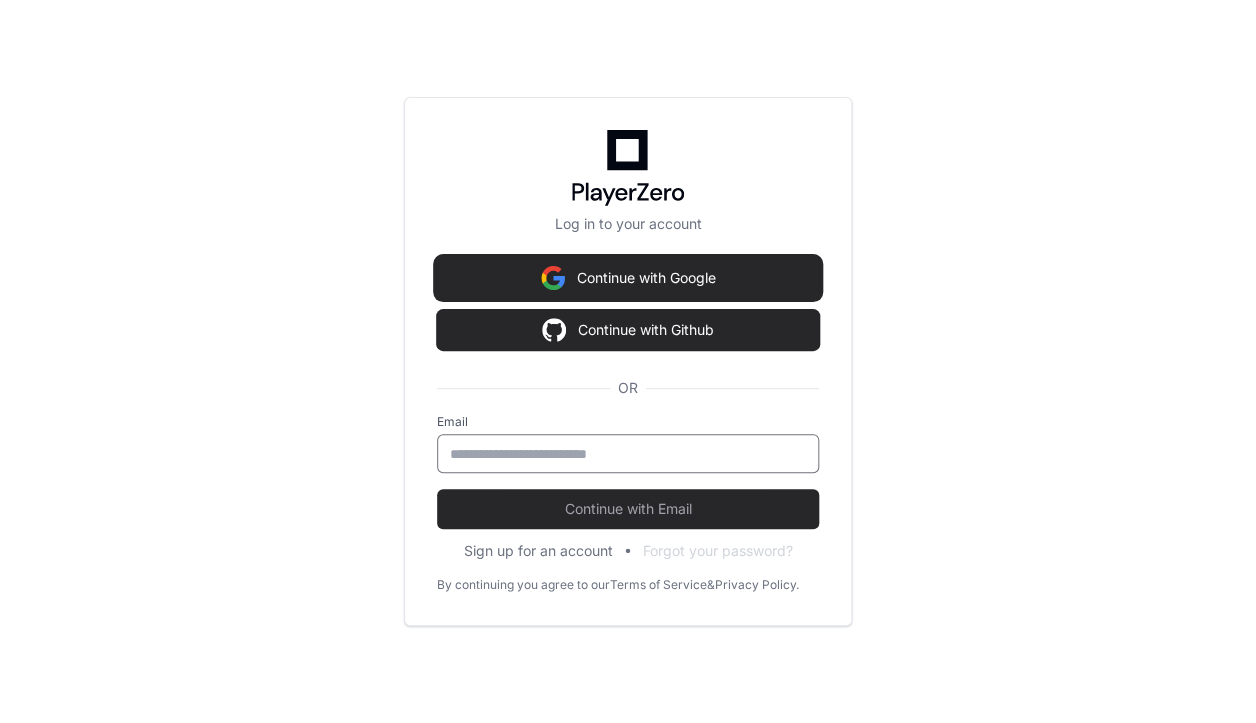 click on "Continue with Google" at bounding box center (628, 278) 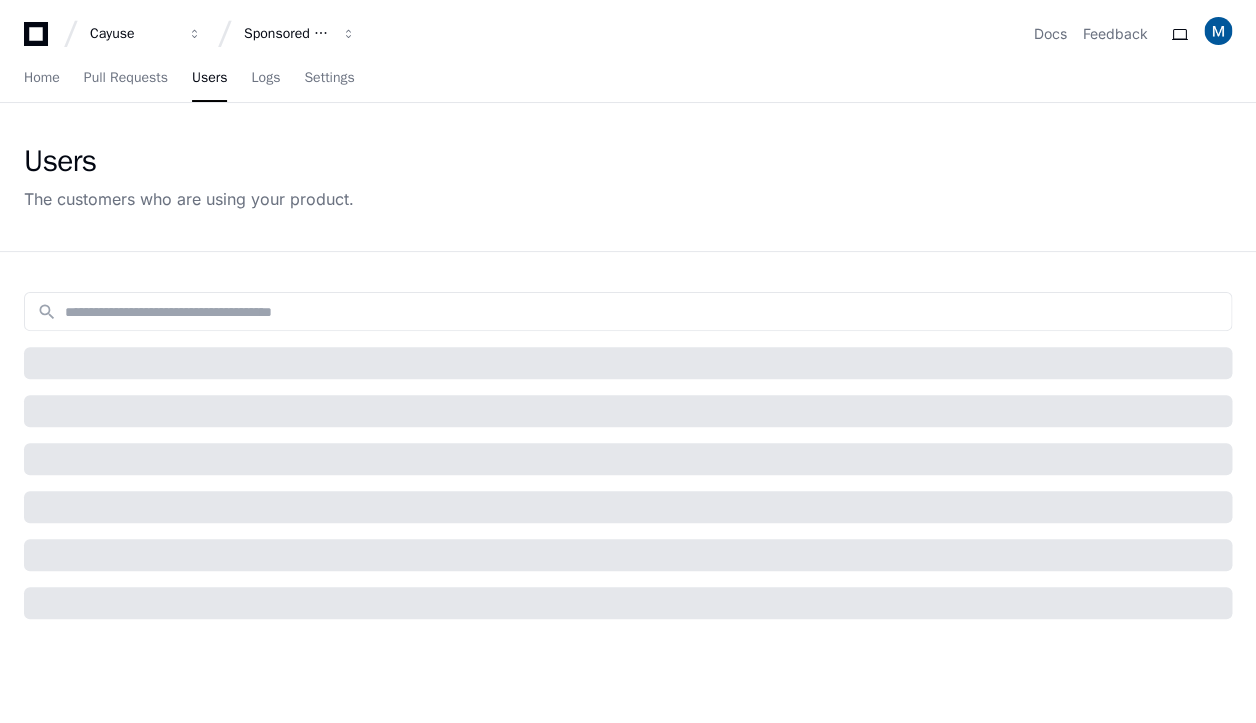 scroll, scrollTop: 0, scrollLeft: 0, axis: both 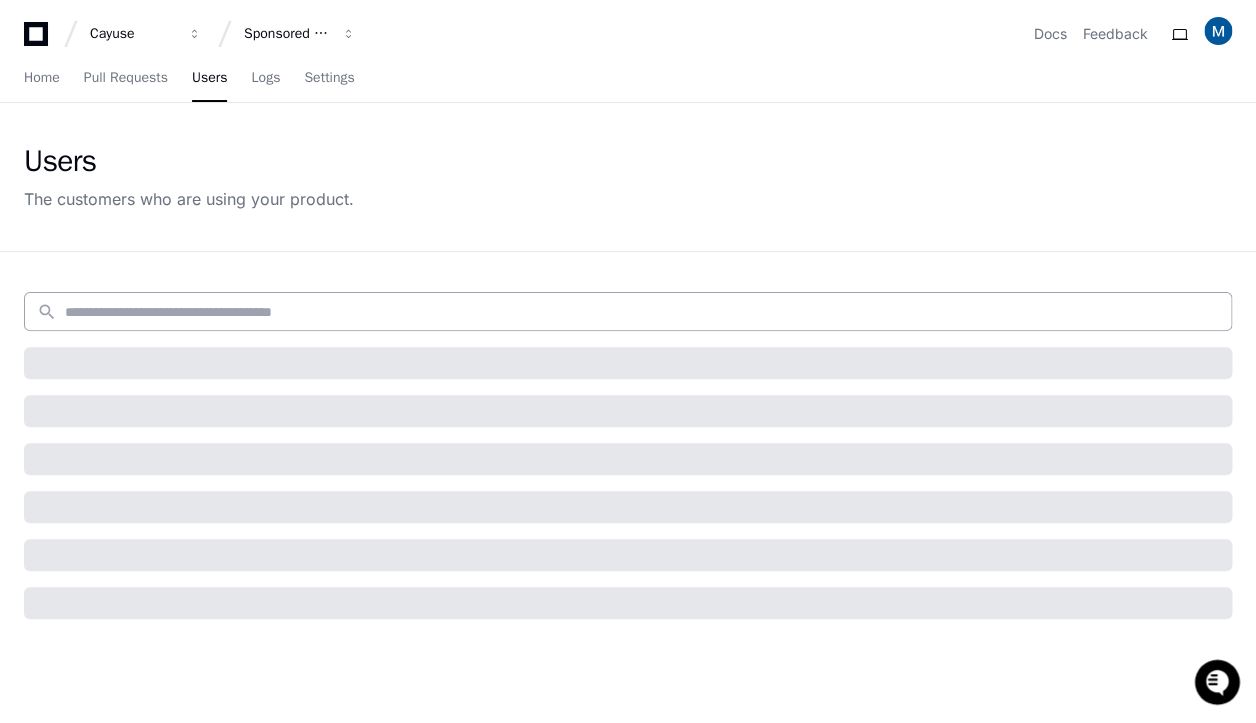 click at bounding box center [642, 312] 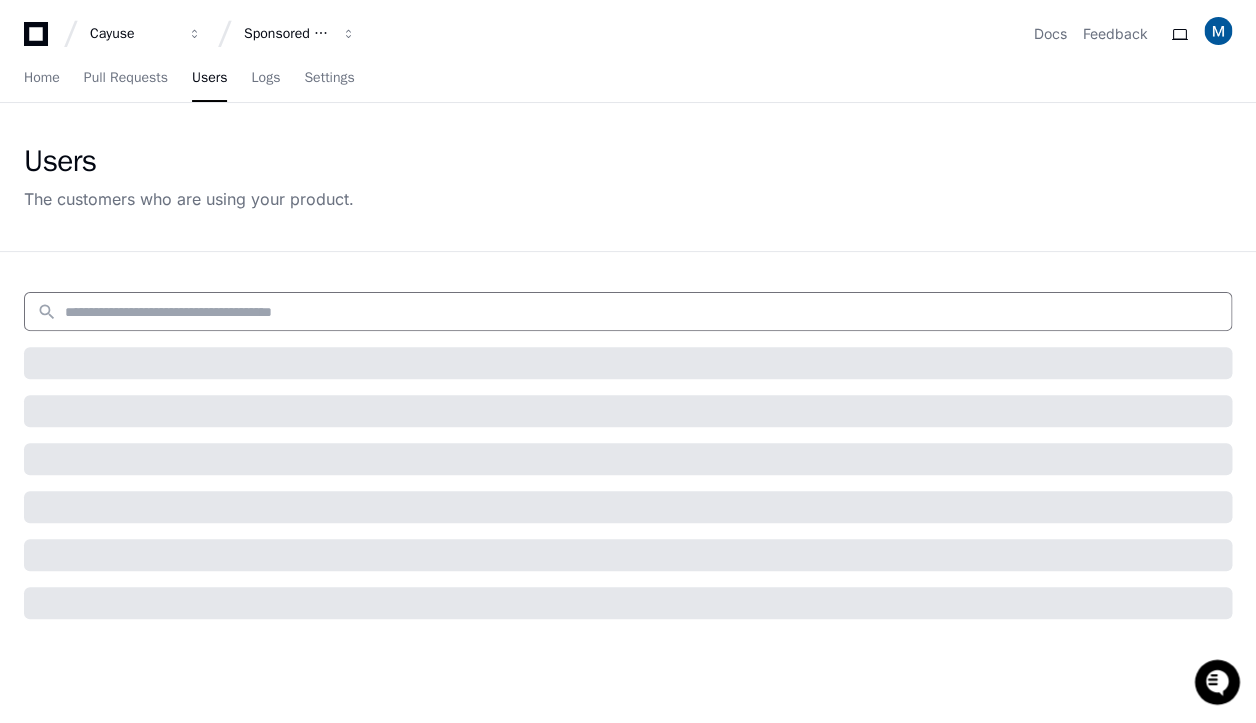 paste on "**********" 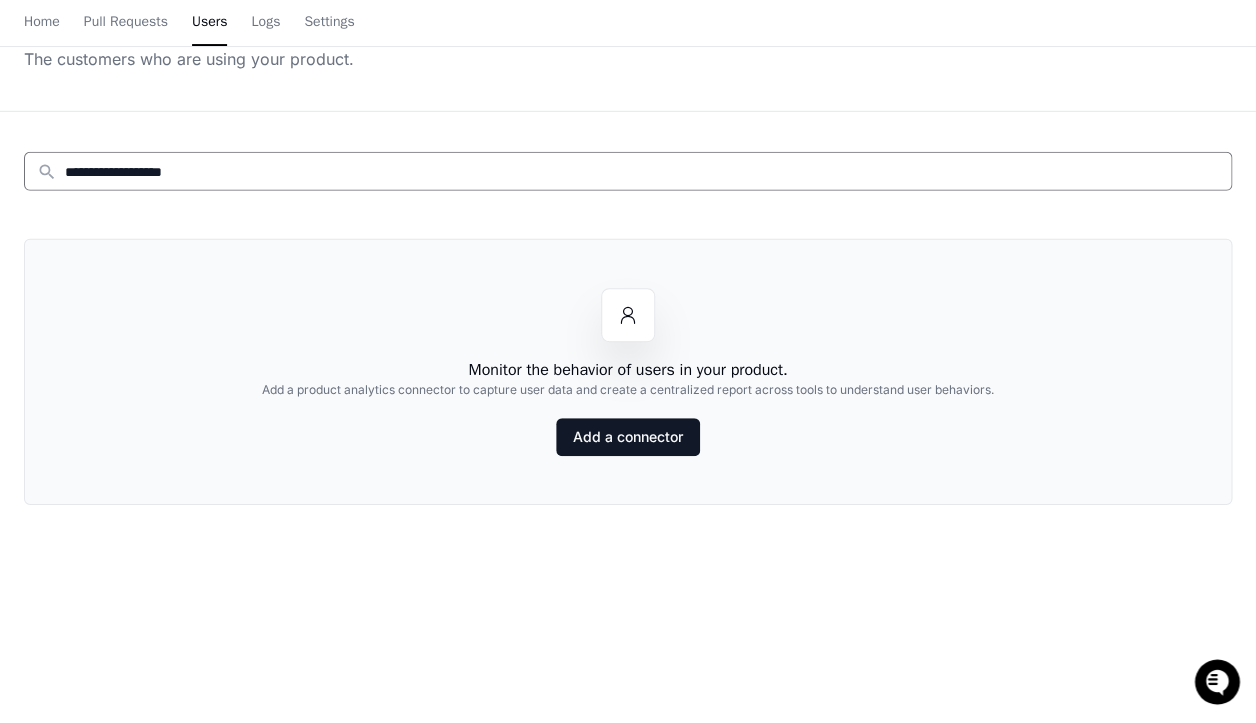 scroll, scrollTop: 0, scrollLeft: 0, axis: both 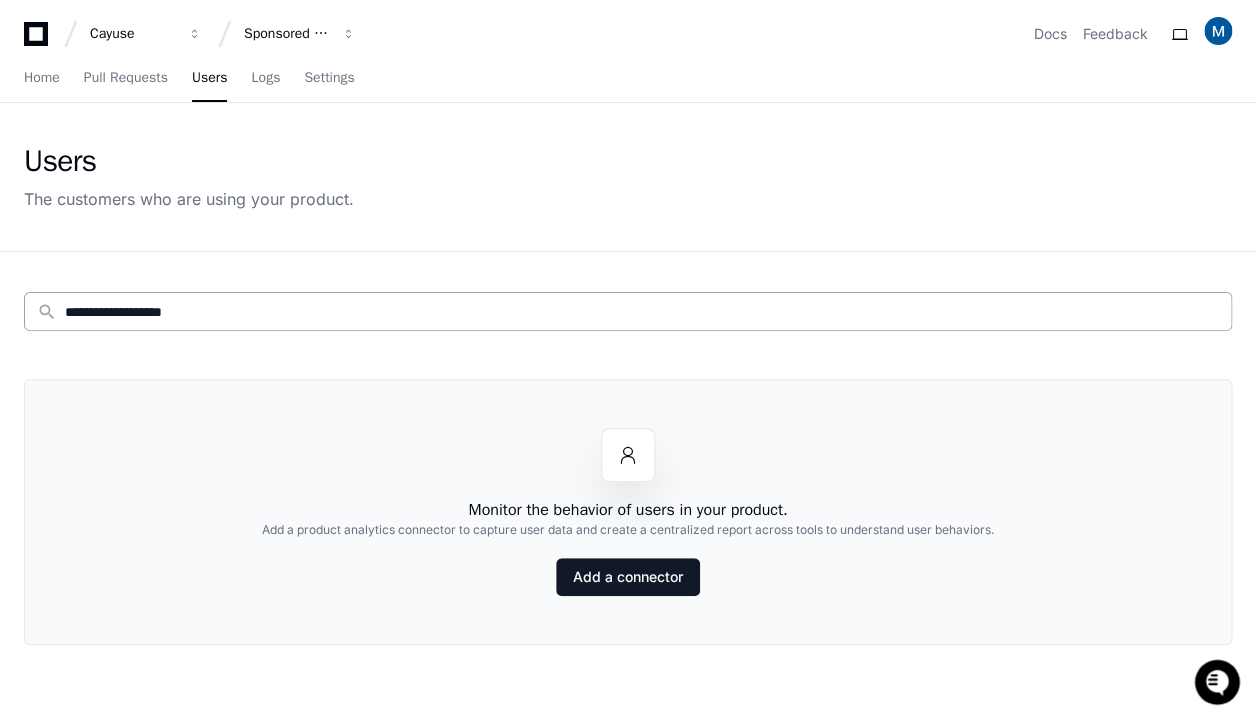 drag, startPoint x: 247, startPoint y: 296, endPoint x: 122, endPoint y: 305, distance: 125.32358 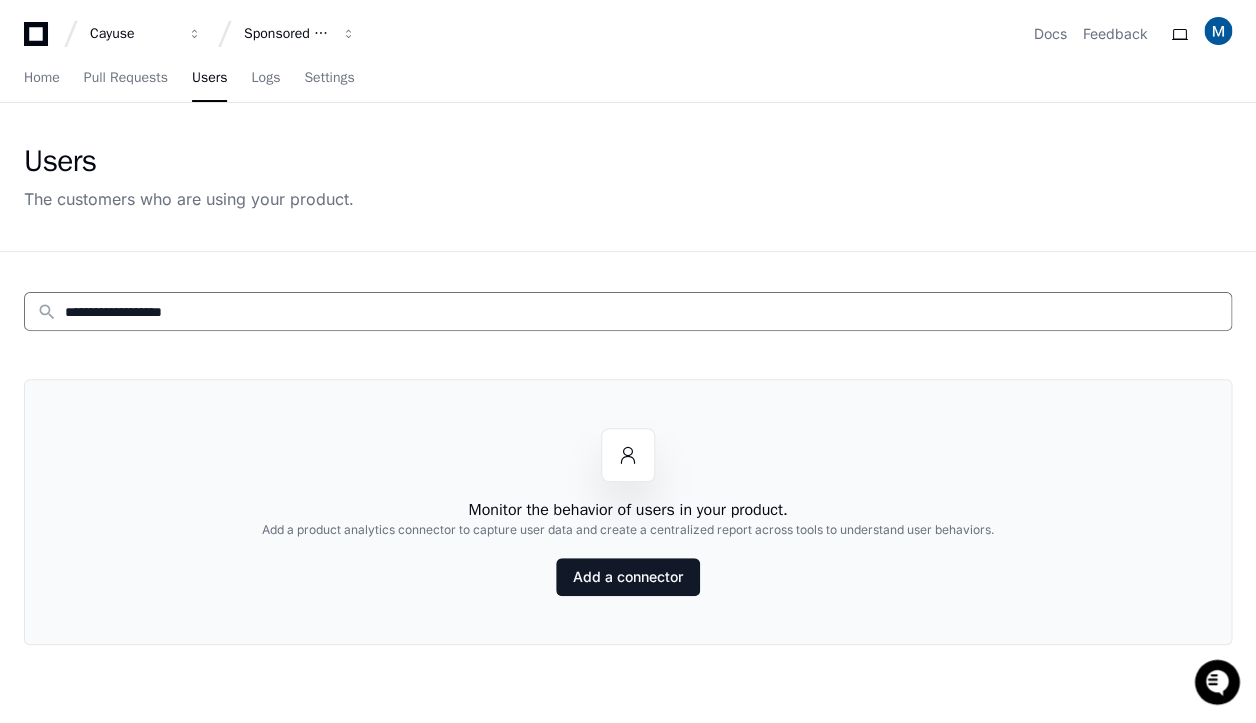 drag, startPoint x: 123, startPoint y: 305, endPoint x: 404, endPoint y: 331, distance: 282.2003 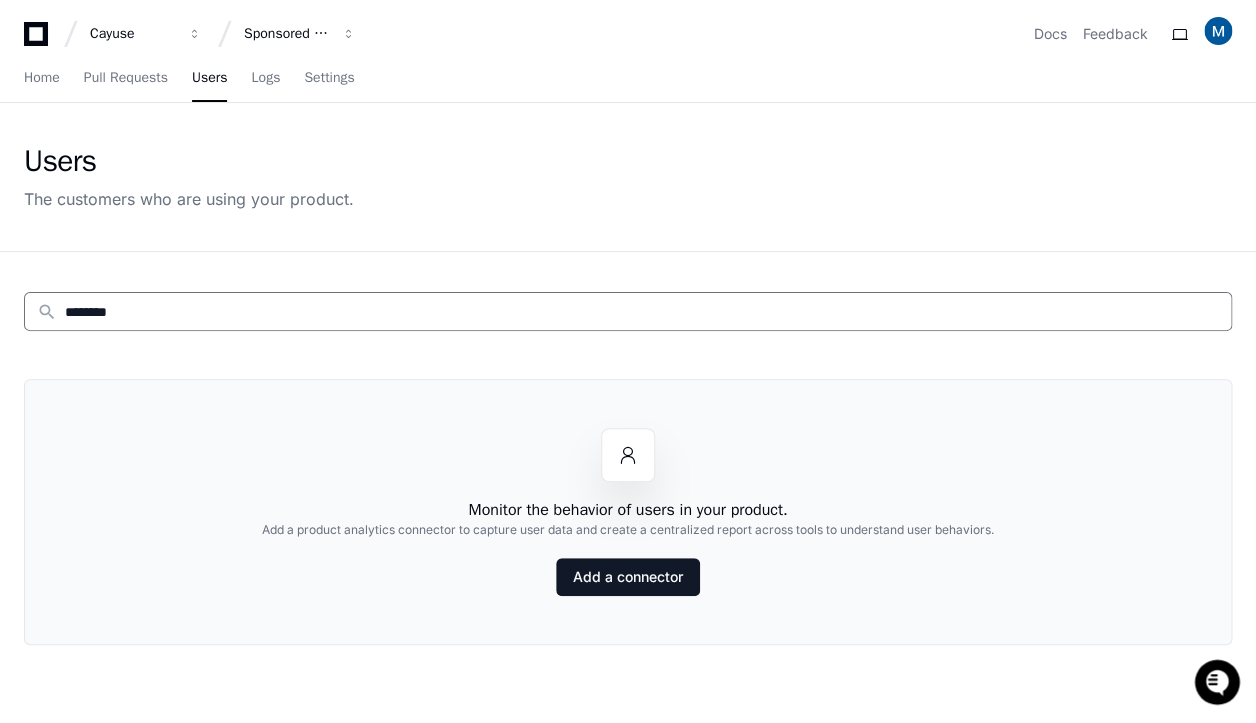 drag, startPoint x: 164, startPoint y: 302, endPoint x: 8, endPoint y: 317, distance: 156.7195 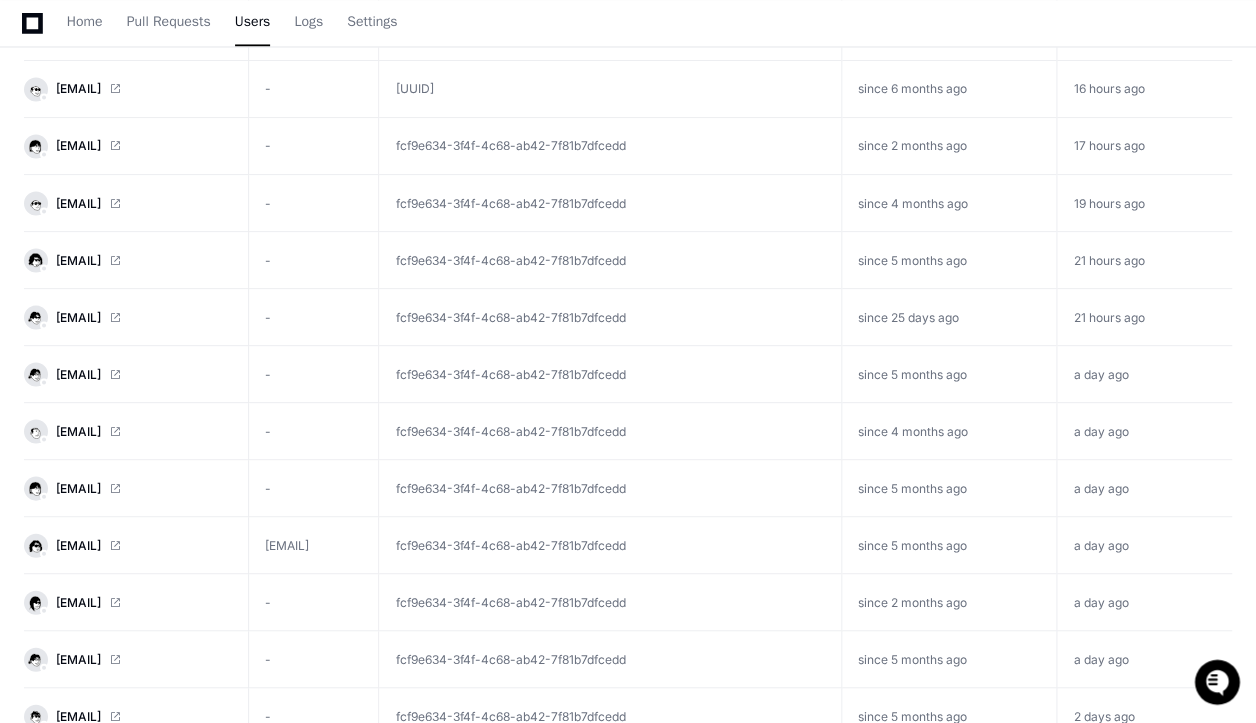 scroll, scrollTop: 1394, scrollLeft: 0, axis: vertical 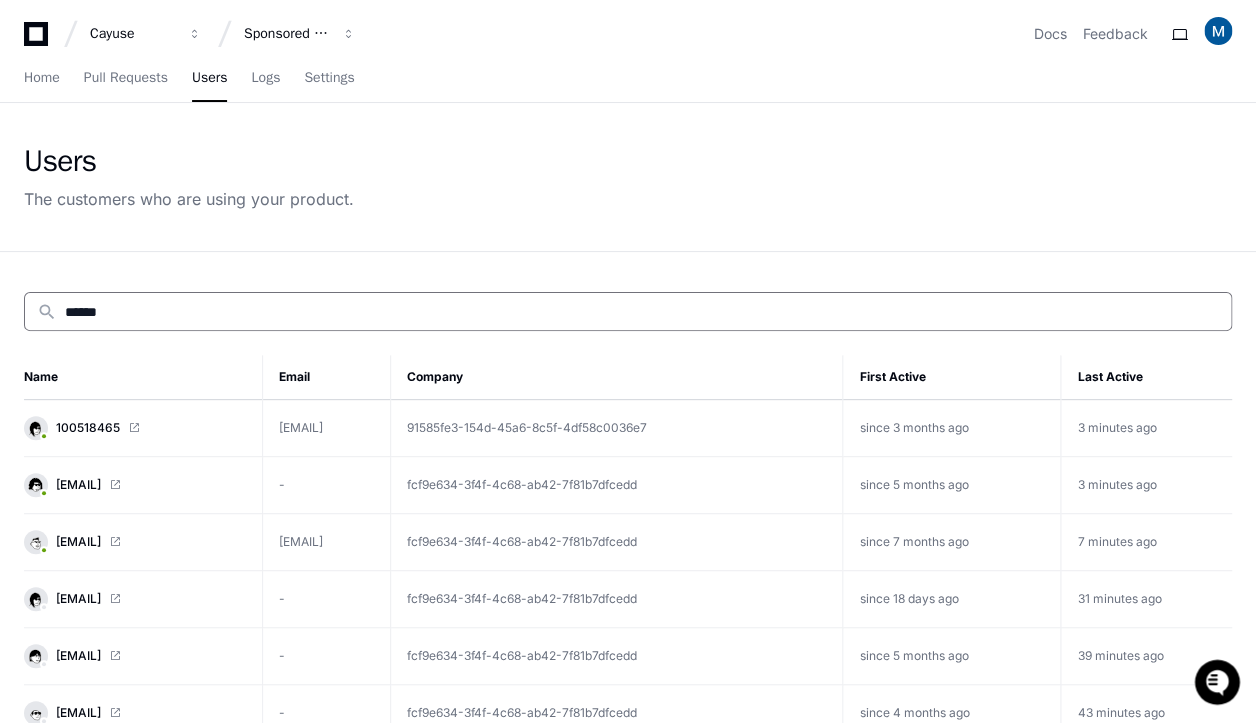 drag, startPoint x: 168, startPoint y: 294, endPoint x: -22, endPoint y: 291, distance: 190.02368 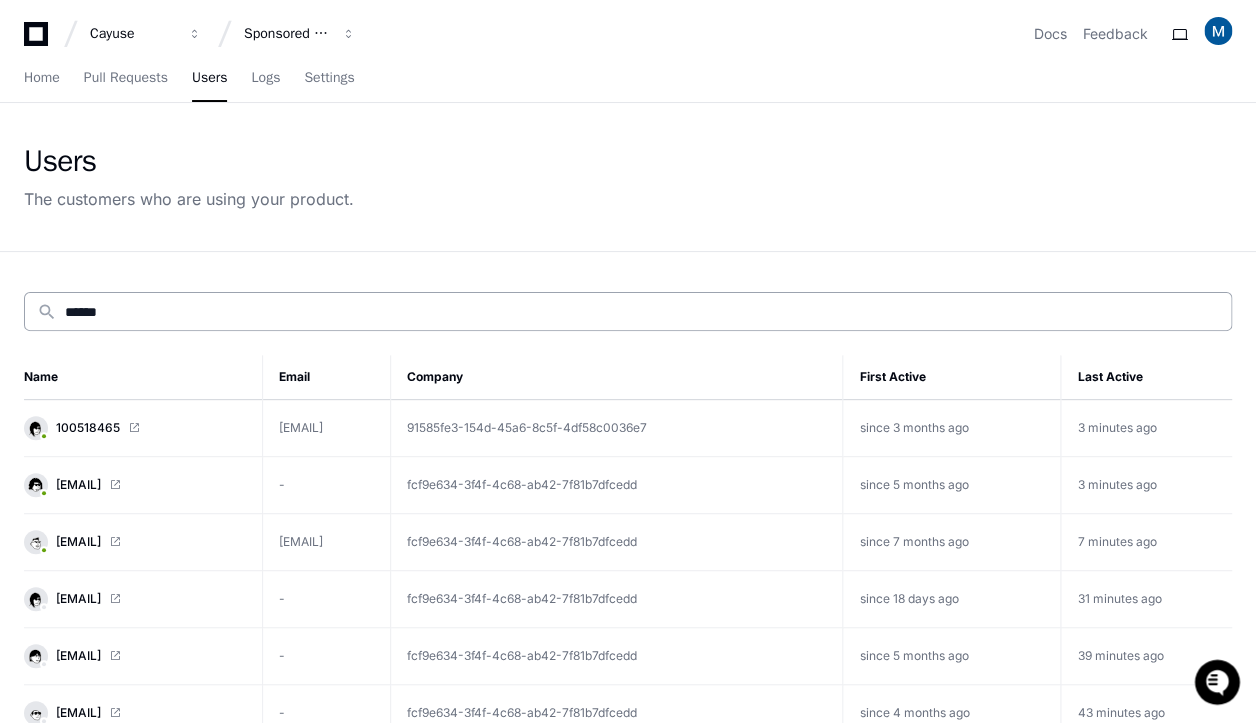 click on "search ******" 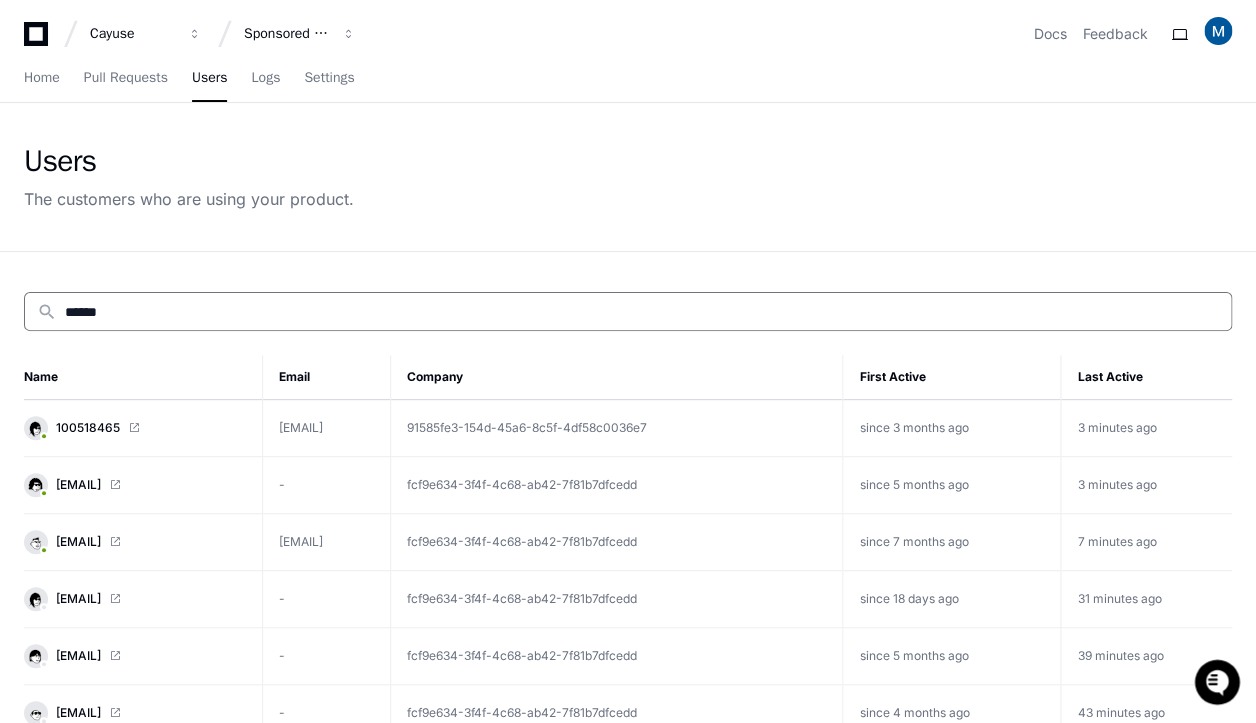 click on "******" at bounding box center (642, 312) 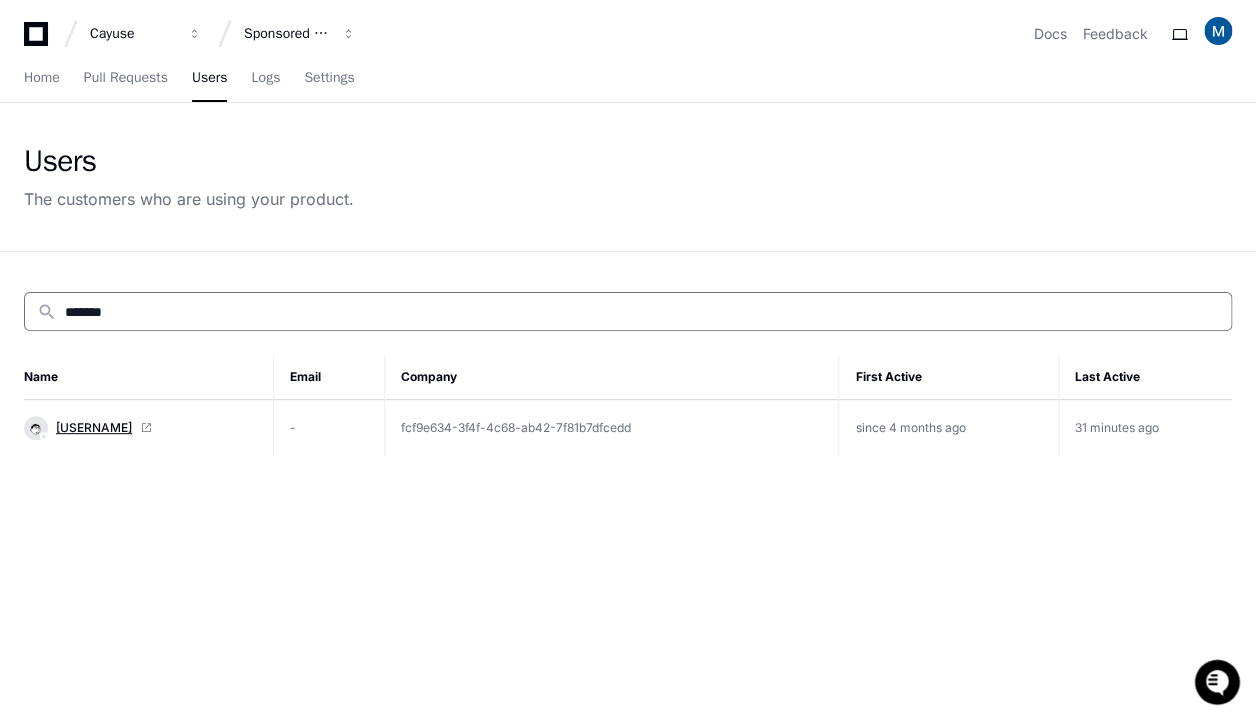 type on "*******" 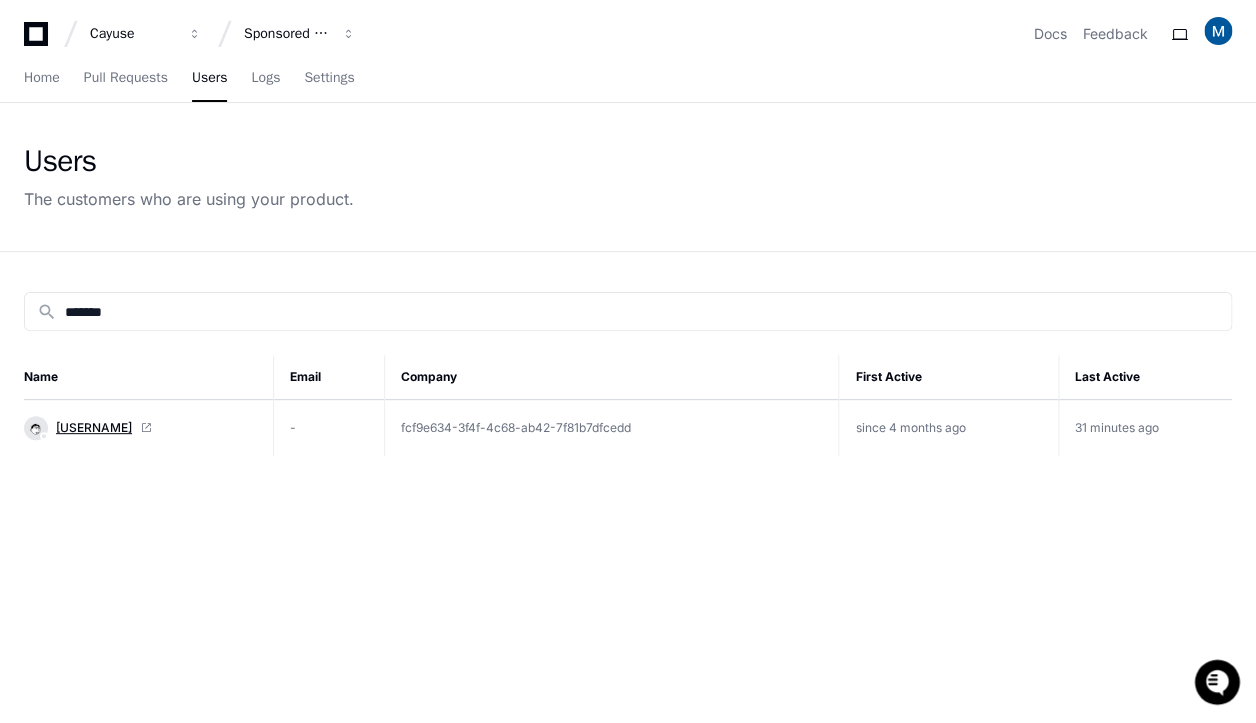 click on "[USERNAME]" 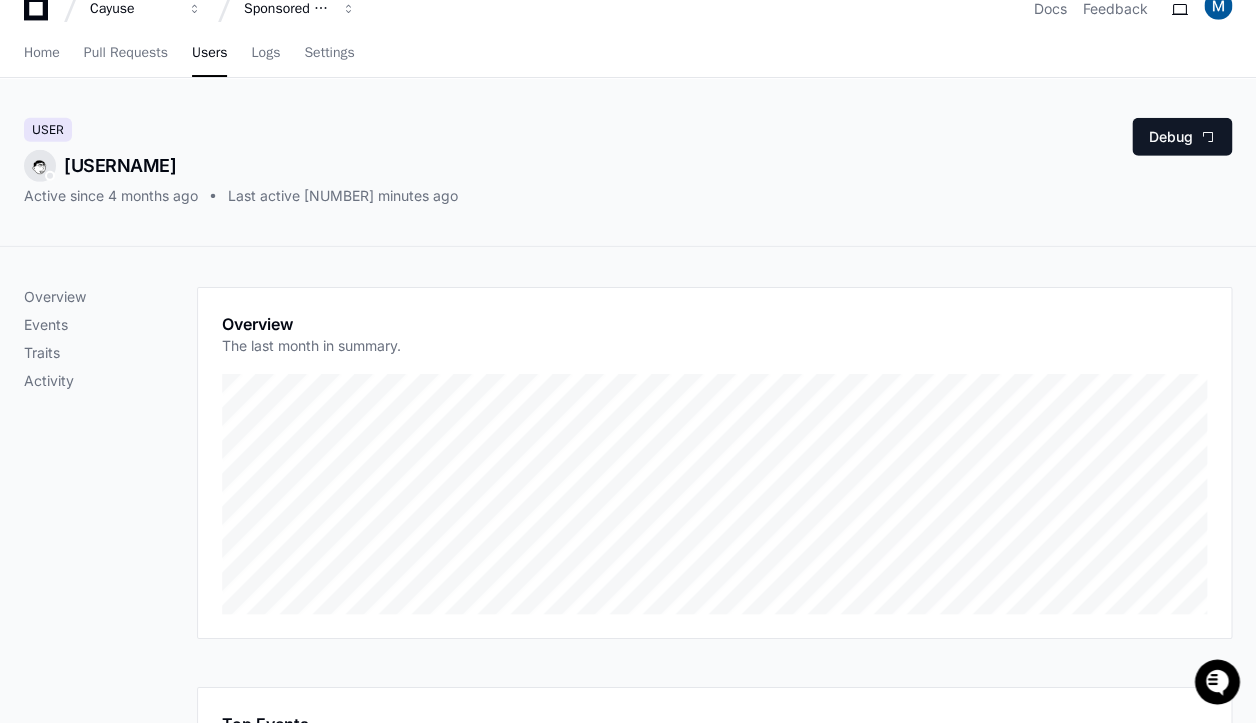 scroll, scrollTop: 0, scrollLeft: 0, axis: both 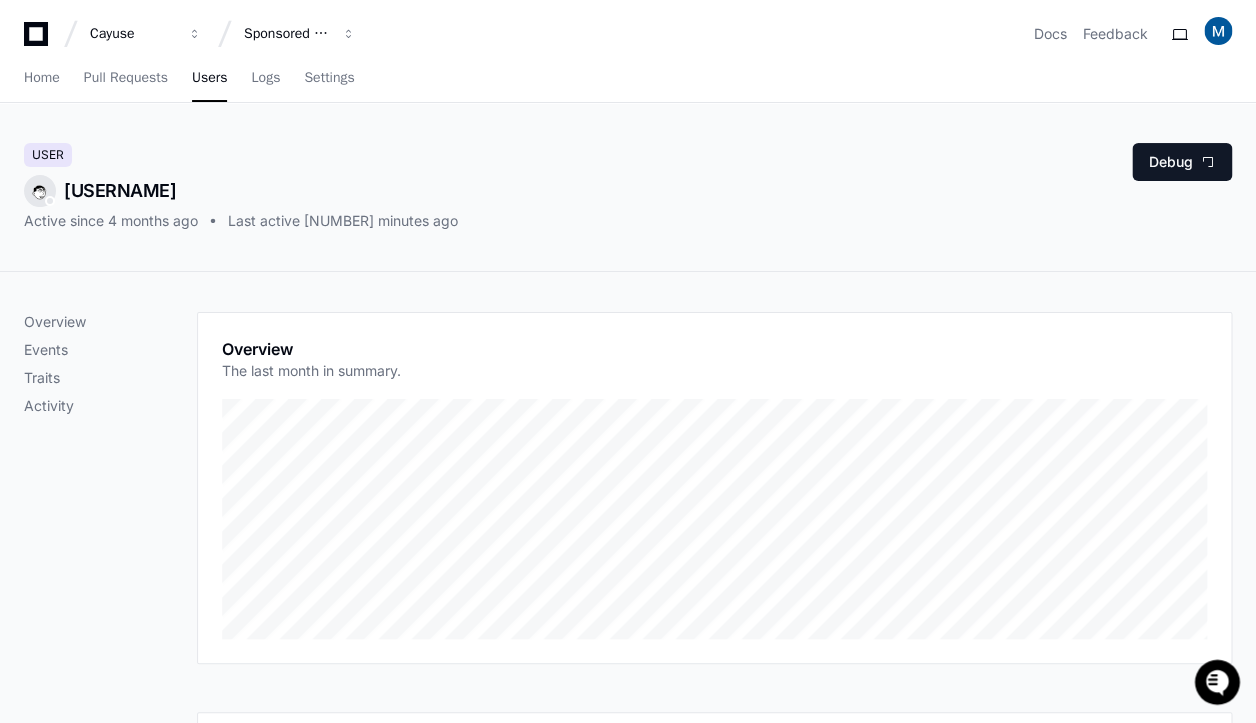 click on "Last active [NUMBER] minutes ago" 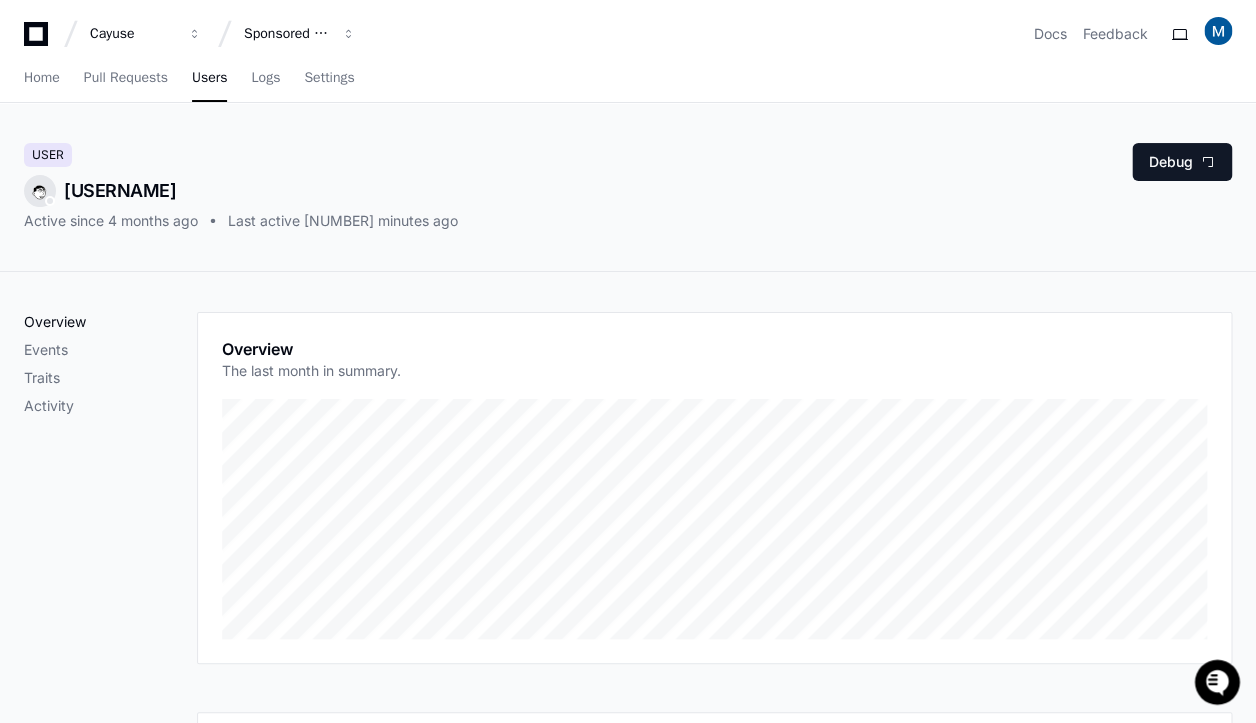 click on "Overview" 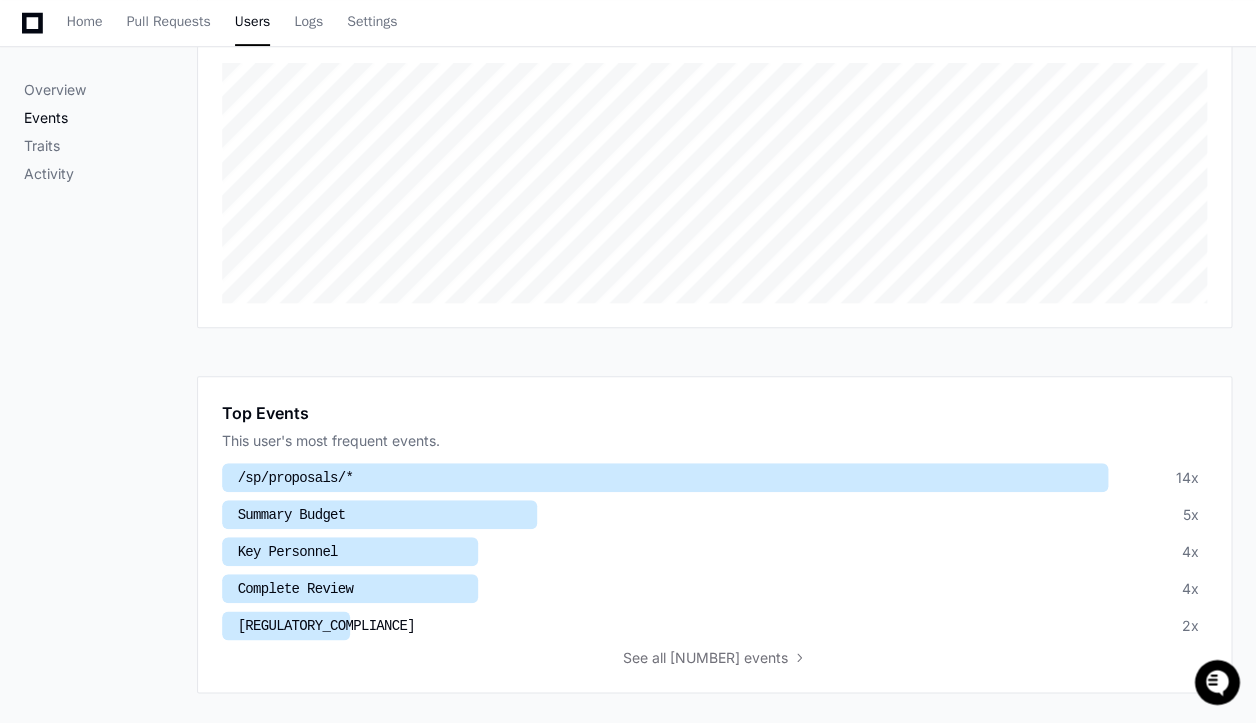 click on "Events" 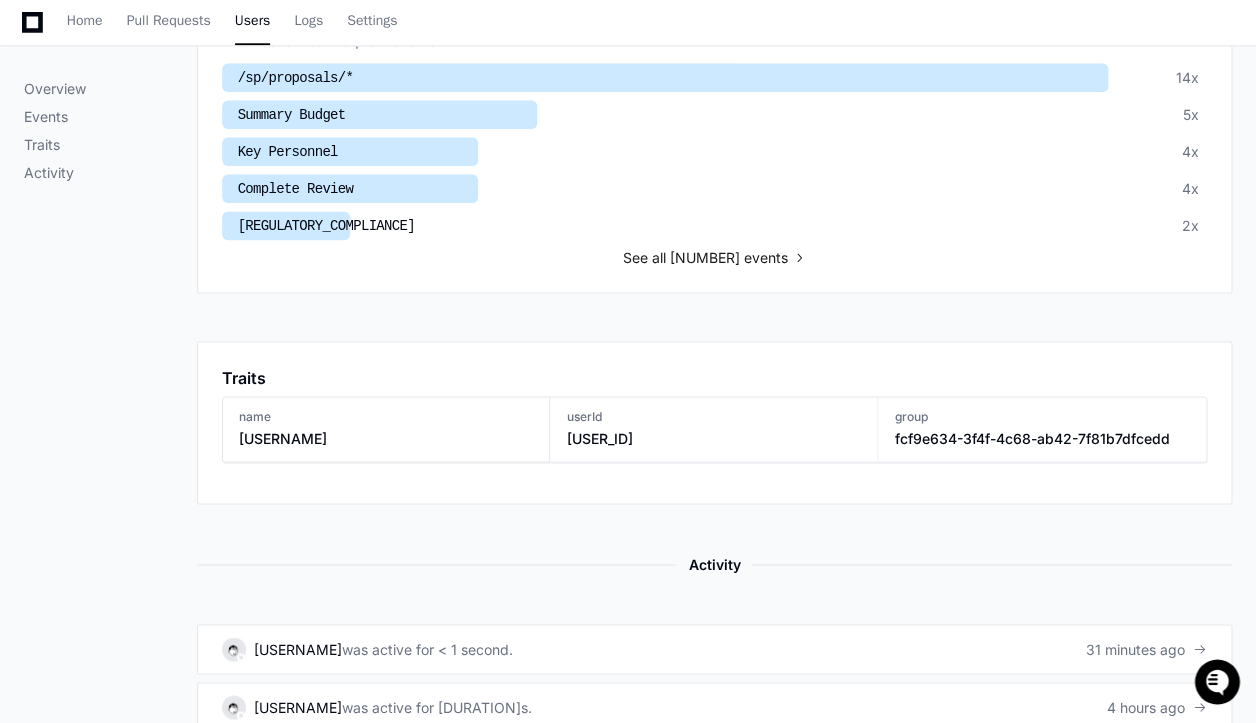 click on "See" at bounding box center (635, 259) 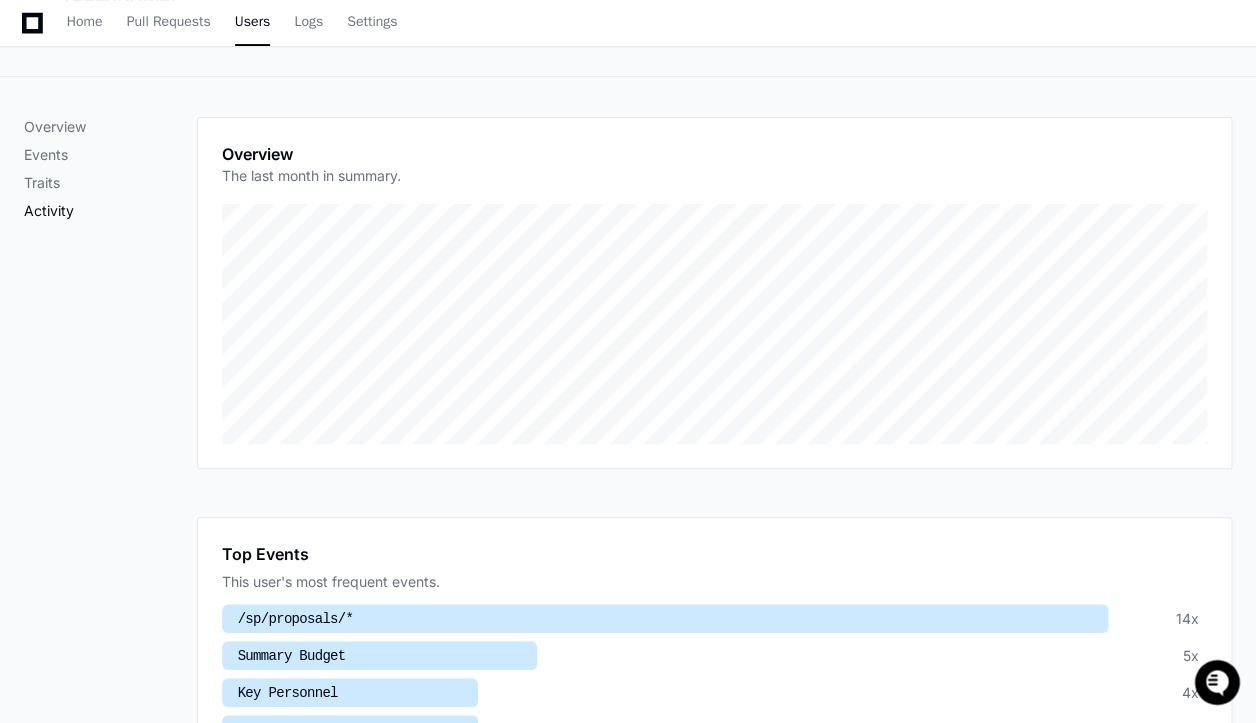 click on "Activity" 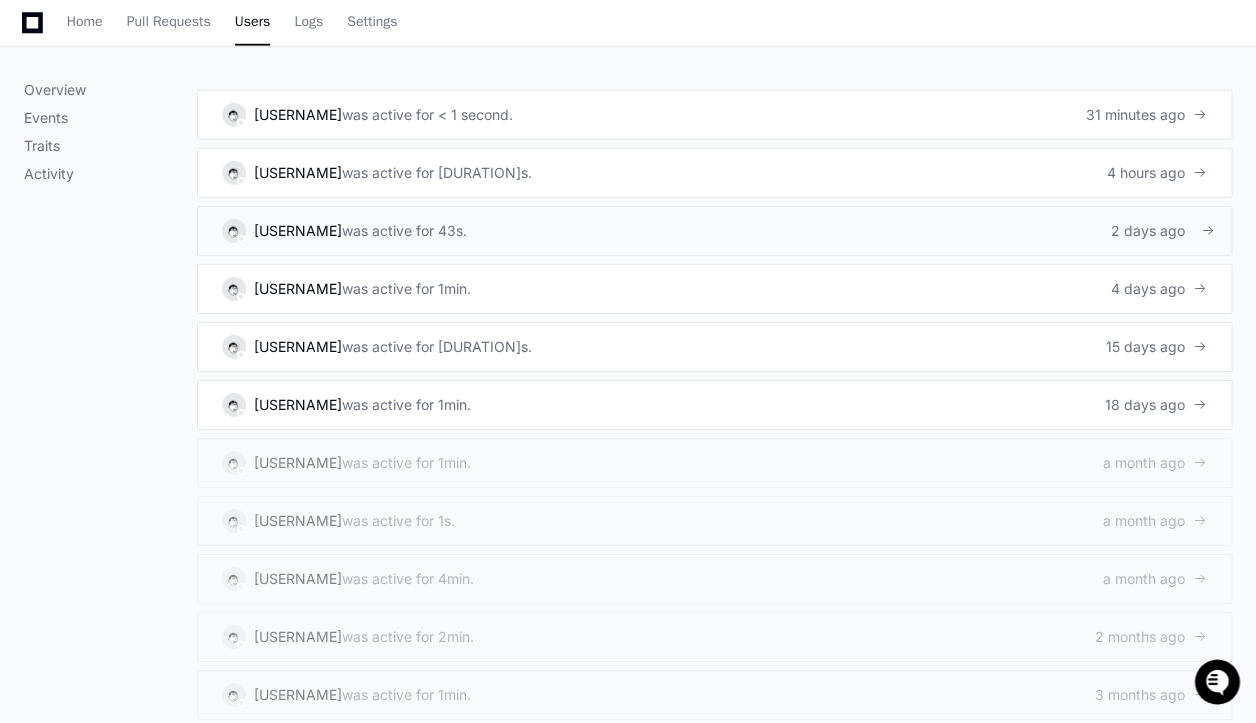 scroll, scrollTop: 1899, scrollLeft: 0, axis: vertical 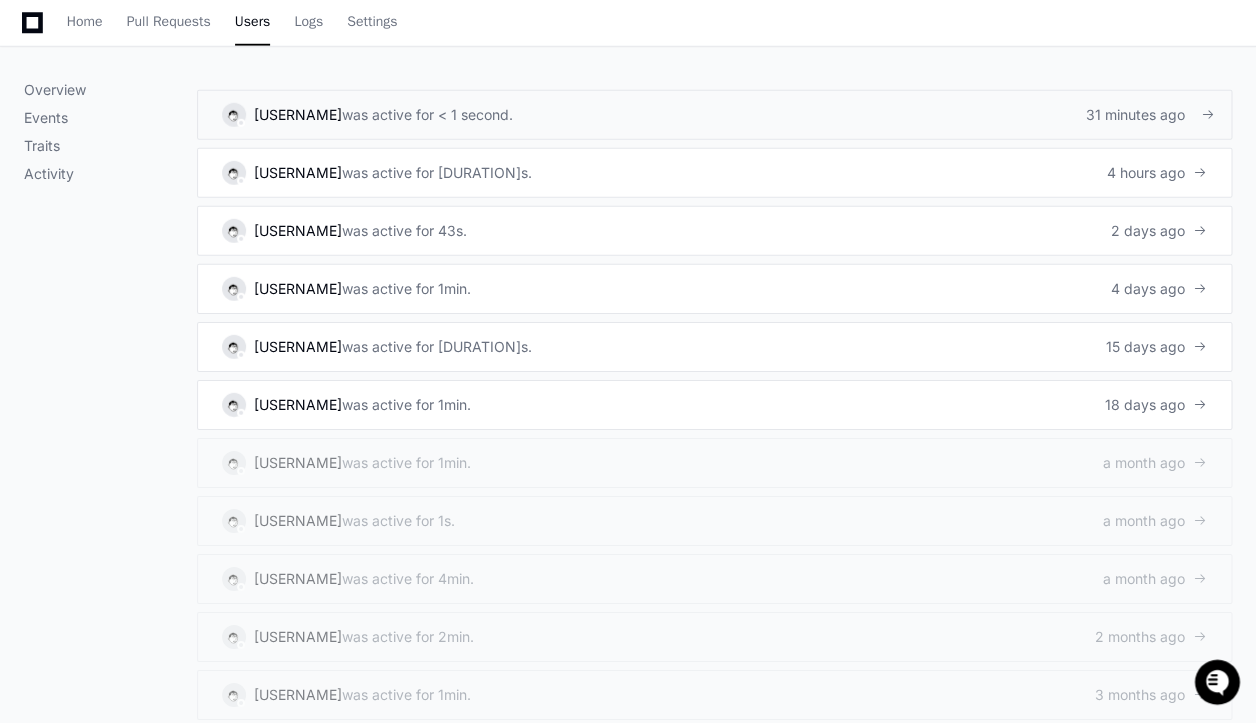 click on "[USERNAME]   was active for < 1 second.  31 minutes ago" 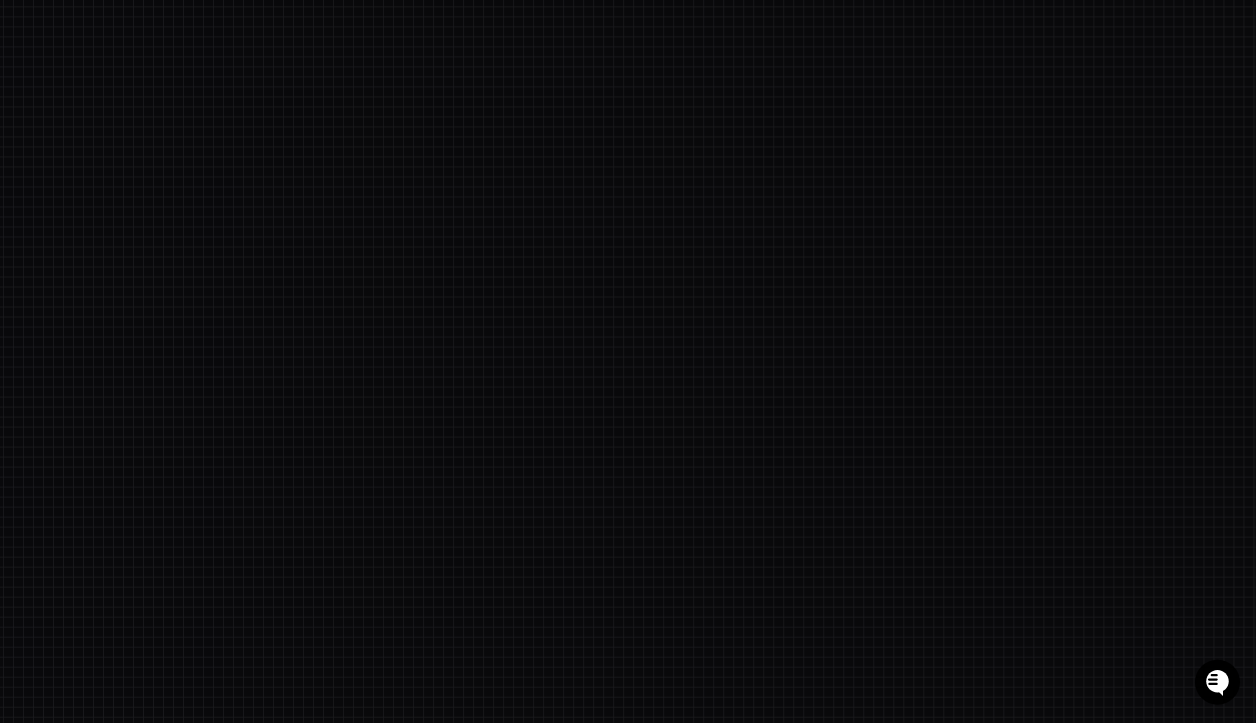 scroll, scrollTop: 0, scrollLeft: 0, axis: both 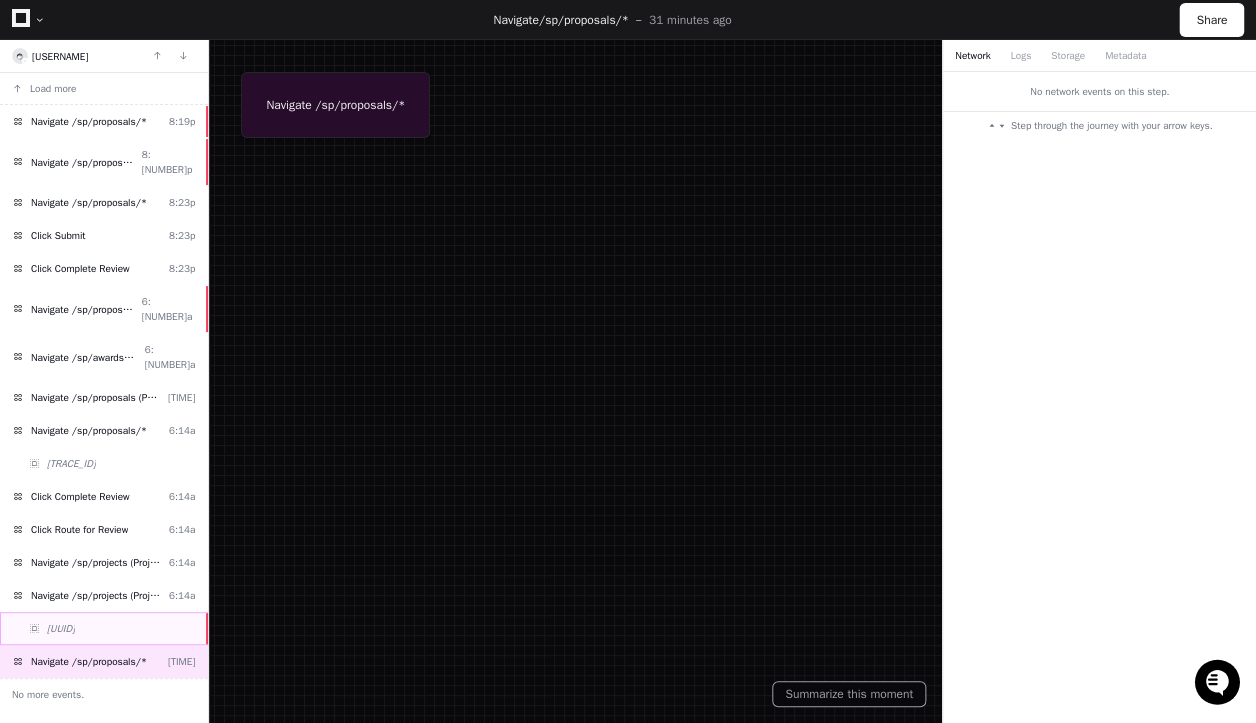 click on "[UUID]" 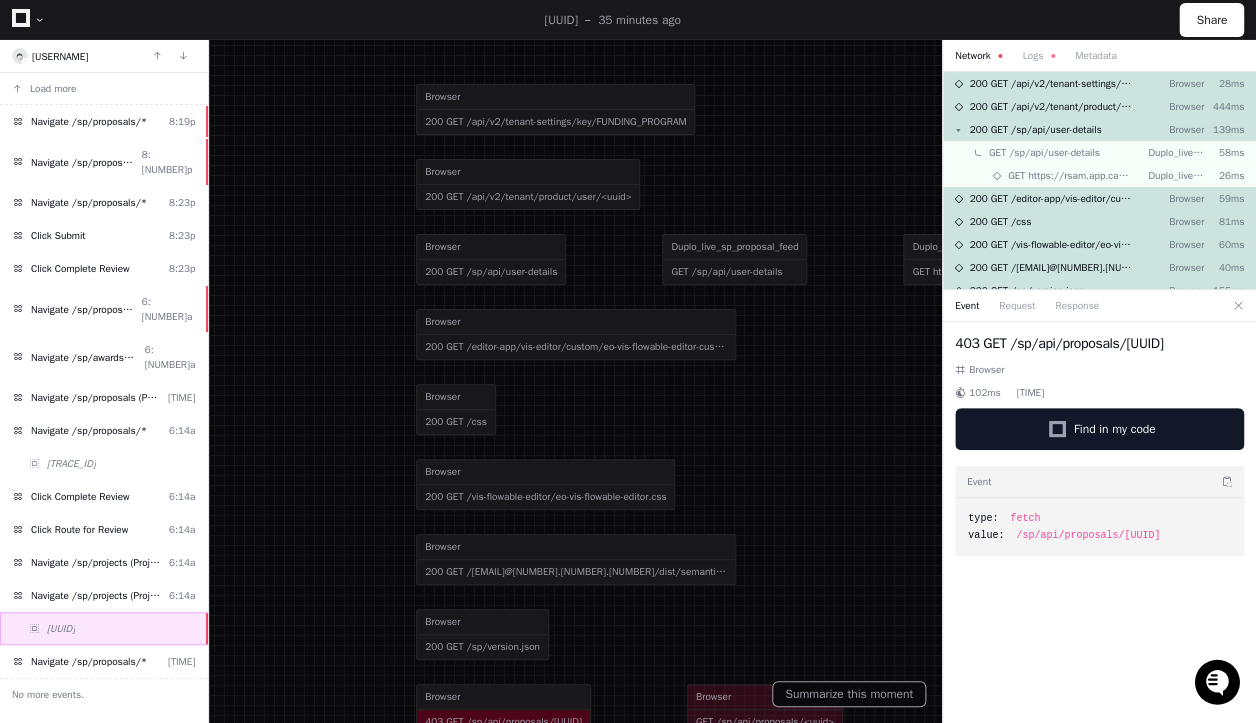 click on "[UUID]" 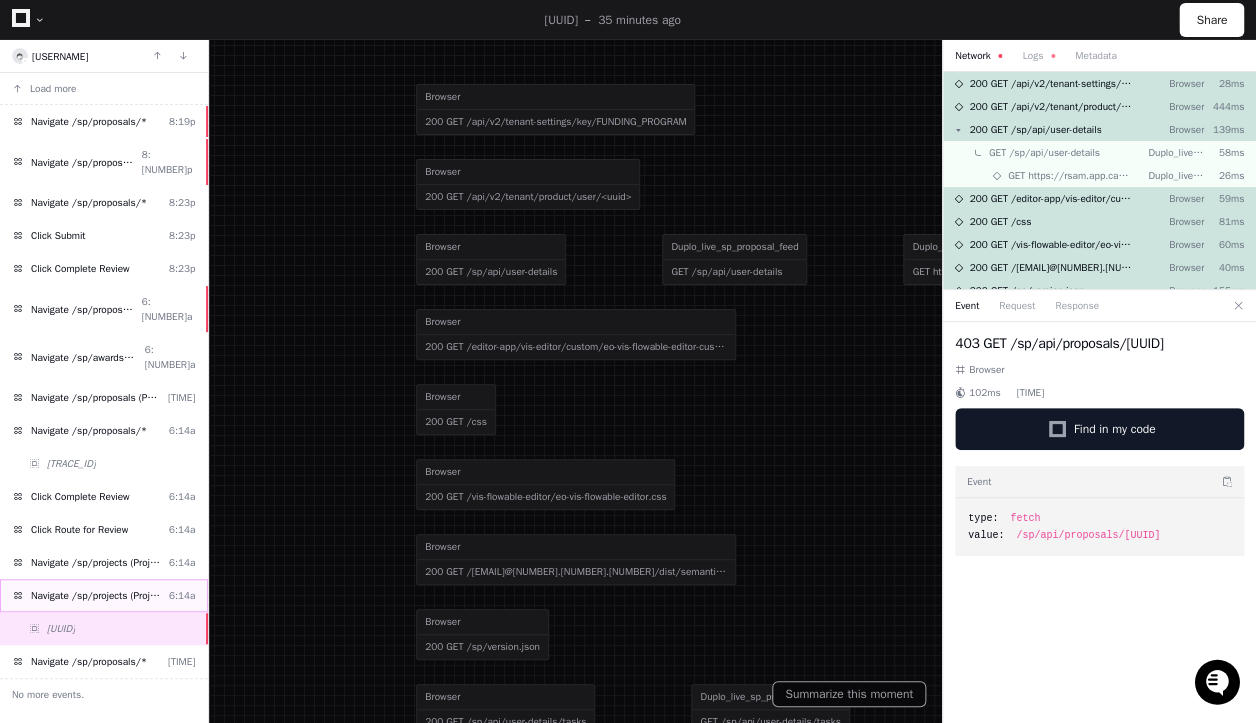 click on "Navigate /sp/projects (Projects)" 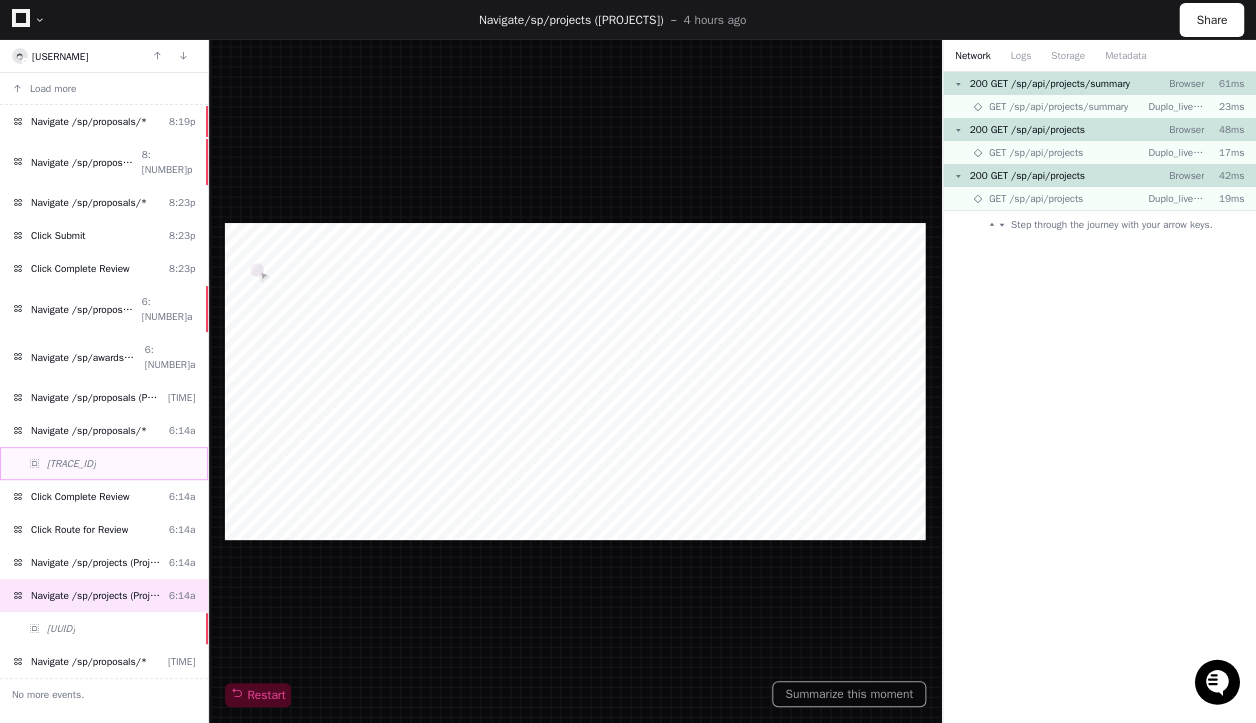 click on "[TRACE_ID]" 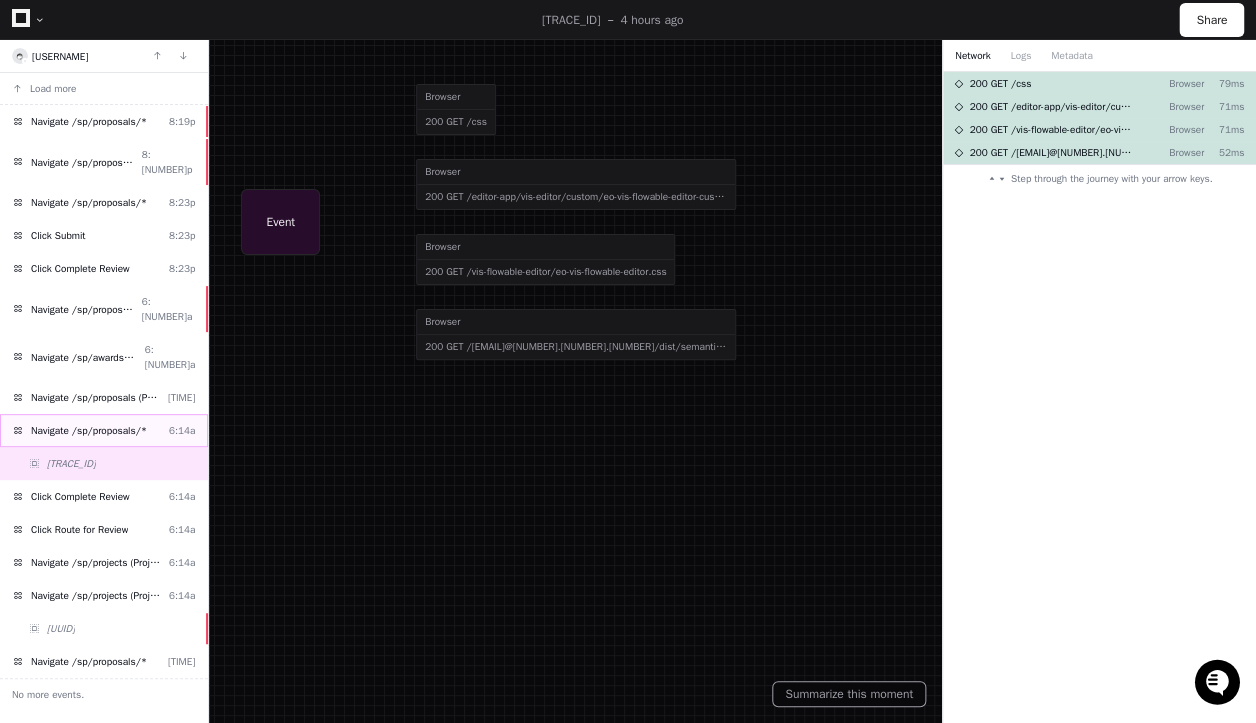 click on "Navigate /sp/proposals/*" 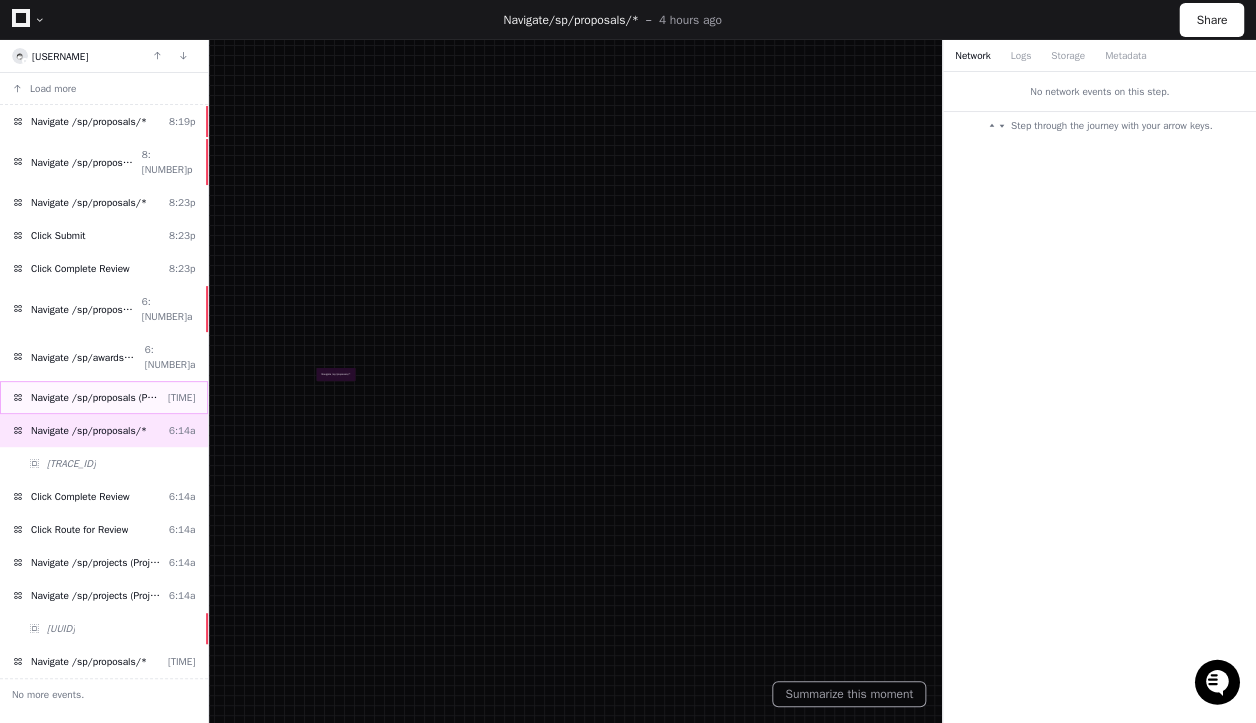 click on "Navigate /sp/proposals (Proposals)" 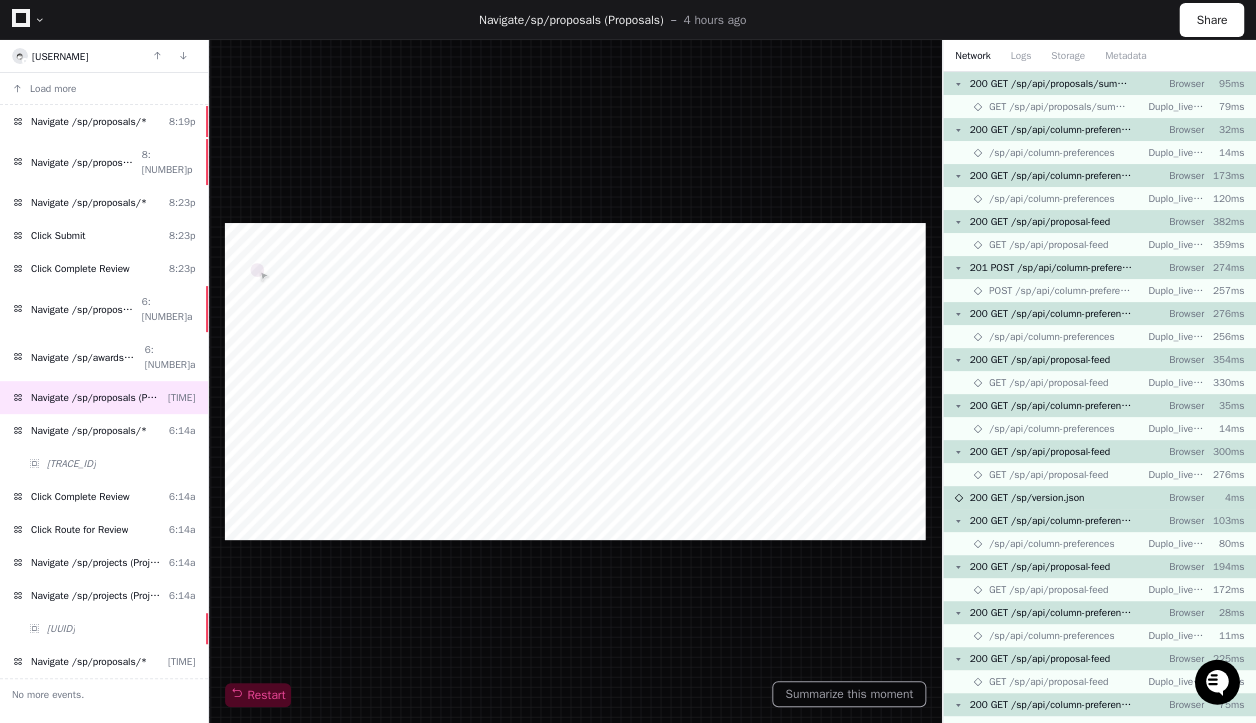 click on "Restart" 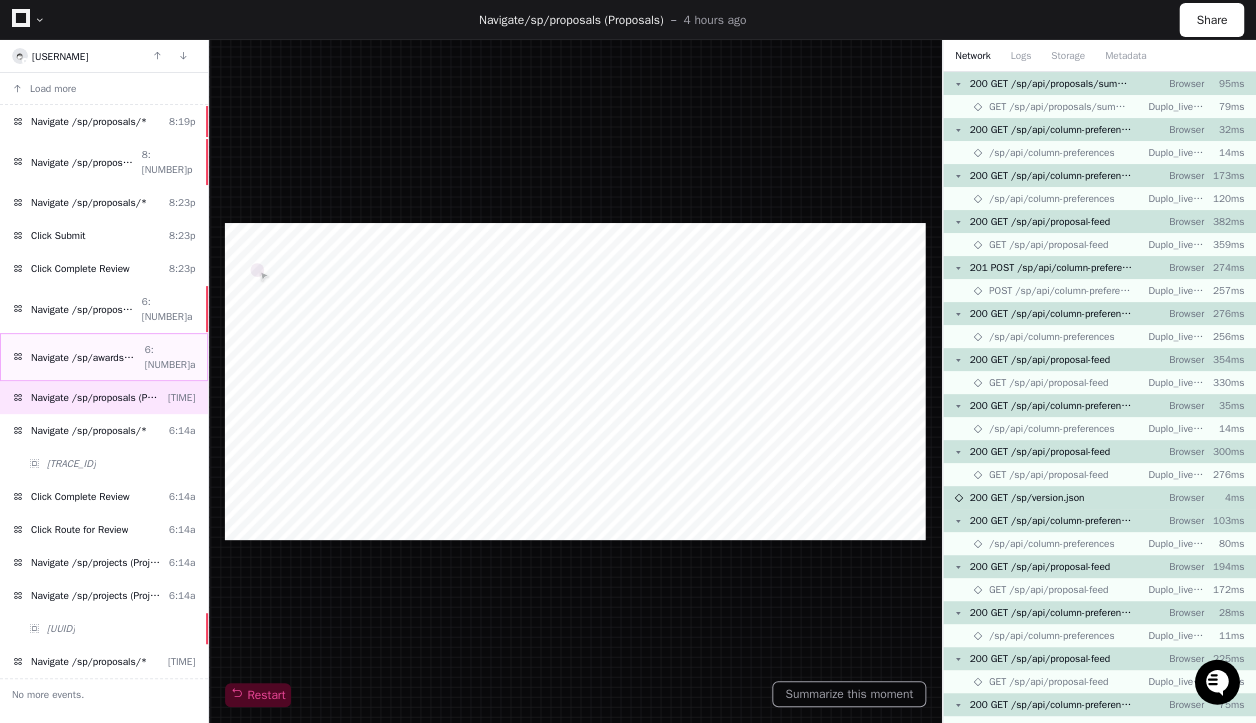 click on "Navigate /sp/awards (Awards)" 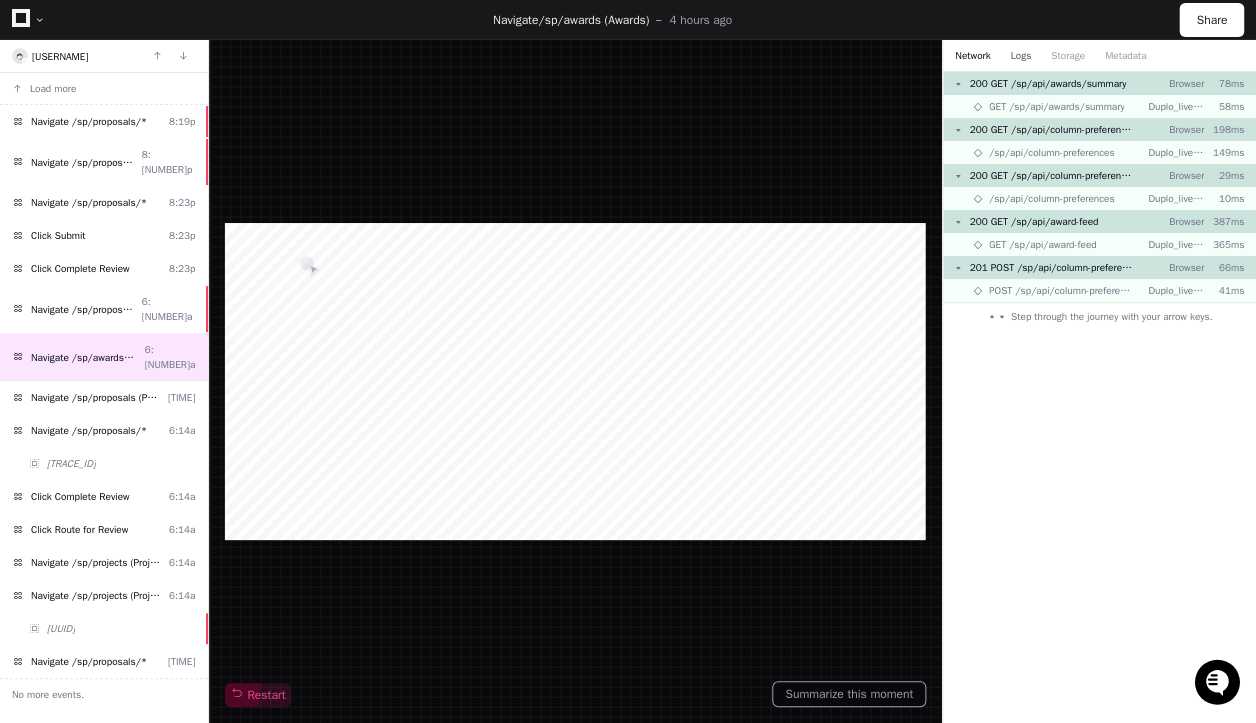 click on "Logs" 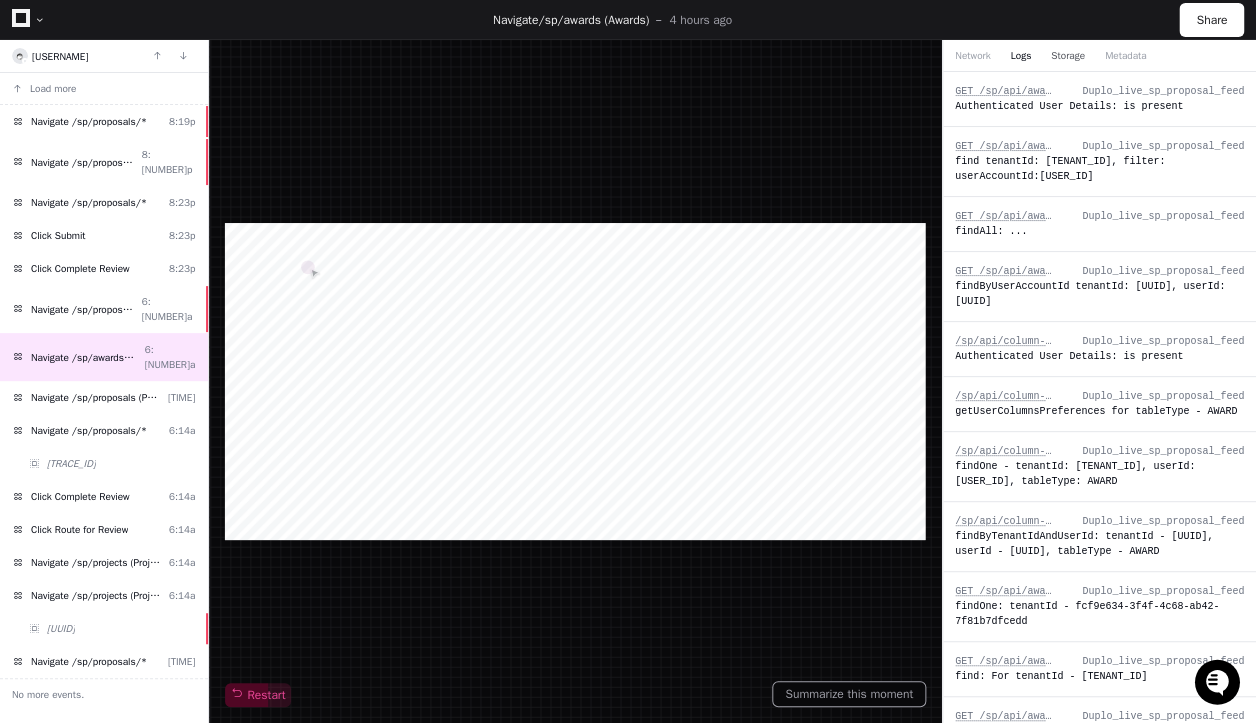 click on "Storage" 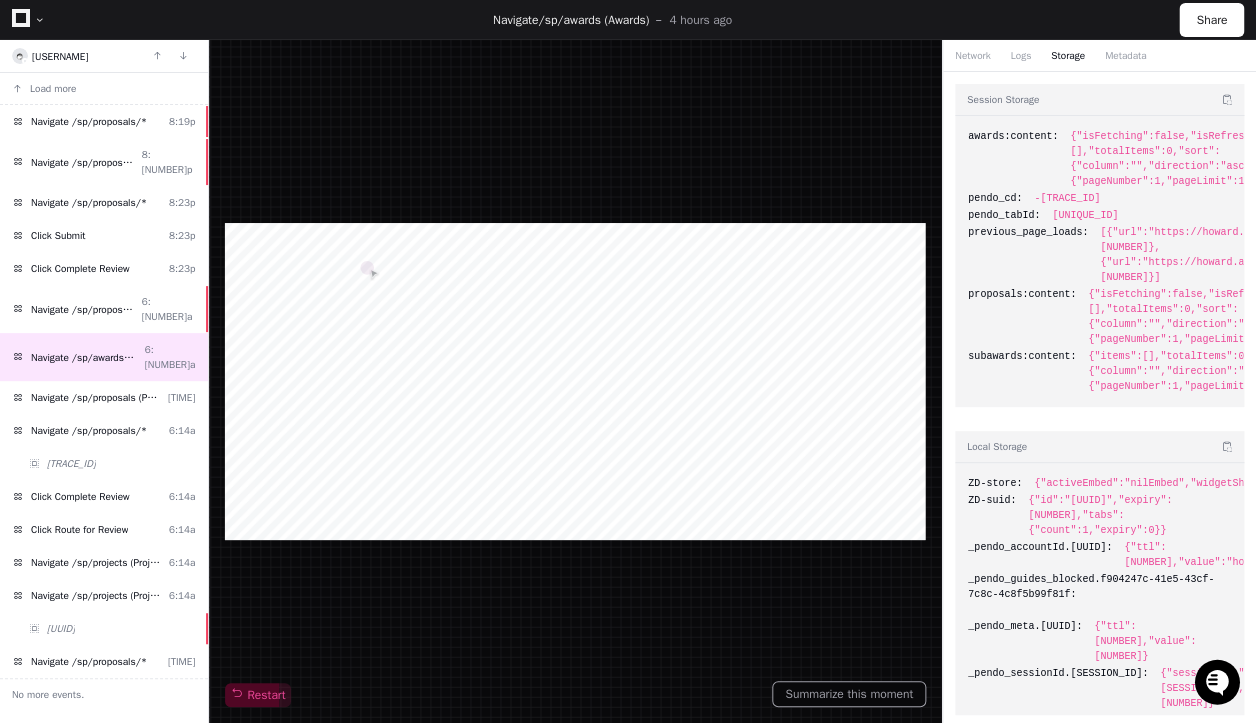 scroll, scrollTop: 12, scrollLeft: 0, axis: vertical 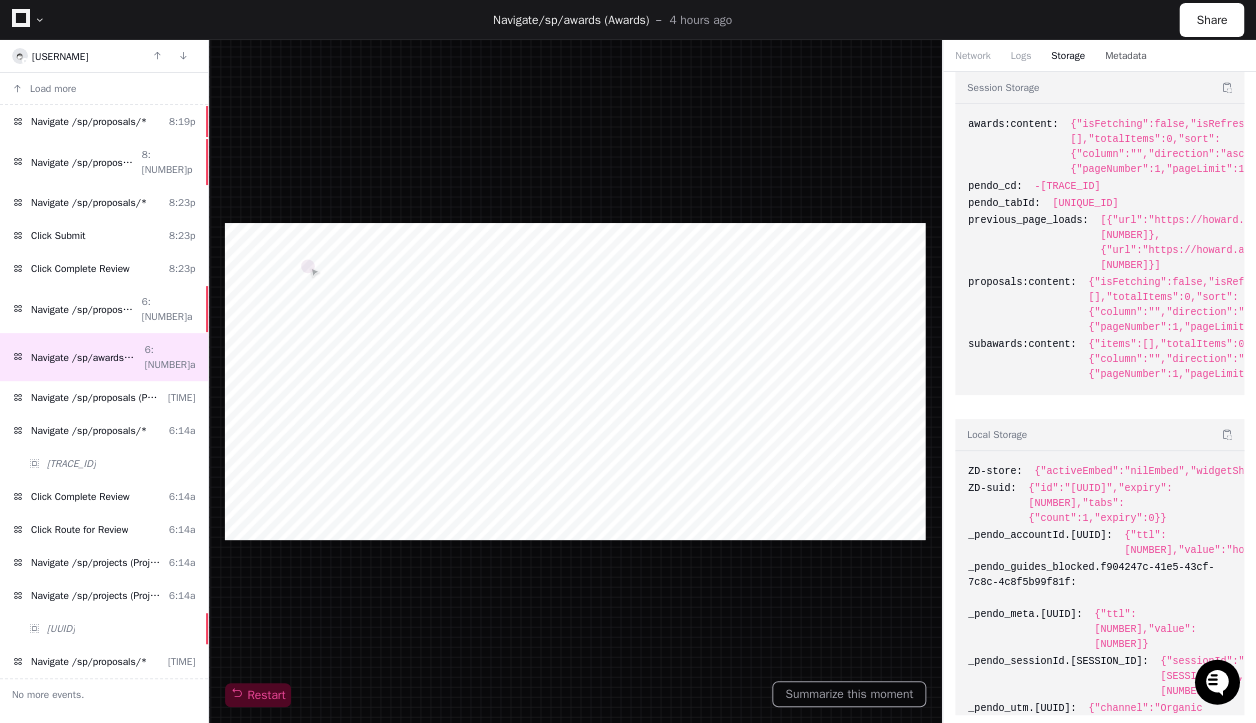 click on "Metadata" 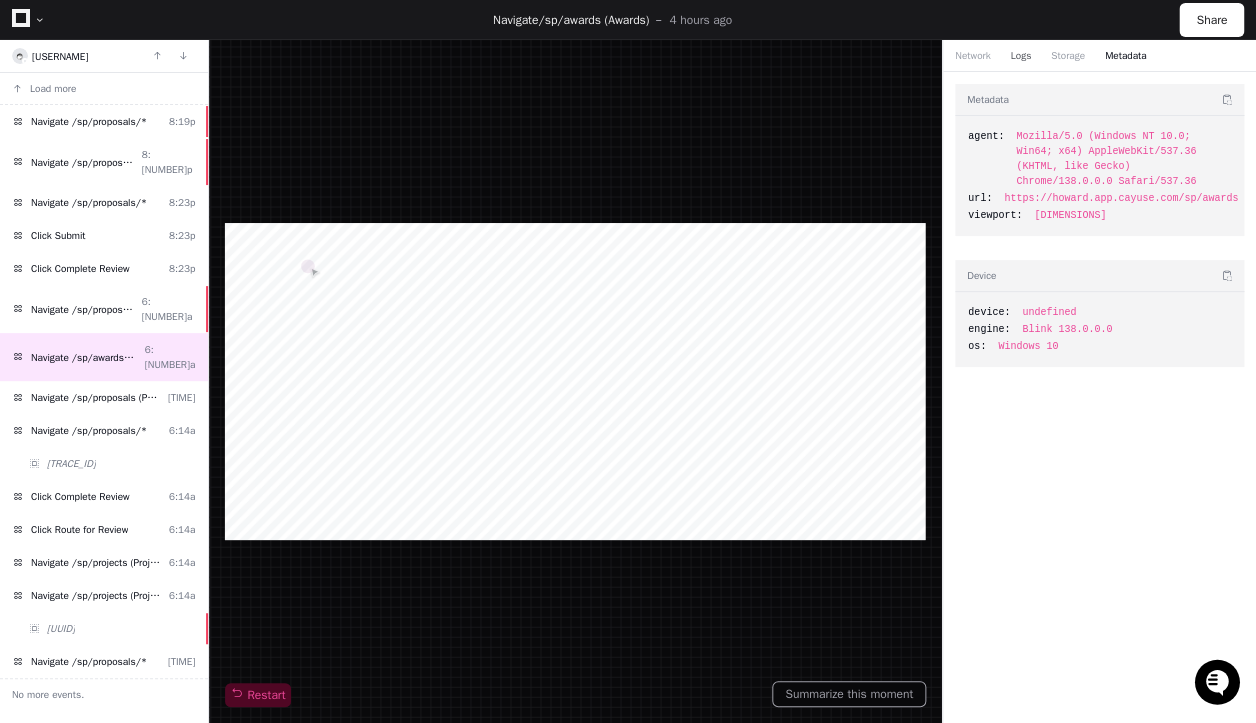 click on "Logs" 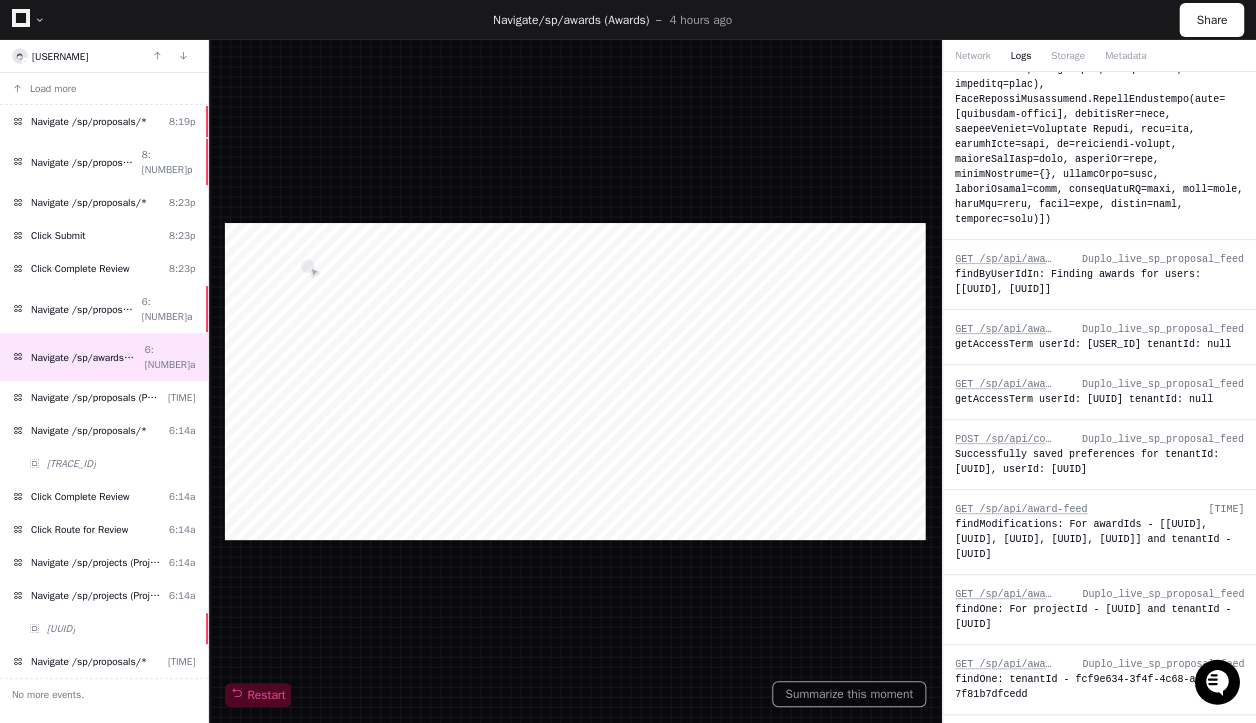 scroll, scrollTop: 7373, scrollLeft: 0, axis: vertical 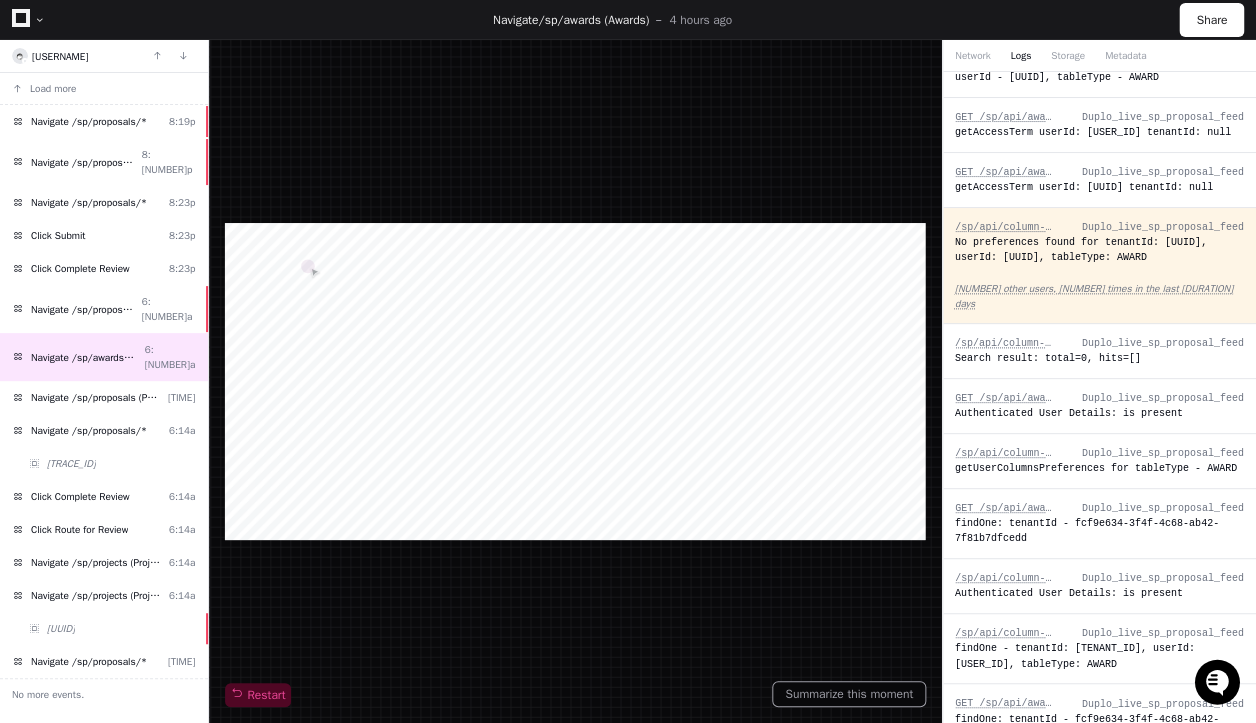 click 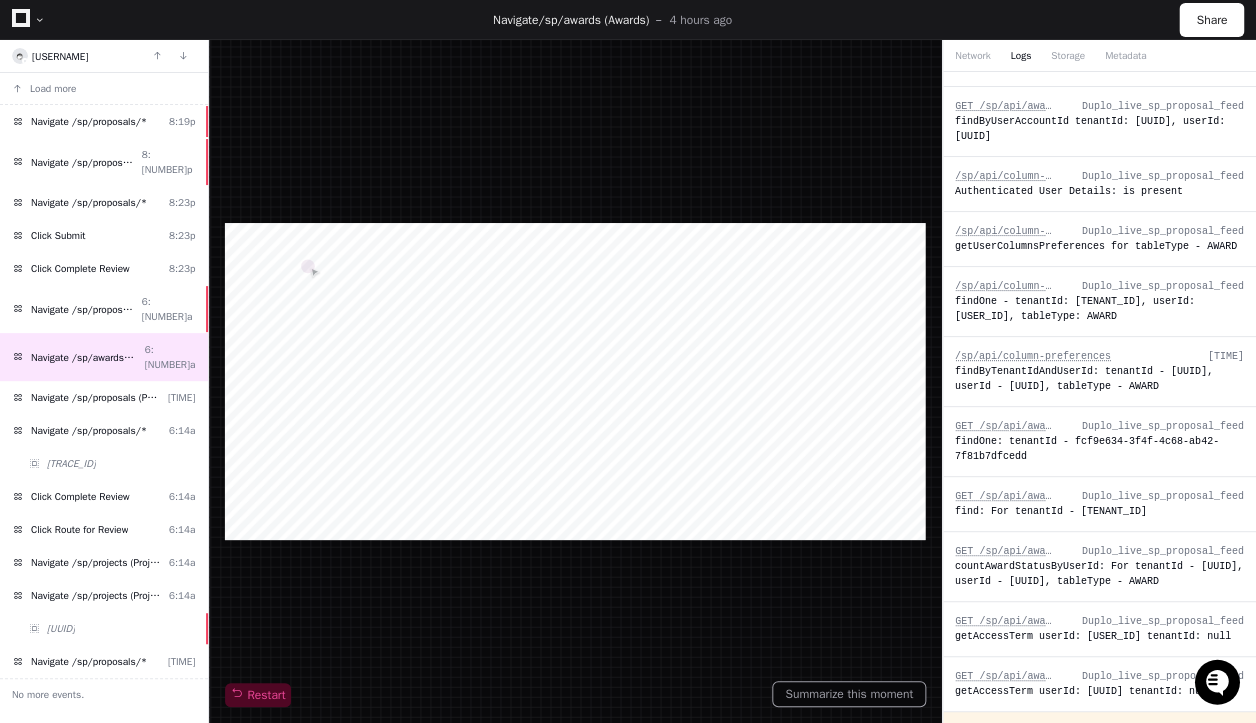 scroll, scrollTop: 0, scrollLeft: 0, axis: both 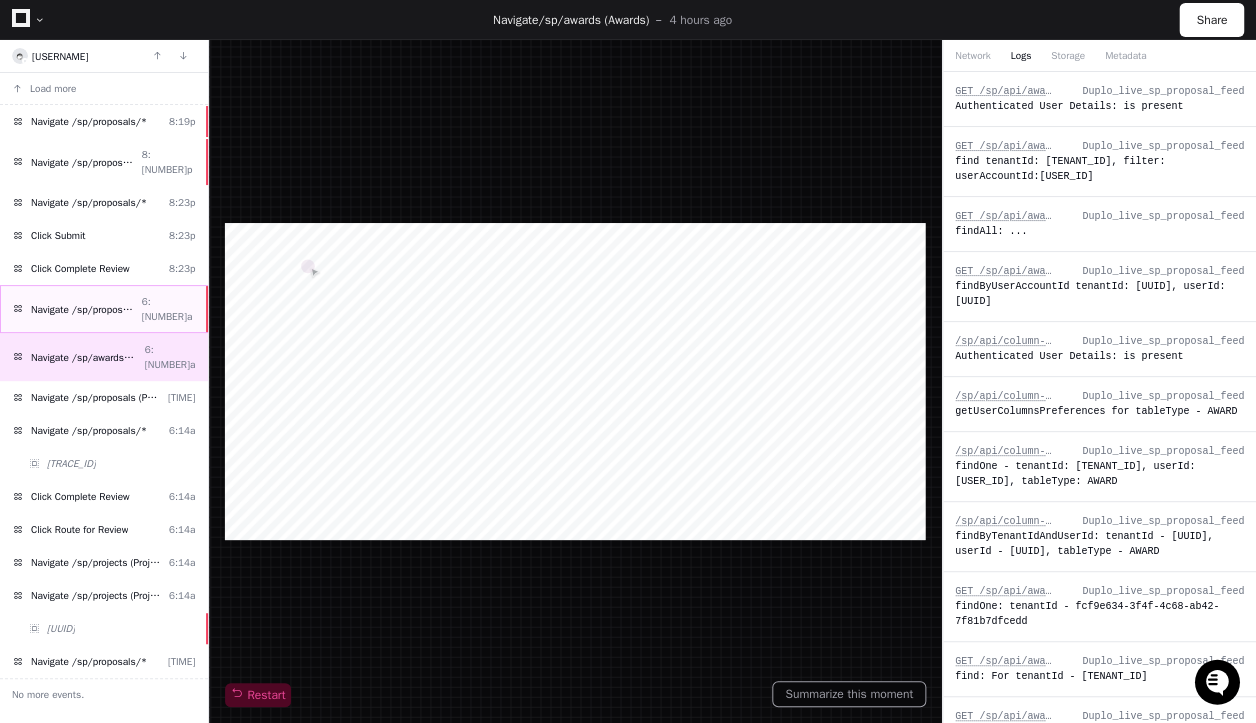 click on "Navigate /sp/proposals/*" 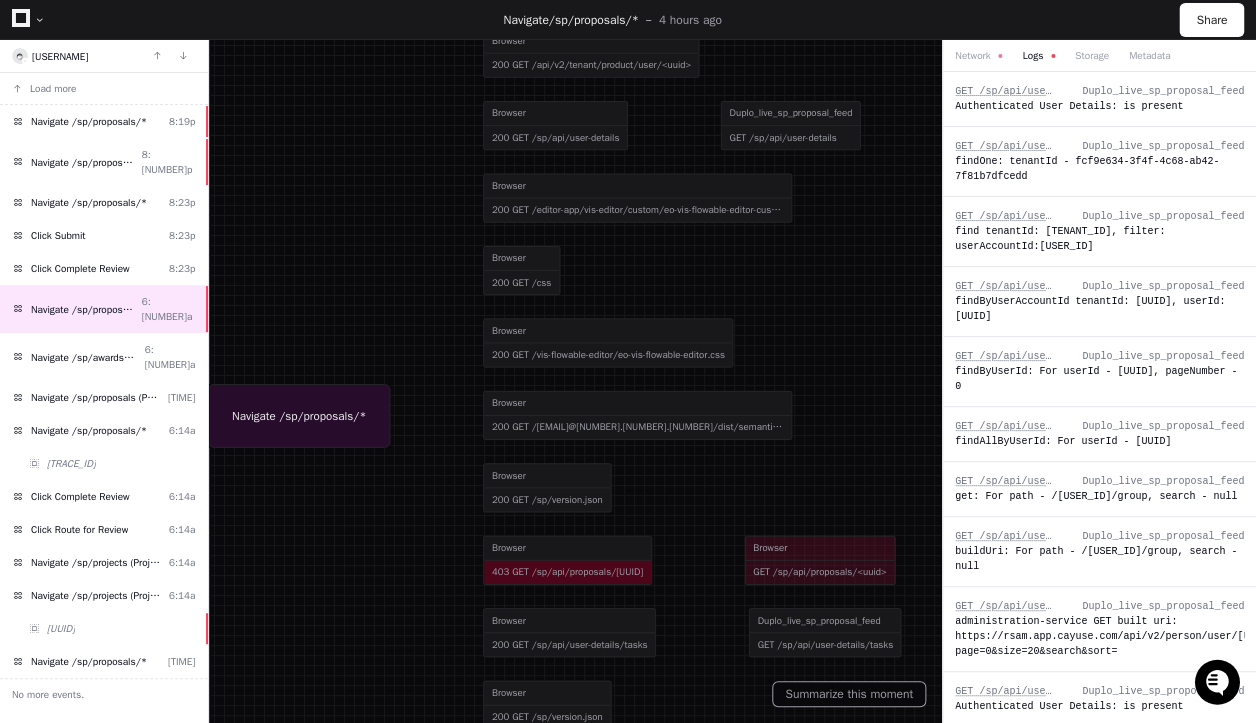 drag, startPoint x: 753, startPoint y: 538, endPoint x: 701, endPoint y: 396, distance: 151.2217 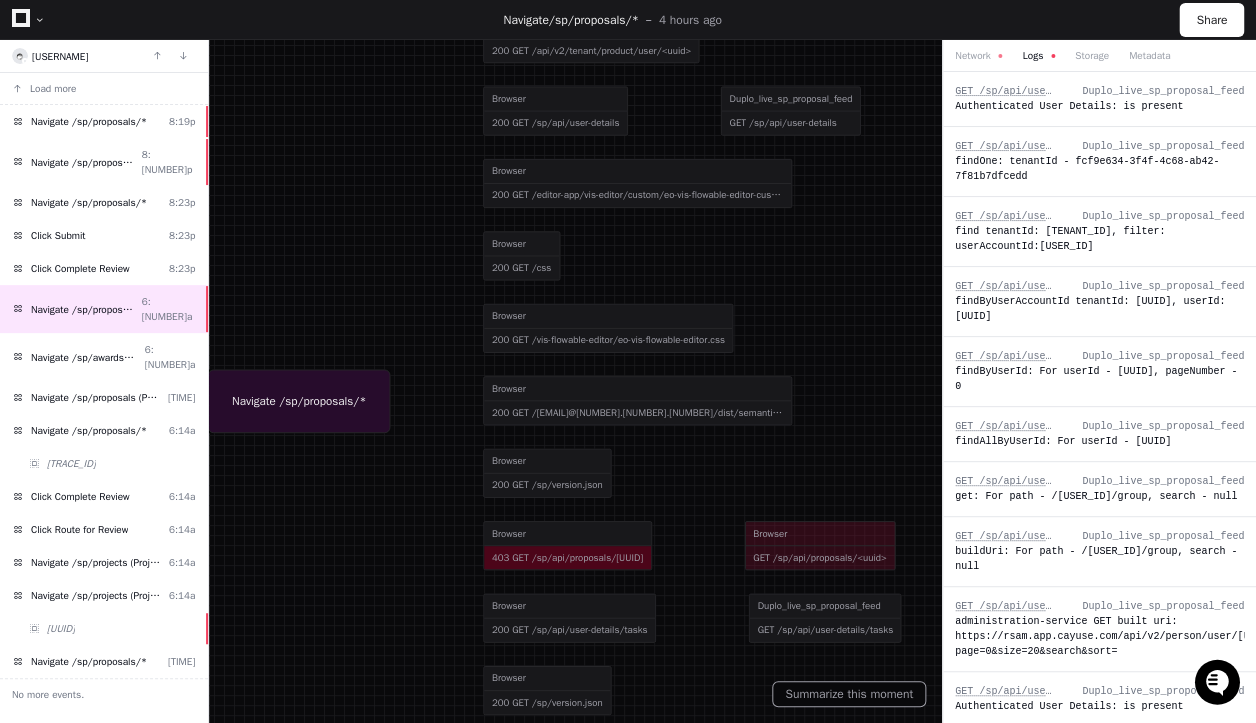 click at bounding box center (581, 209) 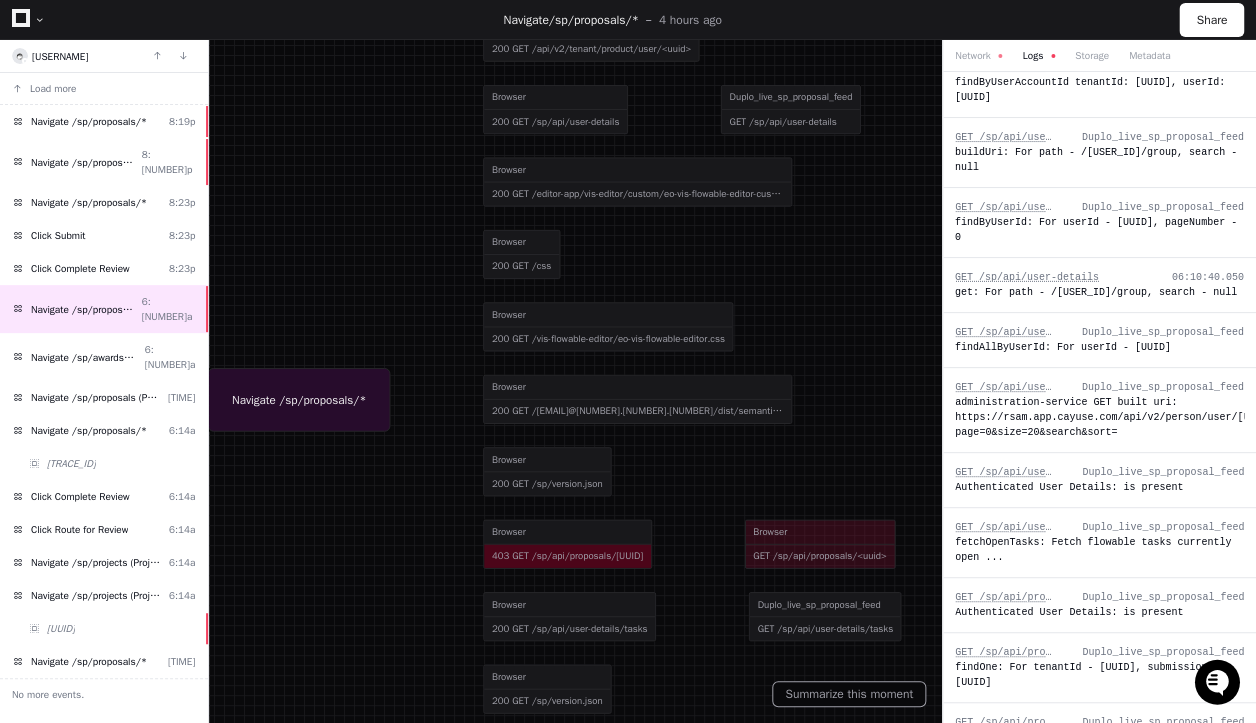 scroll, scrollTop: 1386, scrollLeft: 0, axis: vertical 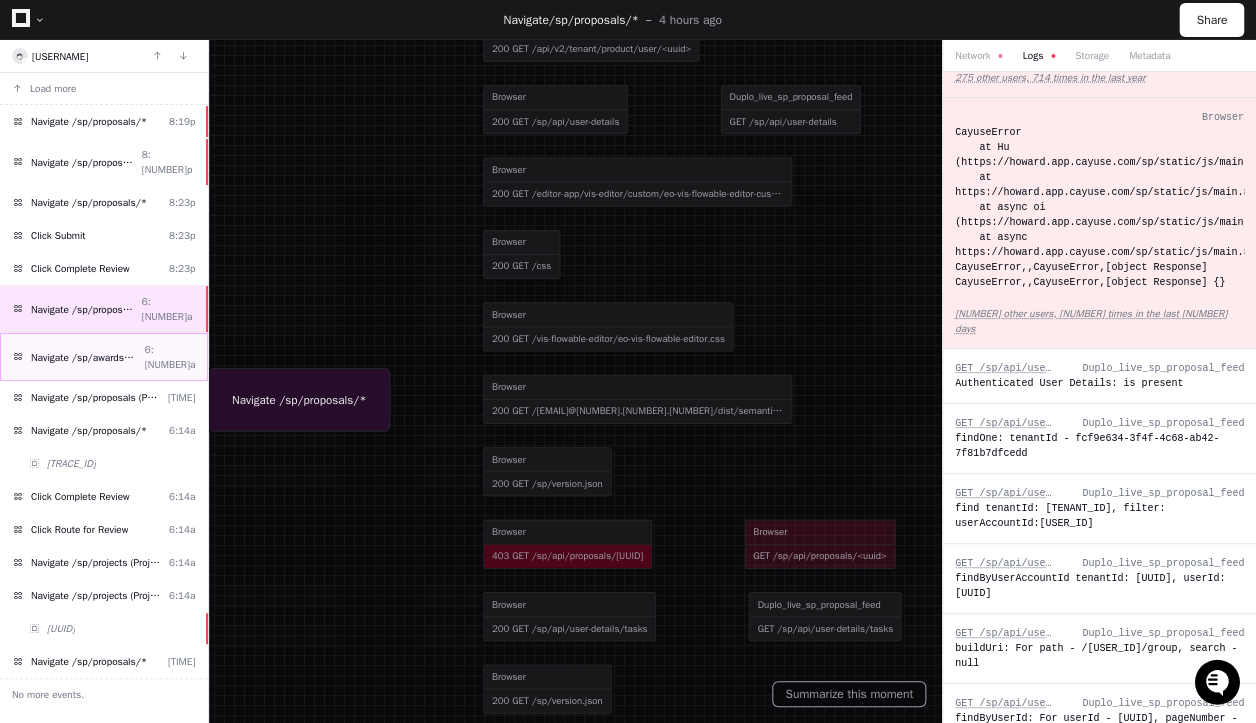click on "Navigate /sp/awards (Awards)  6:[NUMBER]a" 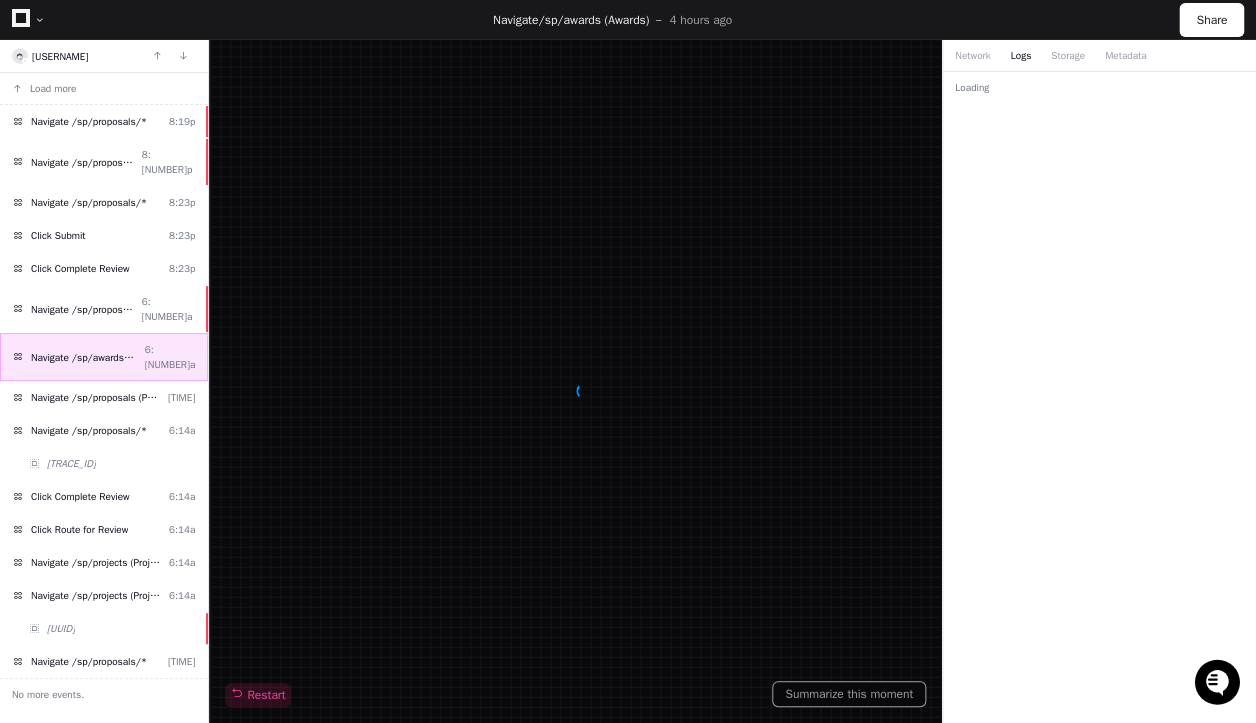 scroll, scrollTop: 0, scrollLeft: 0, axis: both 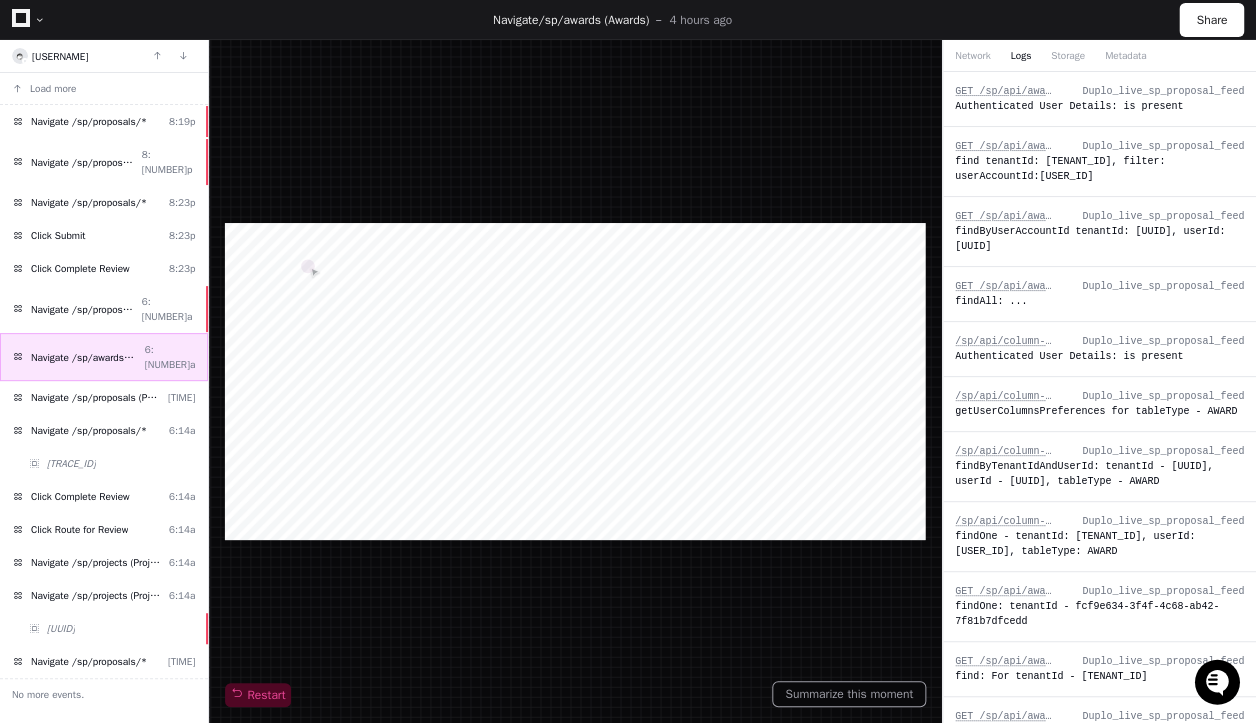 click on "Navigate /sp/proposals/*" 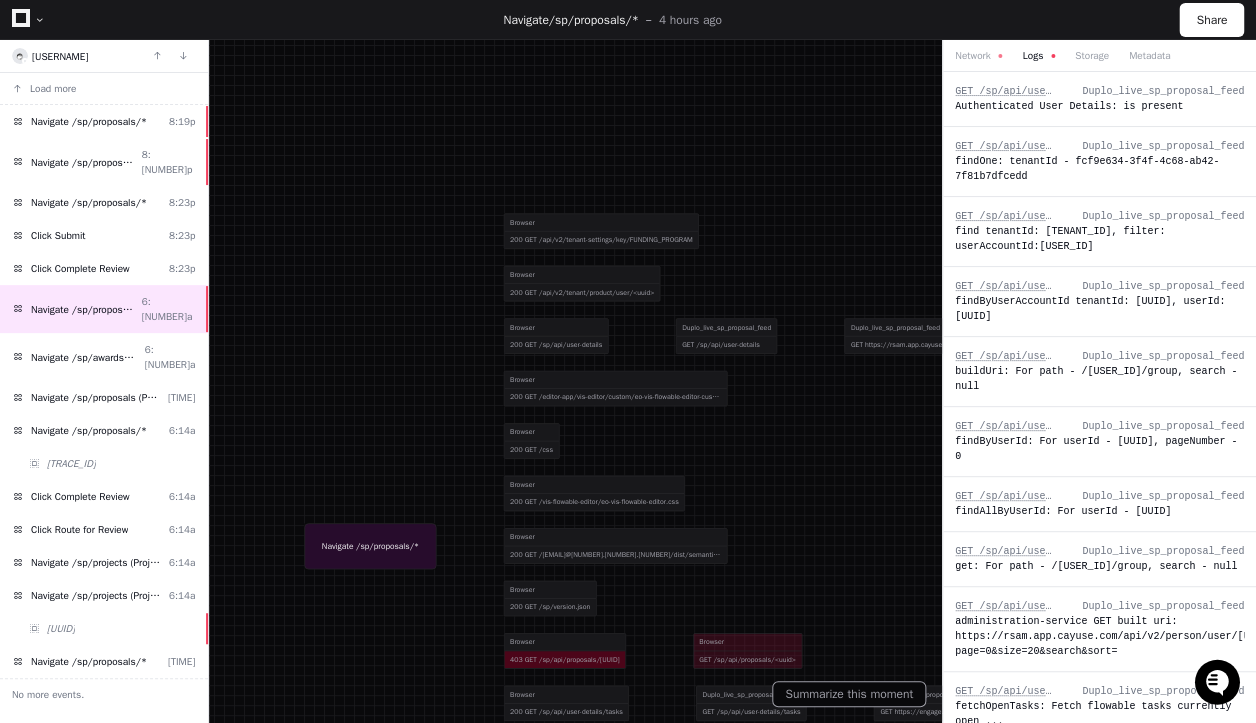 drag, startPoint x: 533, startPoint y: 527, endPoint x: 524, endPoint y: 476, distance: 51.78803 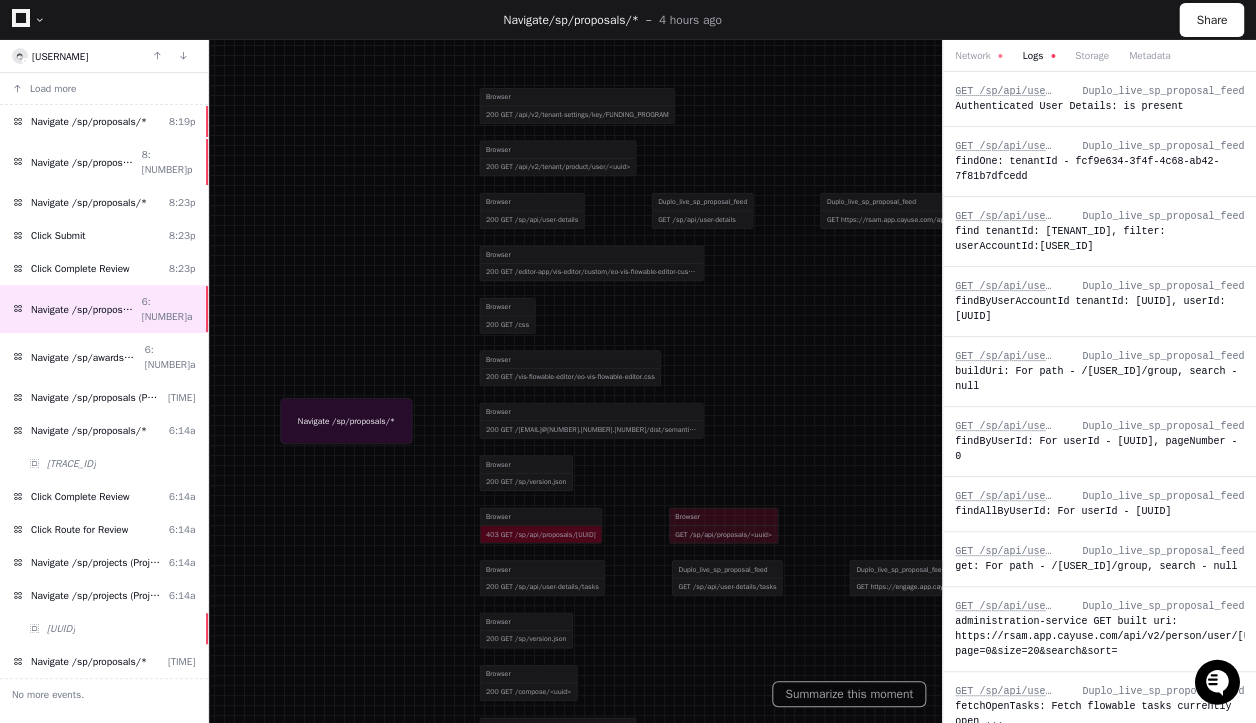 drag, startPoint x: 401, startPoint y: 500, endPoint x: 383, endPoint y: 425, distance: 77.12976 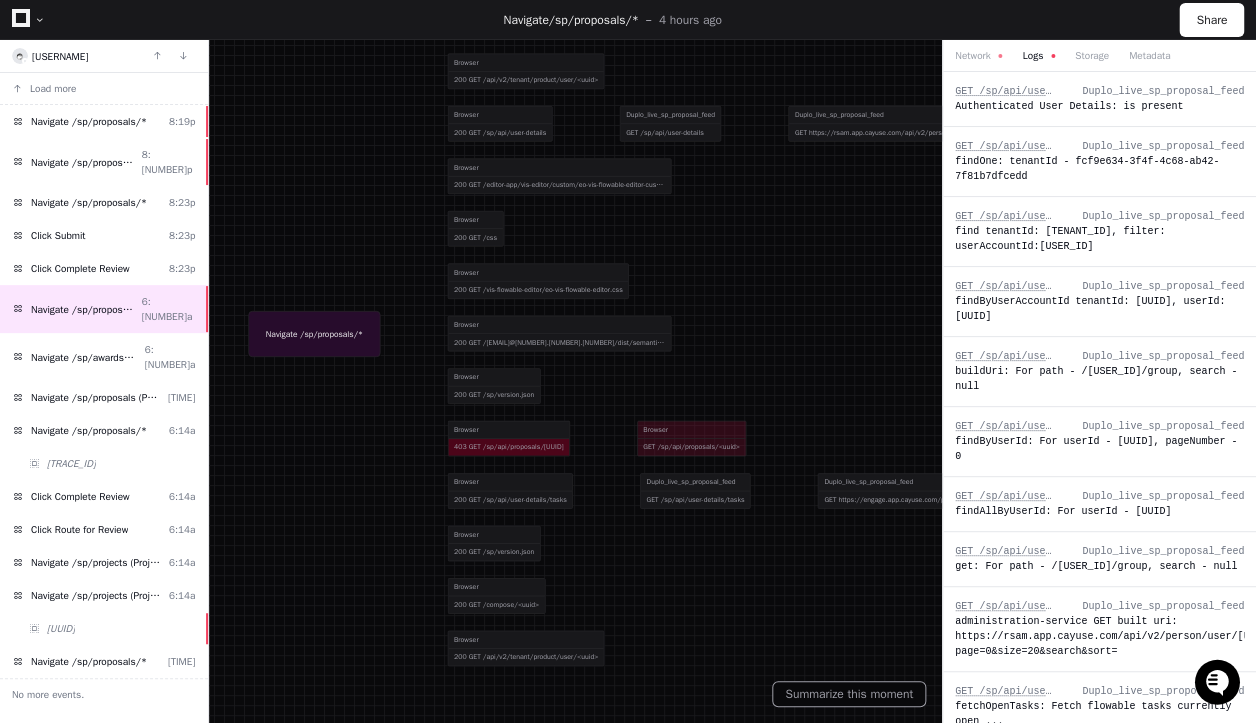 drag, startPoint x: 424, startPoint y: 551, endPoint x: 395, endPoint y: 474, distance: 82.28001 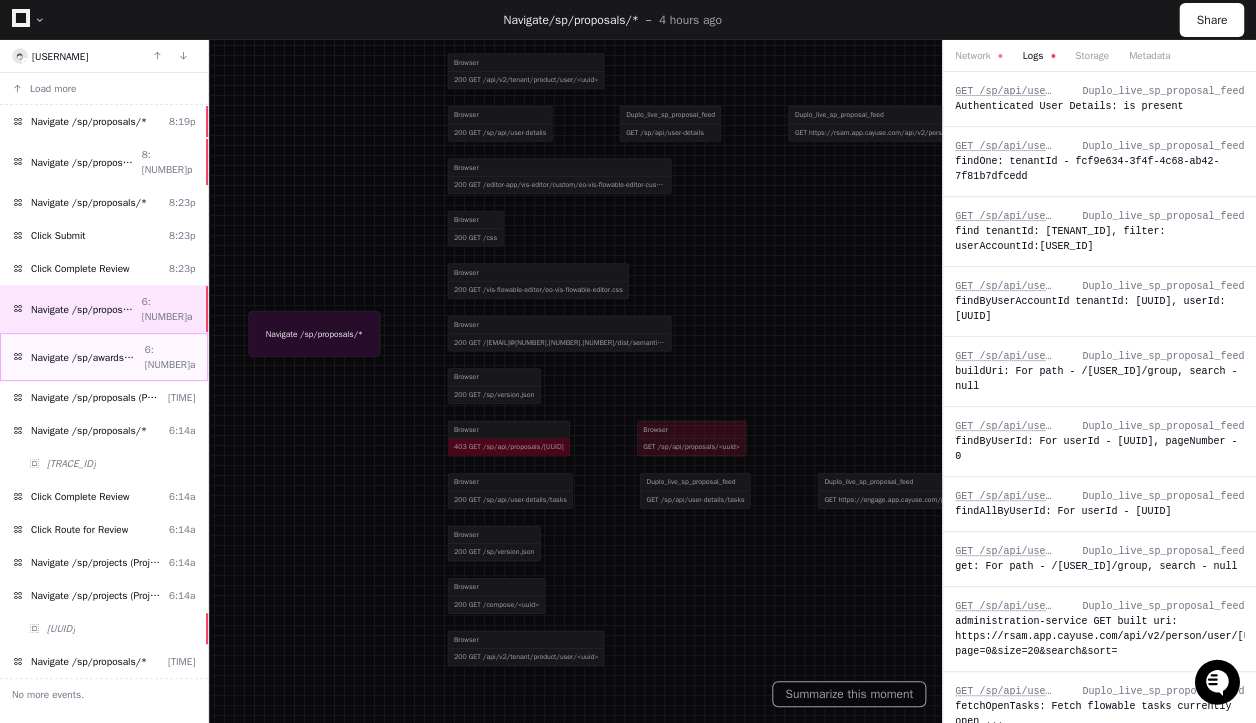 click on "Navigate /sp/awards (Awards)" 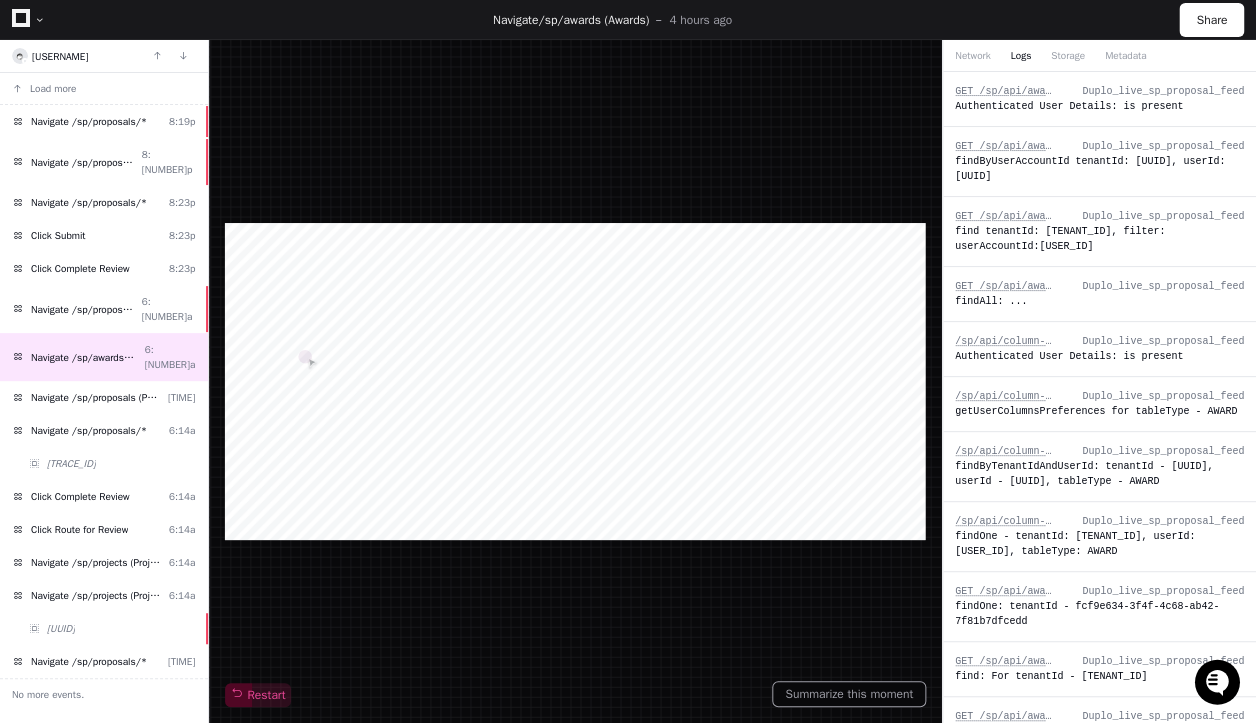click on "Network  Logs  Storage  Metadata" 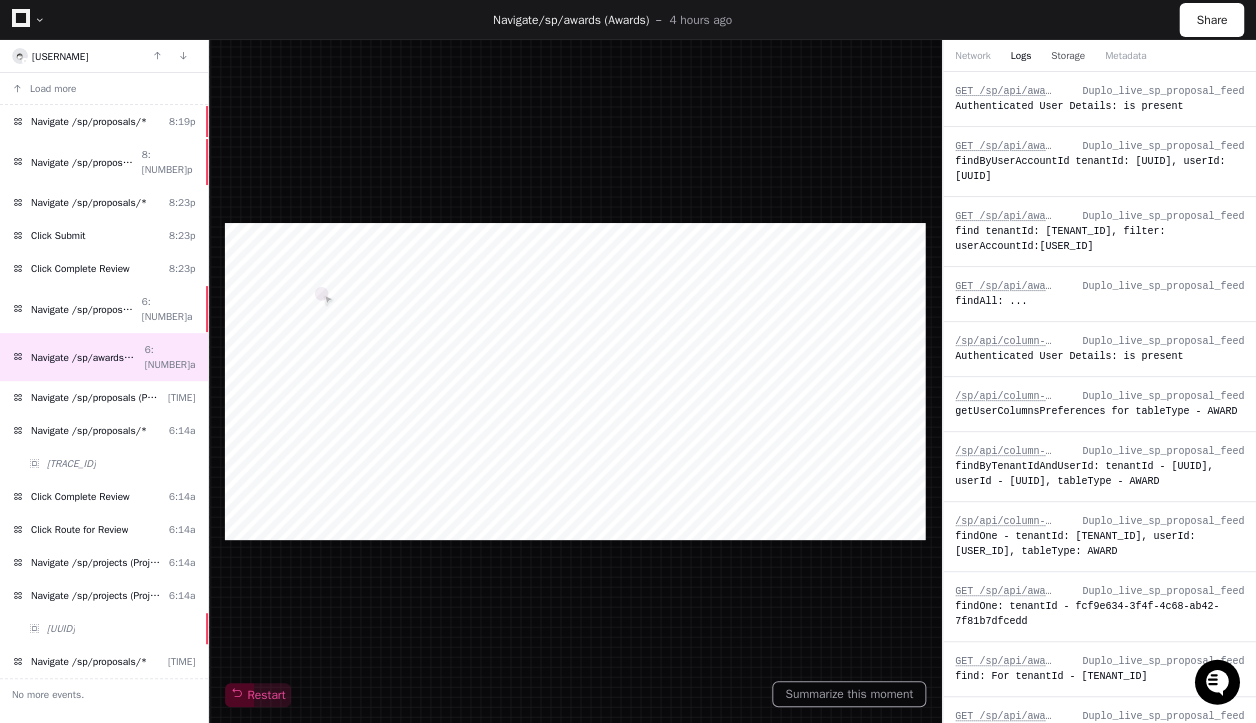 click on "Storage" 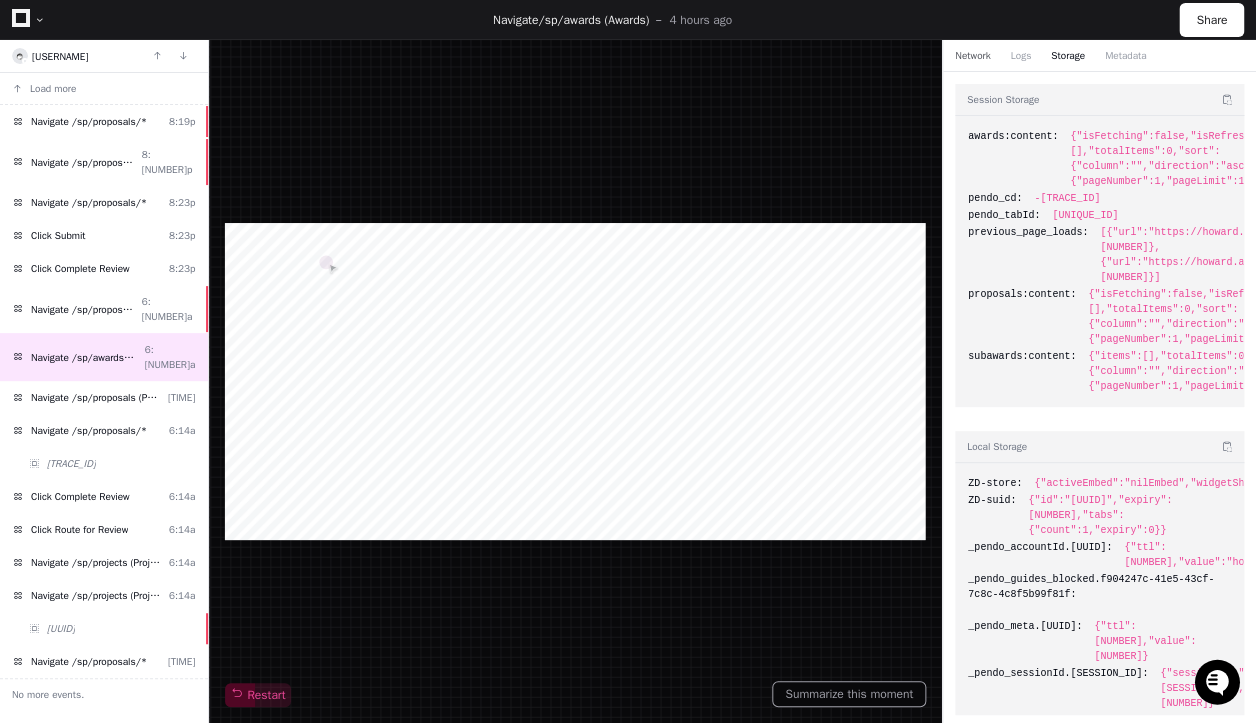 scroll, scrollTop: 12, scrollLeft: 0, axis: vertical 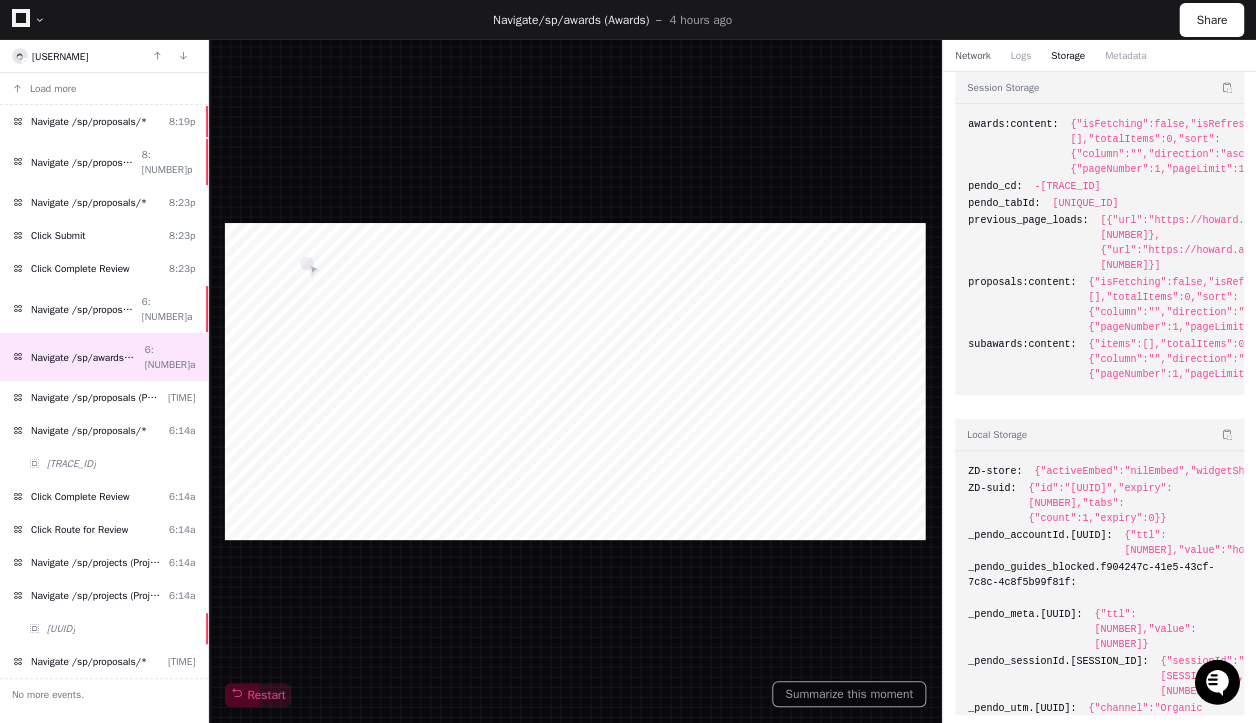 click on "Network" 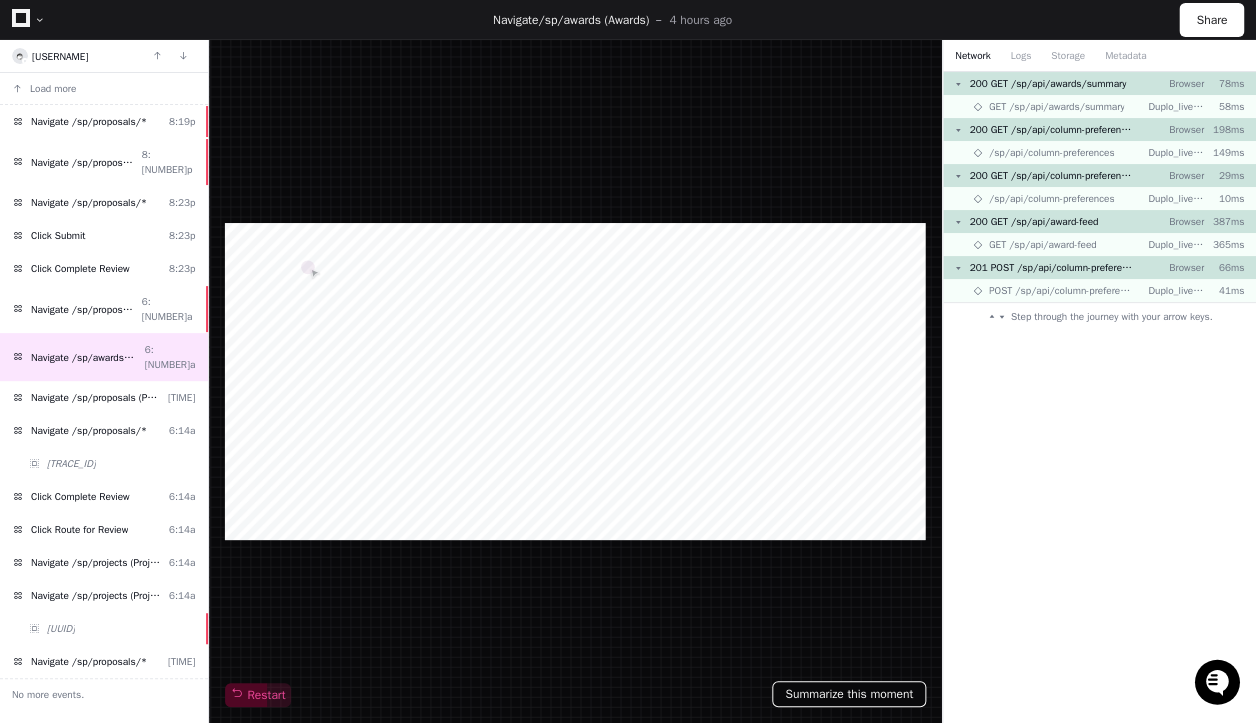click on "Summarize this moment" 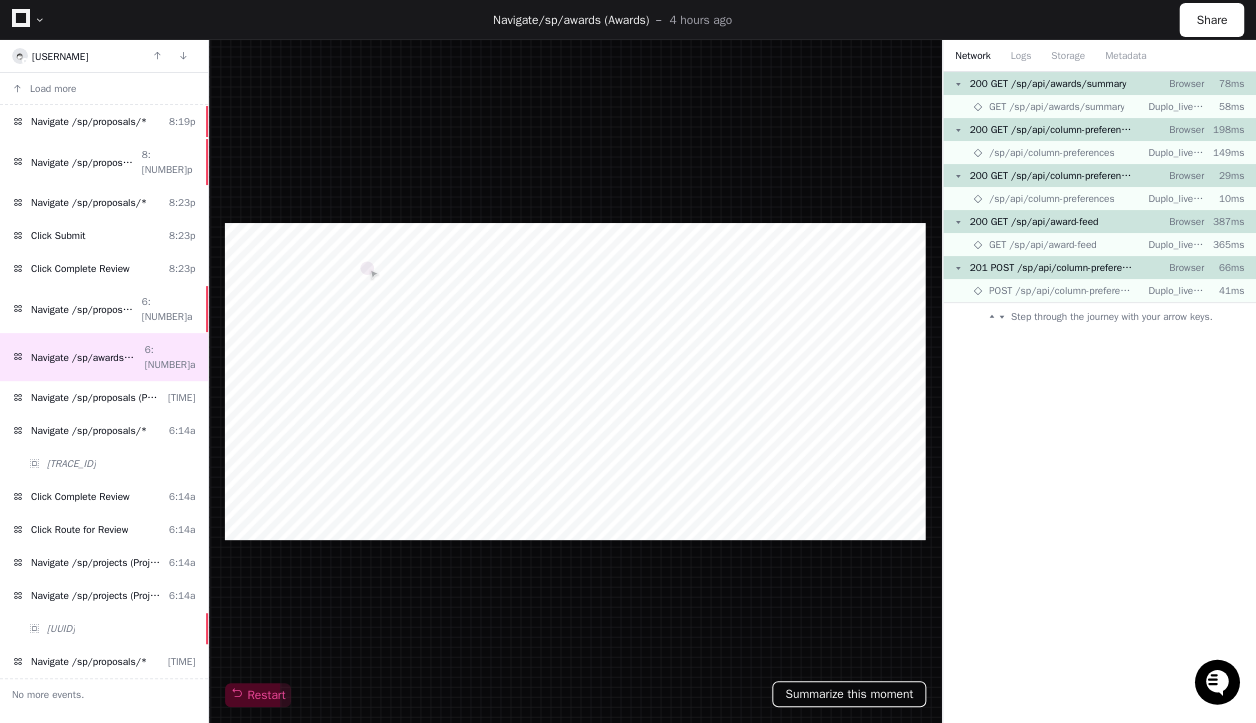 click on "Summarize this moment" 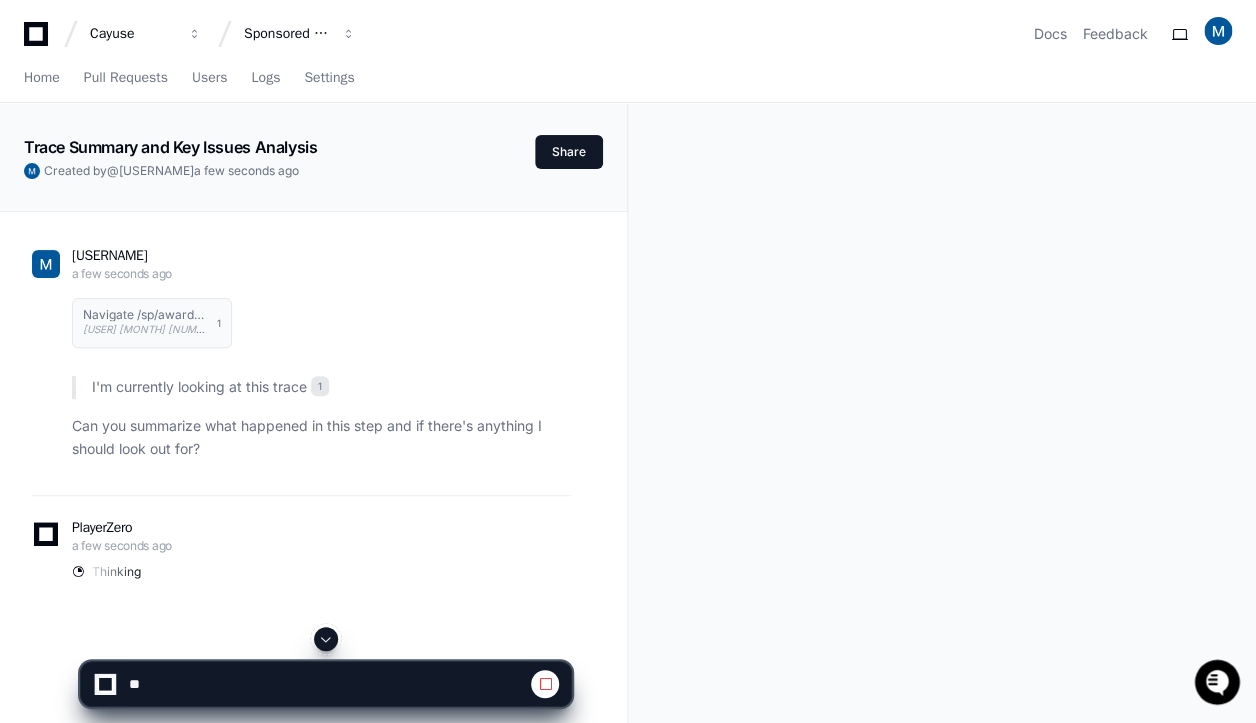 click on "Can you summarize what happened in this step and if there's anything I should look out for?" 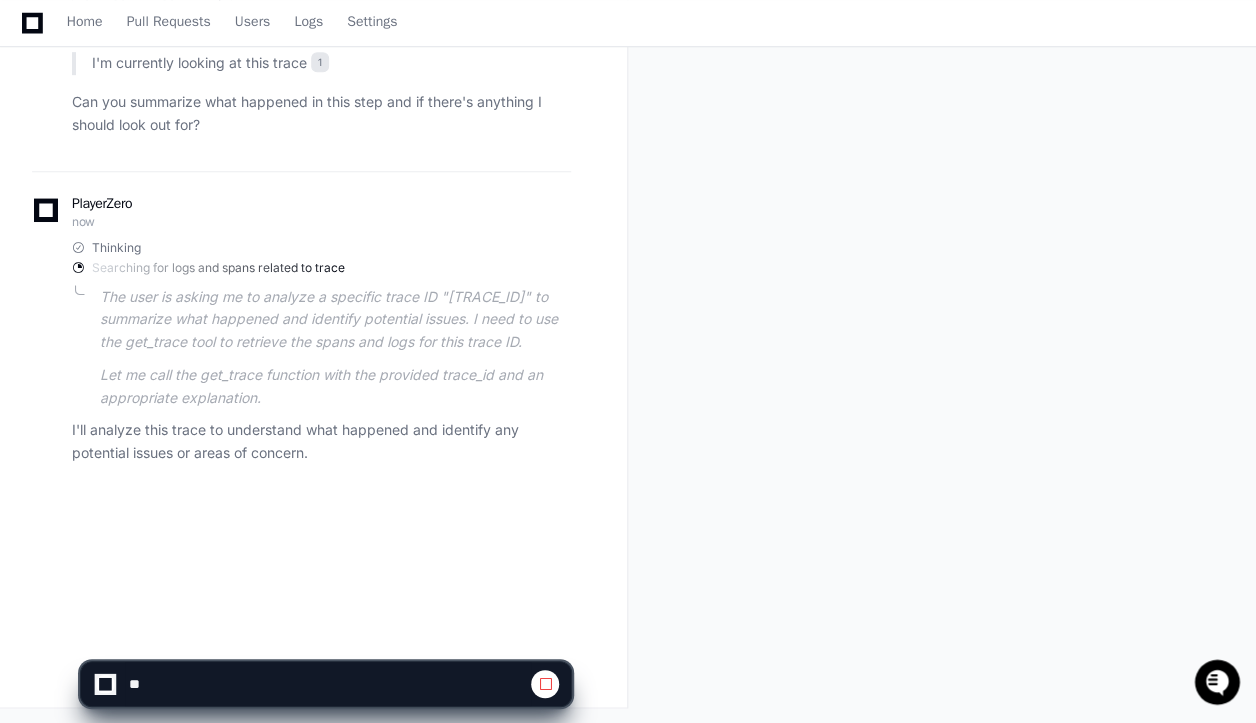 scroll, scrollTop: 0, scrollLeft: 0, axis: both 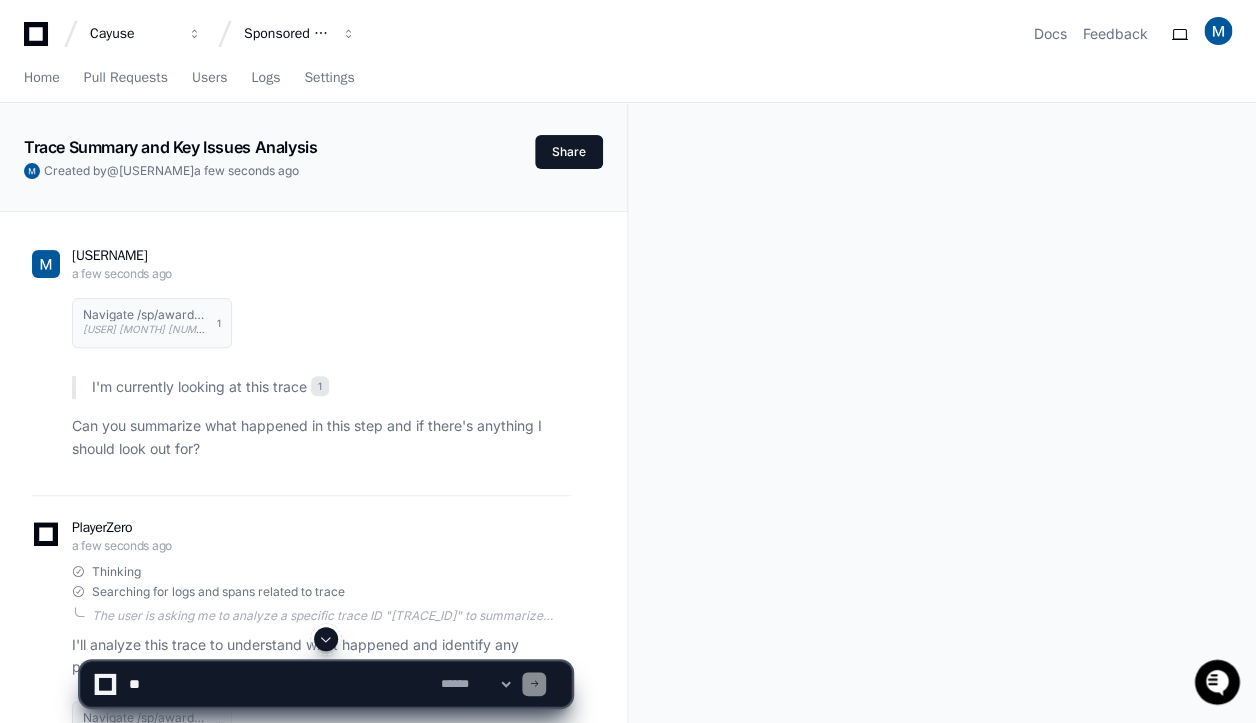 click 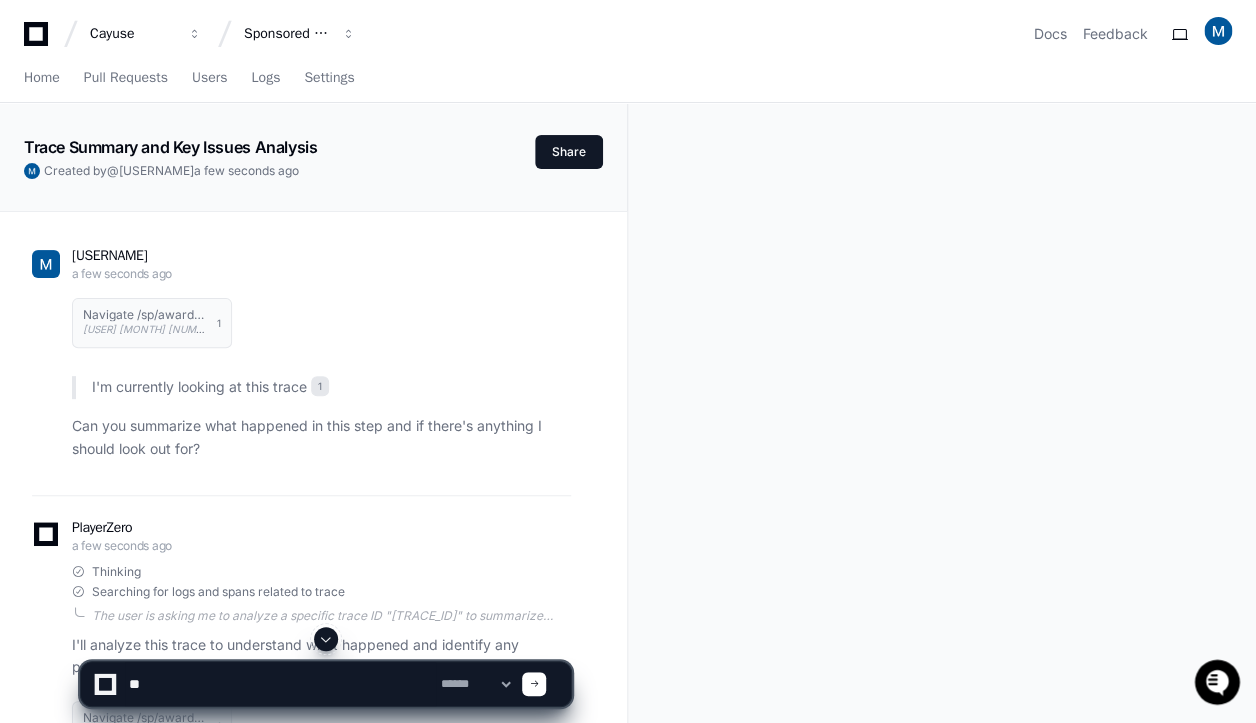 type on "*" 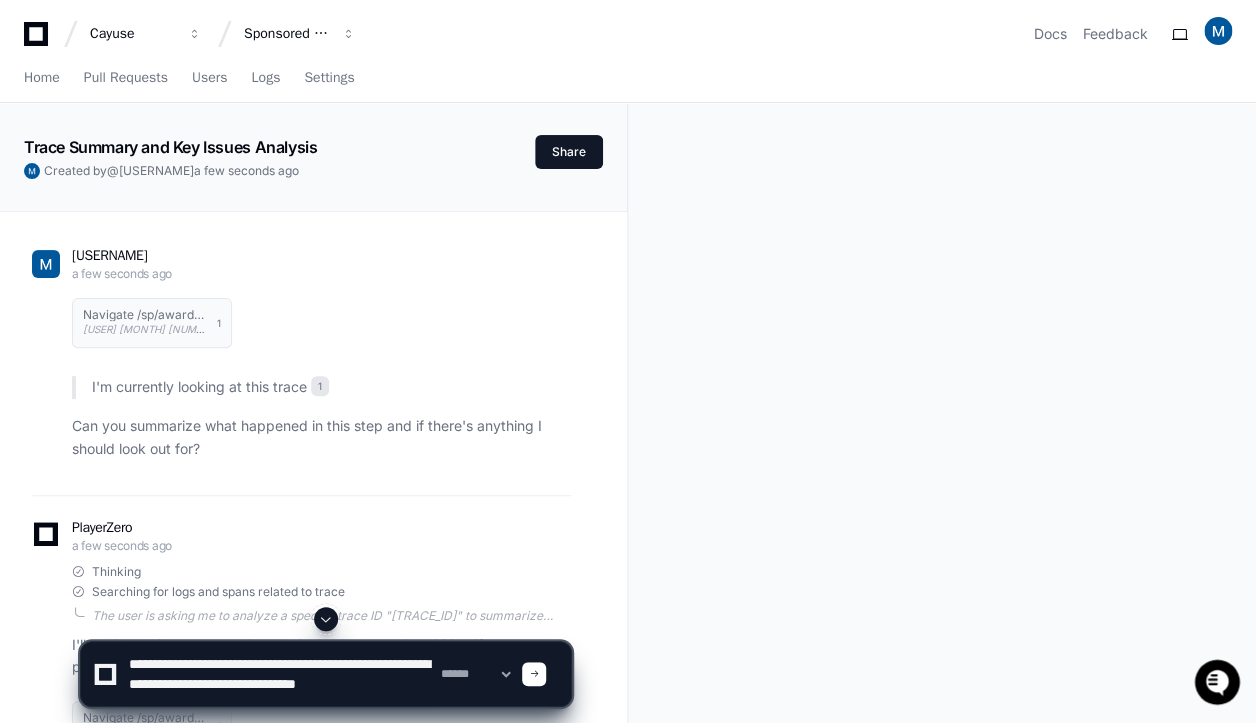 scroll, scrollTop: 6, scrollLeft: 0, axis: vertical 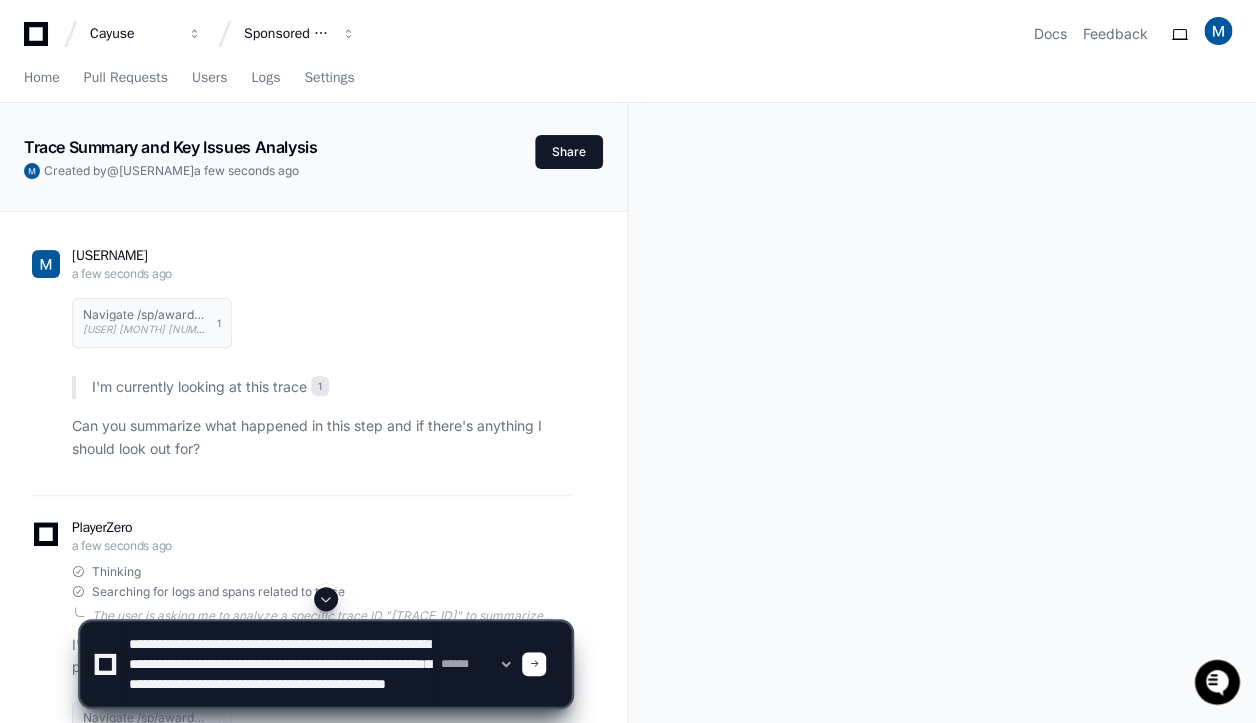 type on "**********" 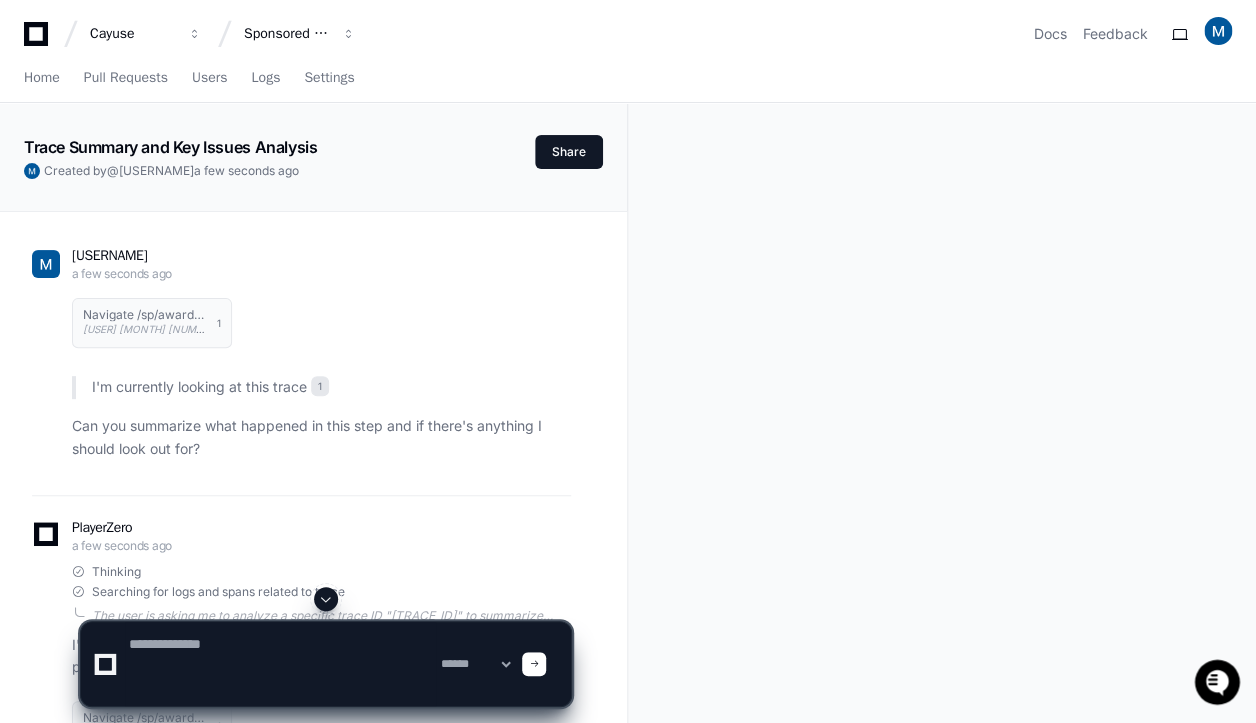 scroll, scrollTop: 0, scrollLeft: 0, axis: both 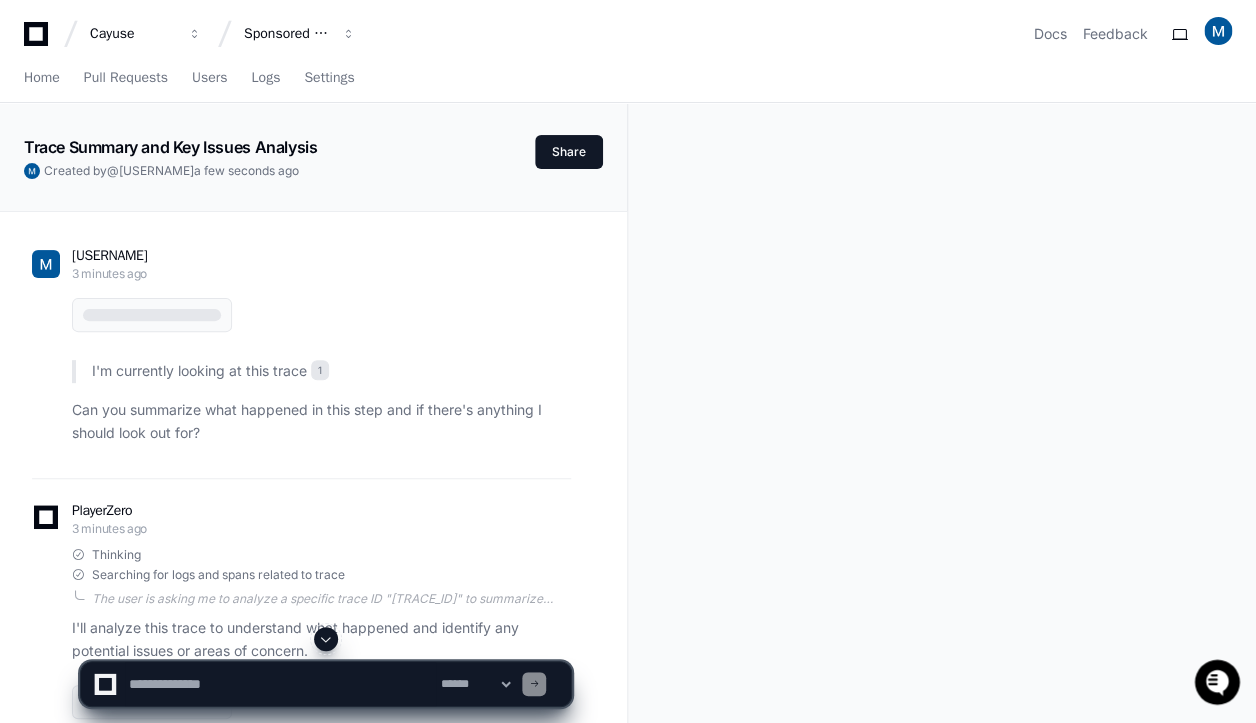 type 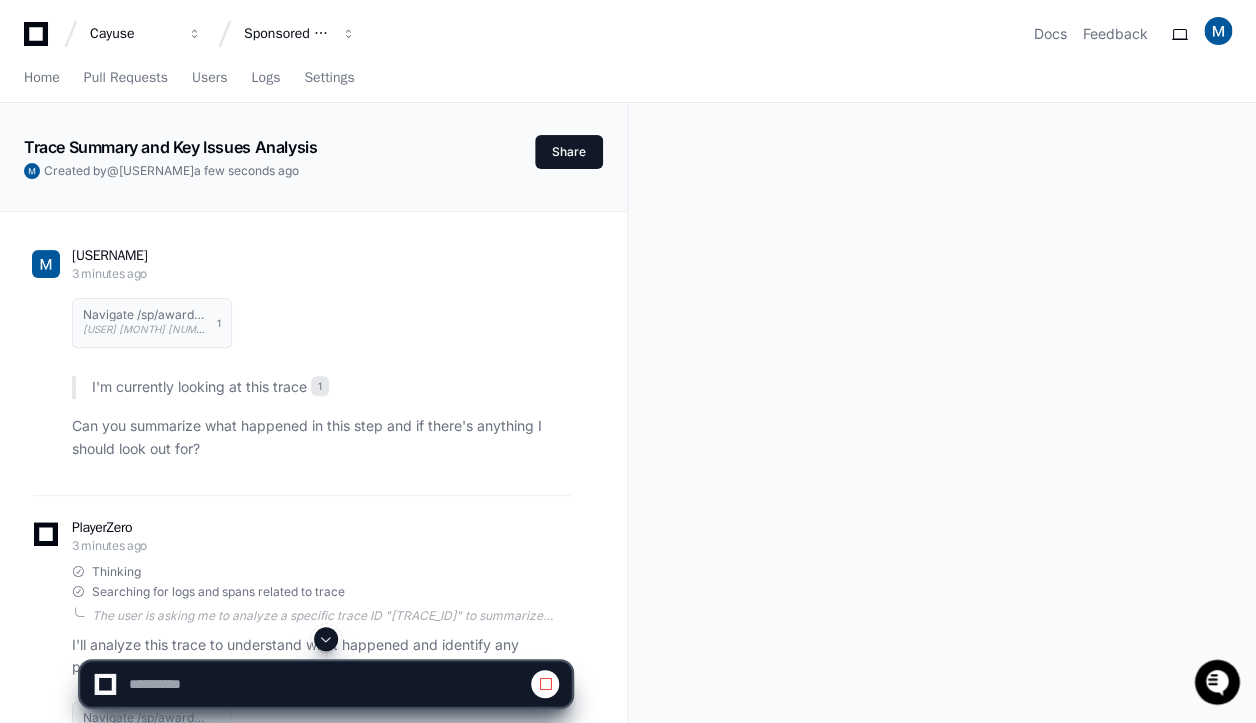 click 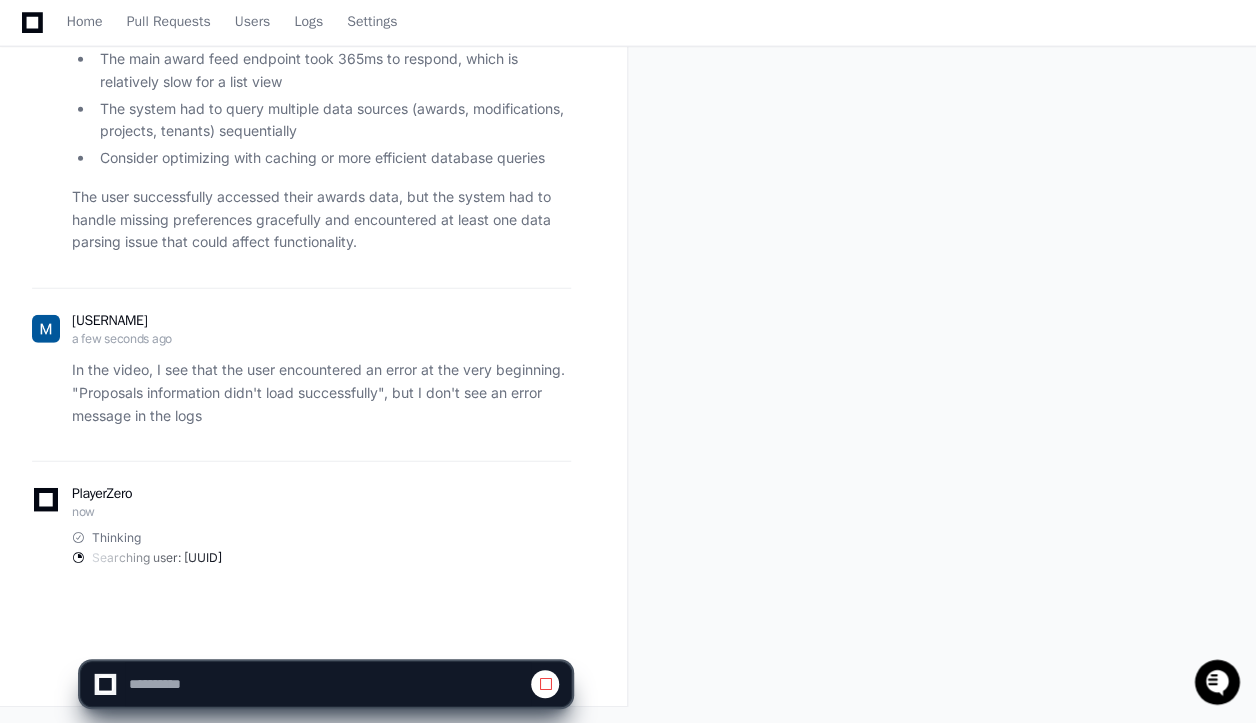 scroll, scrollTop: 1627, scrollLeft: 0, axis: vertical 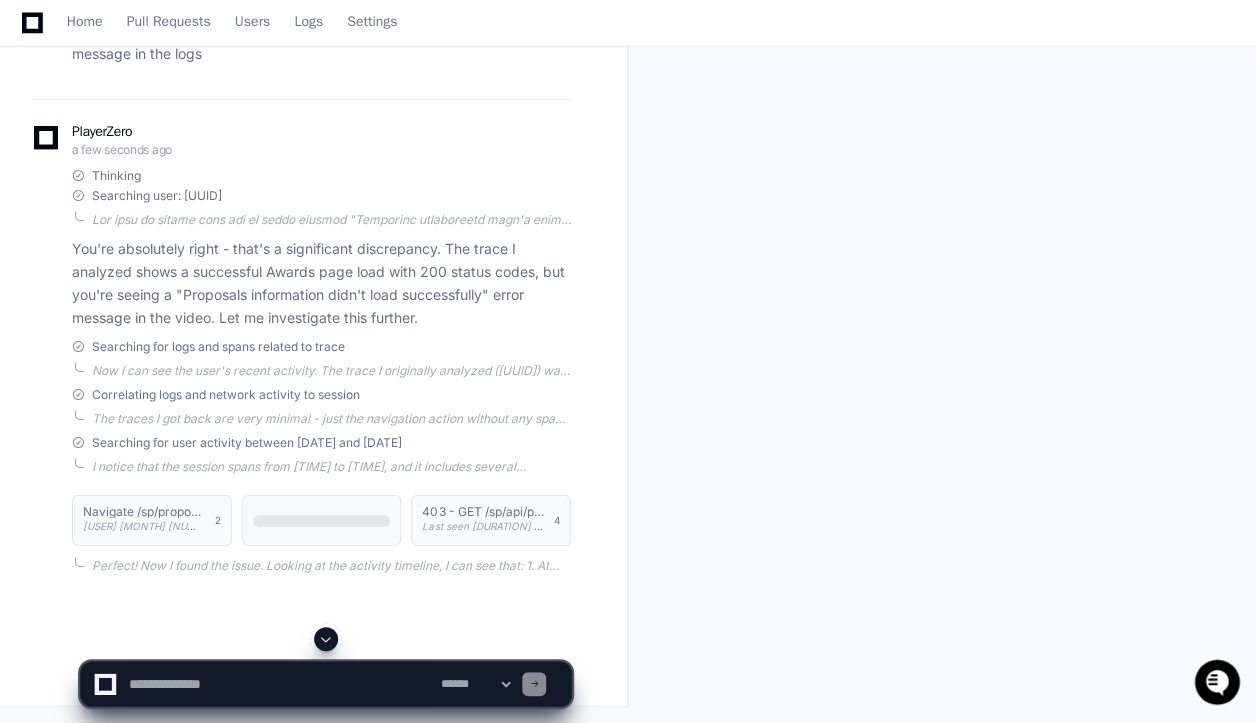 click on "Trace Summary and Key Issues Analysis  Created by  @ [USER_NAME]  a few seconds ago   Share
[USER_NAME] [TIME] ago 1
I'm currently looking at this trace 1
Can you summarize what happened in this step and if there's anything I should look out for?
PlayerZero [TIME] ago Thinking Searching for logs and spans related to trace  The user is asking me to analyze a specific trace ID "[TRACE_ID]" to summarize what happened and identify potential issues. I need to use the get_trace tool to retrieve the spans and logs for this trace ID.
Let me call the get_trace function with the provided trace_id and an appropriate explanation.  I'll analyze this trace to understand what happened and identify any potential issues or areas of concern.
Navigate /sp/awards (Awards) [USER_ID] [TIME] ago 1 High-Level Summary
1
Key Areas of Concern
1.
2." 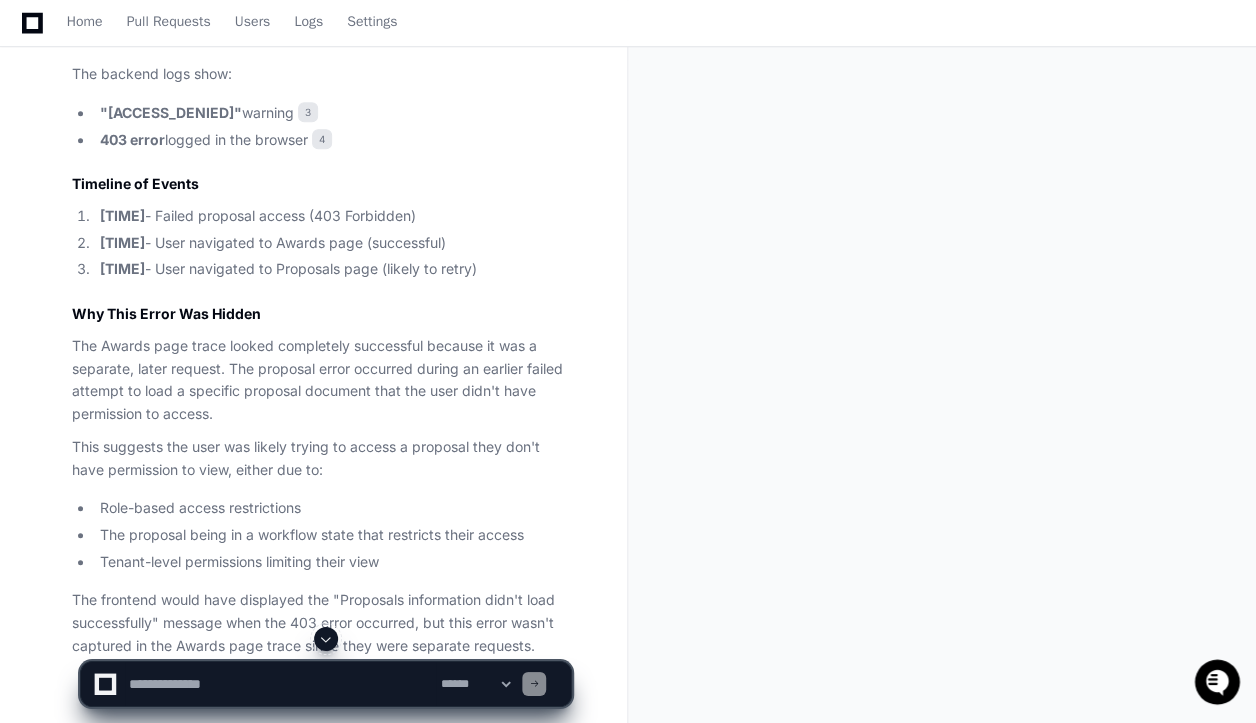 scroll, scrollTop: 2784, scrollLeft: 0, axis: vertical 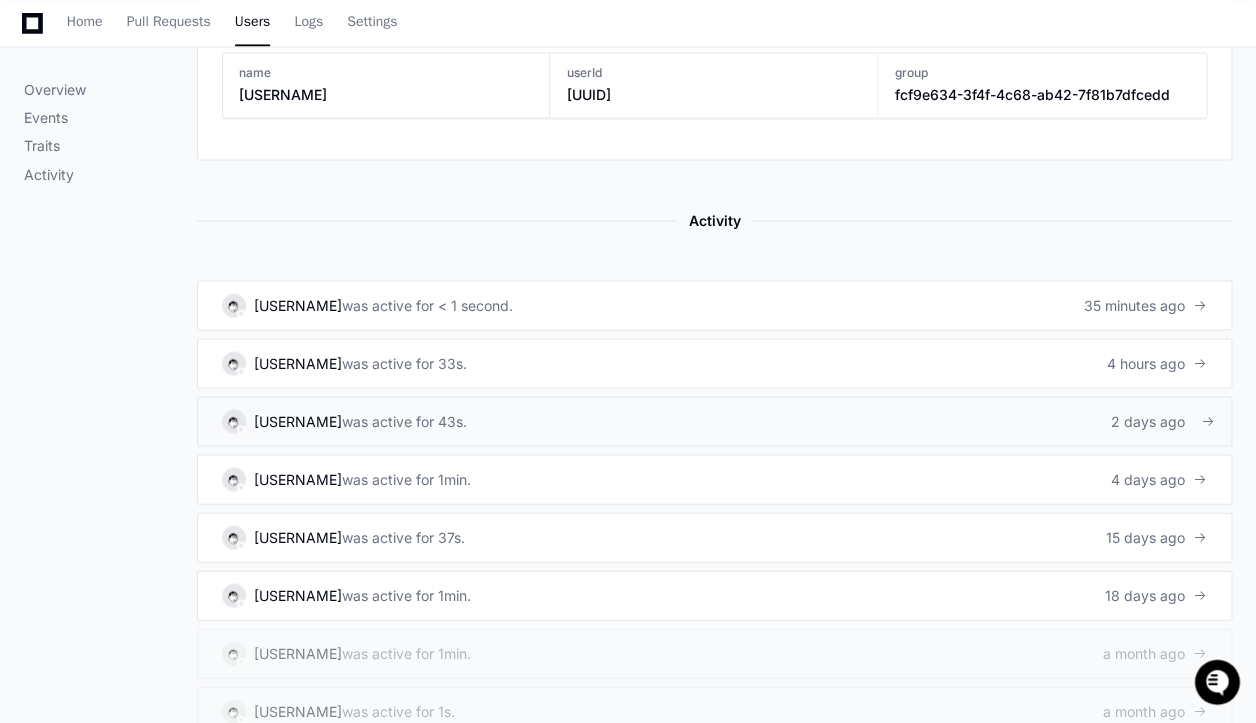 click on "[USERNAME]" 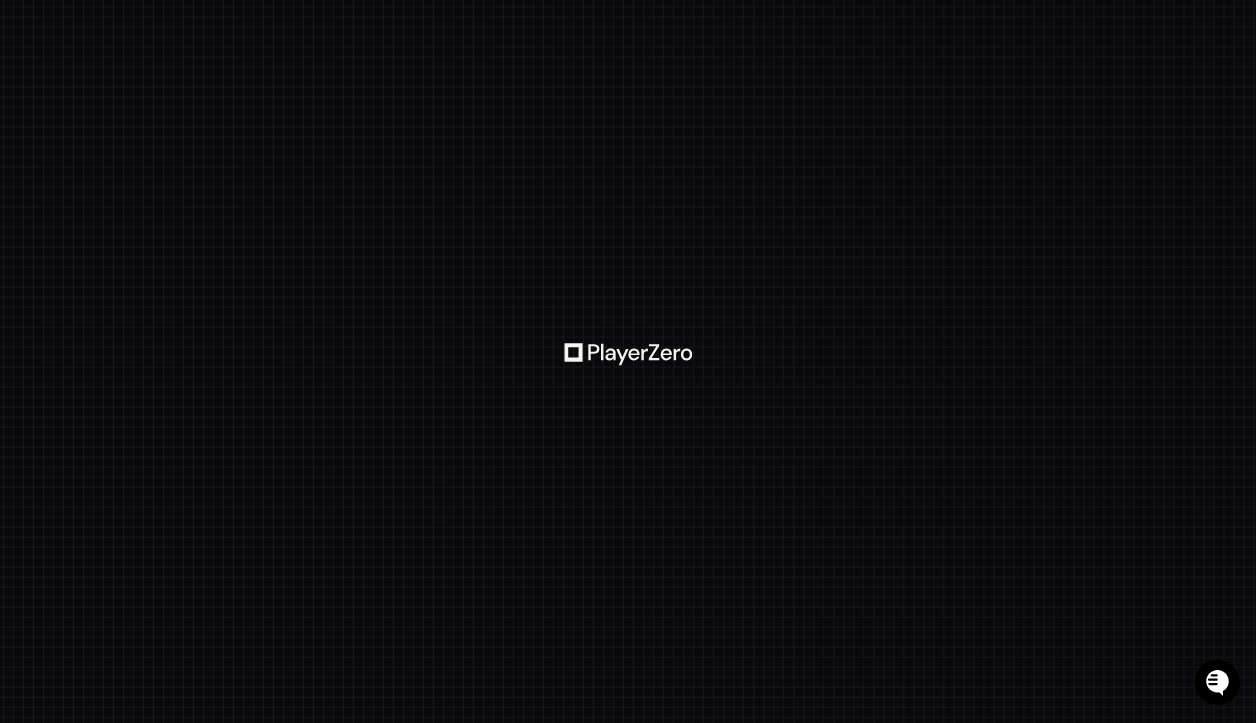 scroll, scrollTop: 0, scrollLeft: 0, axis: both 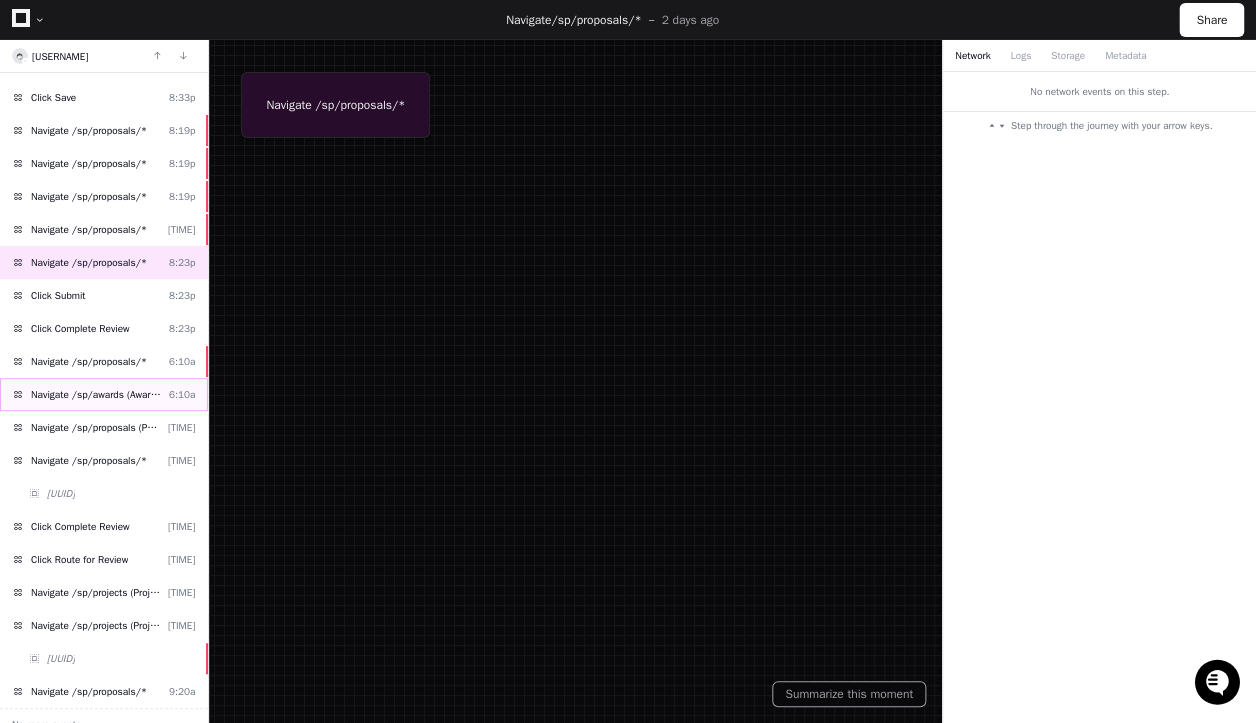 click on "Navigate /sp/awards (Awards)" 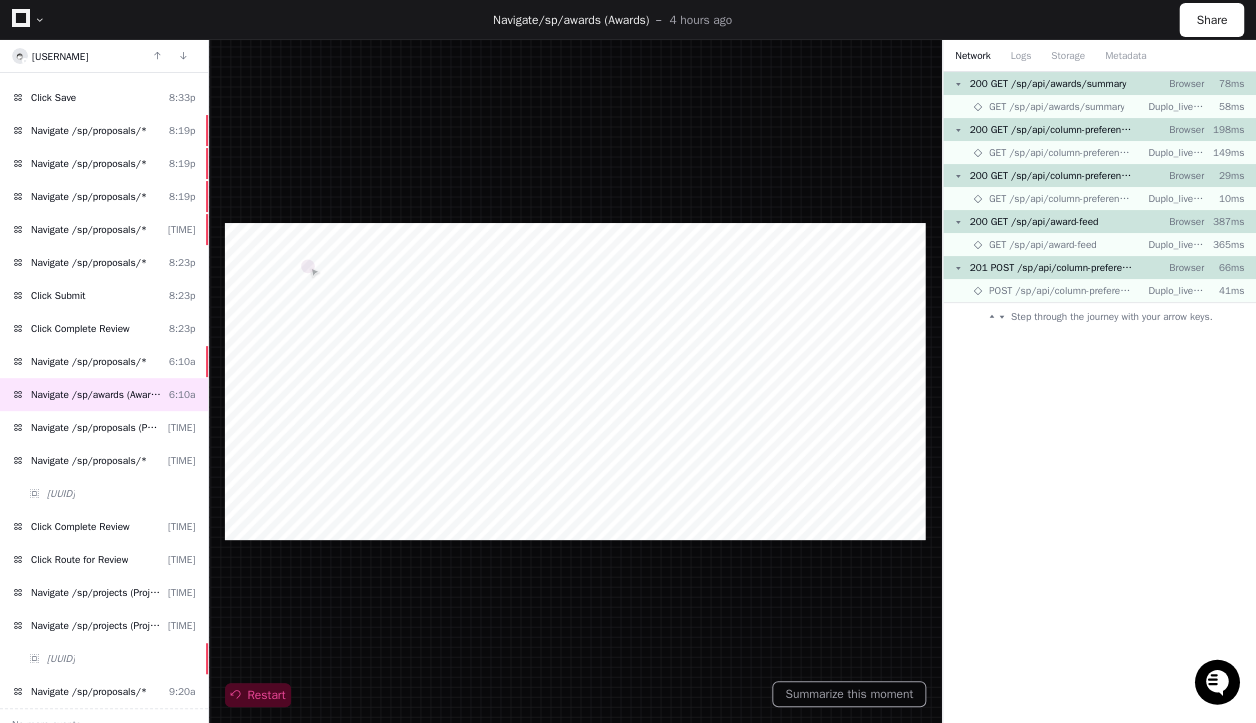 click on "Restart" 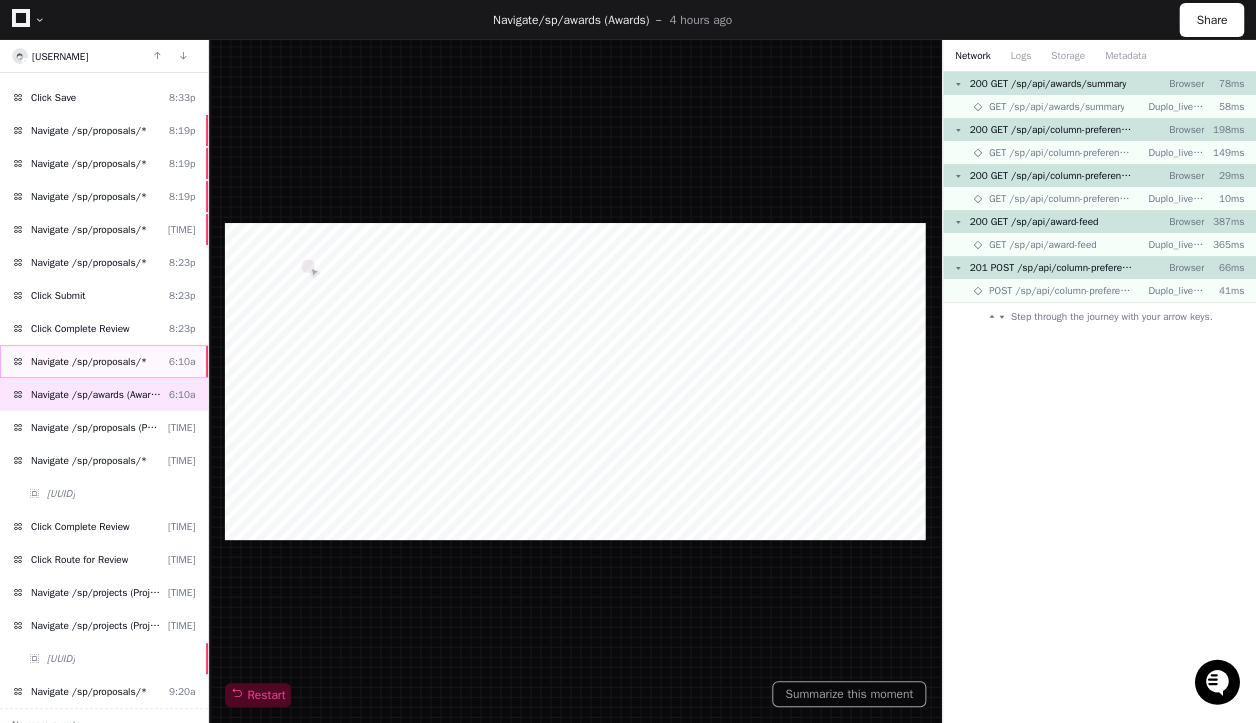 click on "Navigate /sp/proposals/*" 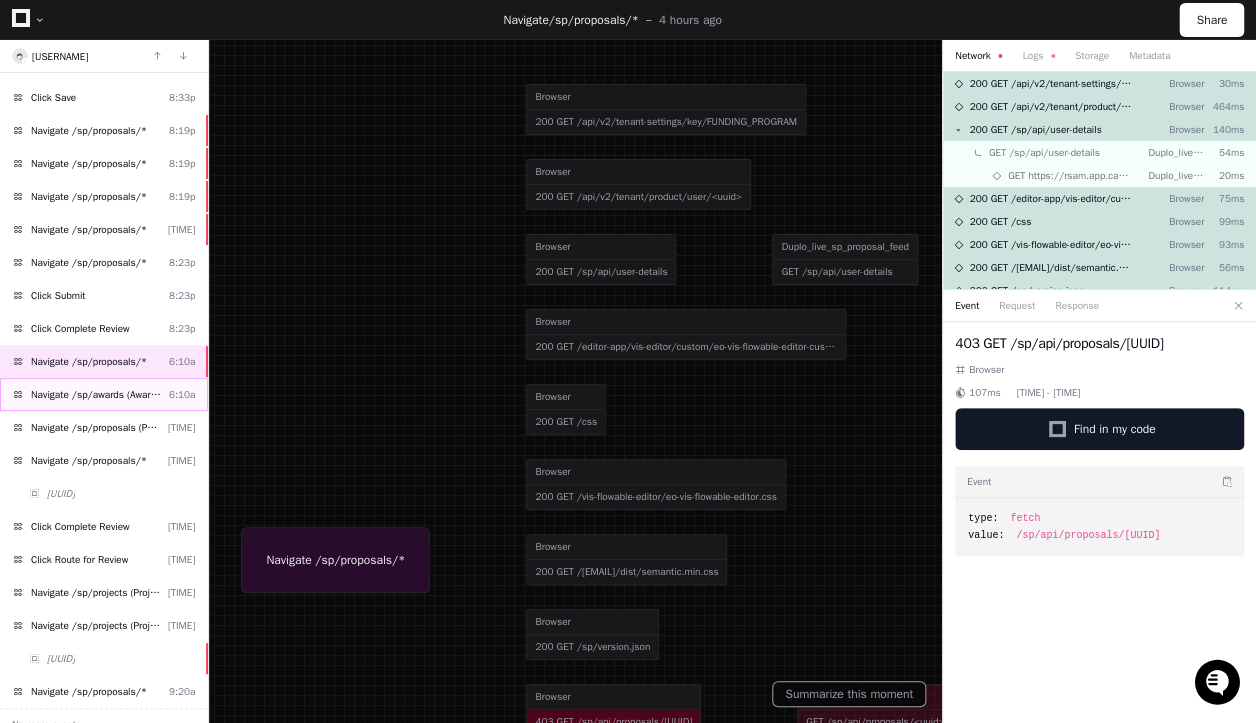 click on "Navigate /sp/awards (Awards)" 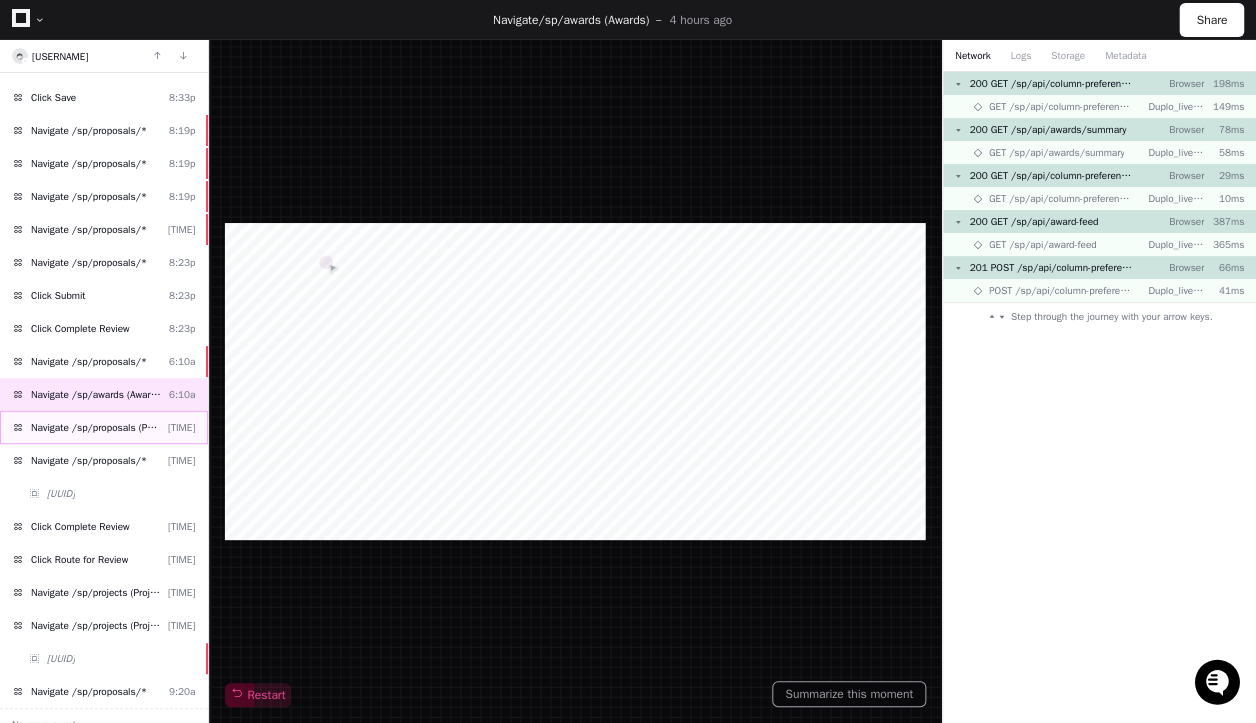 click on "Navigate /sp/proposals (Proposals)" 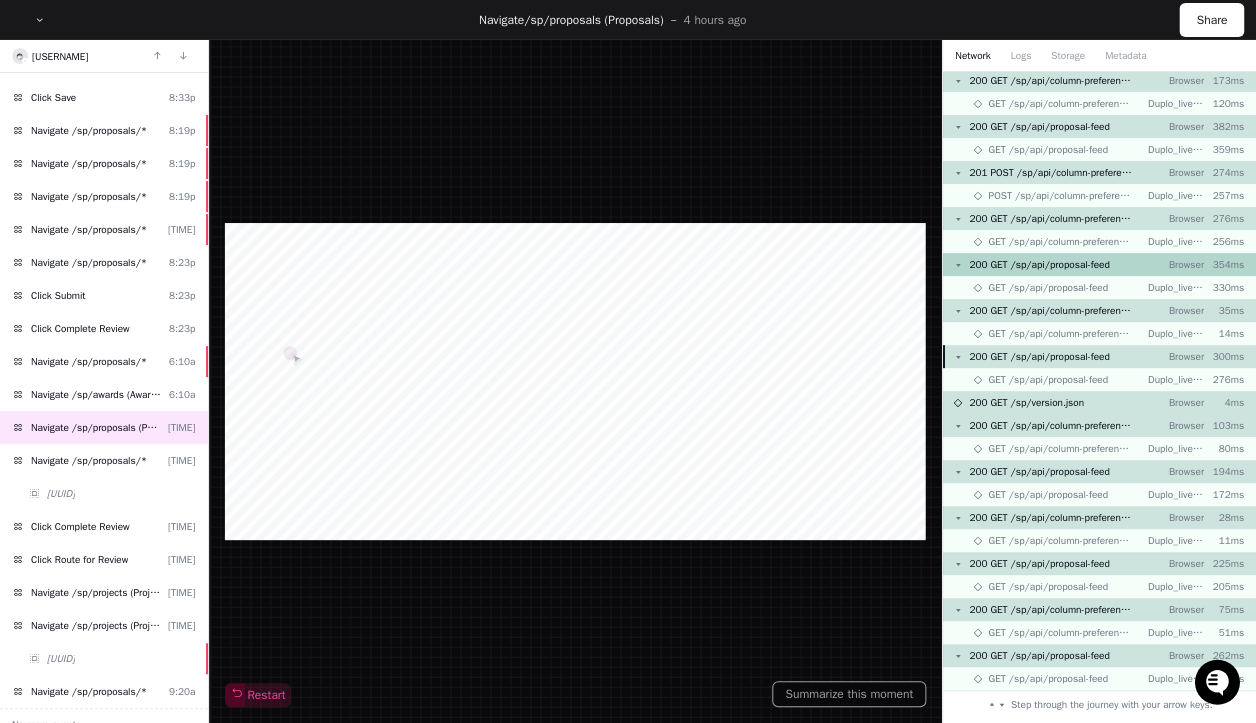 scroll, scrollTop: 0, scrollLeft: 0, axis: both 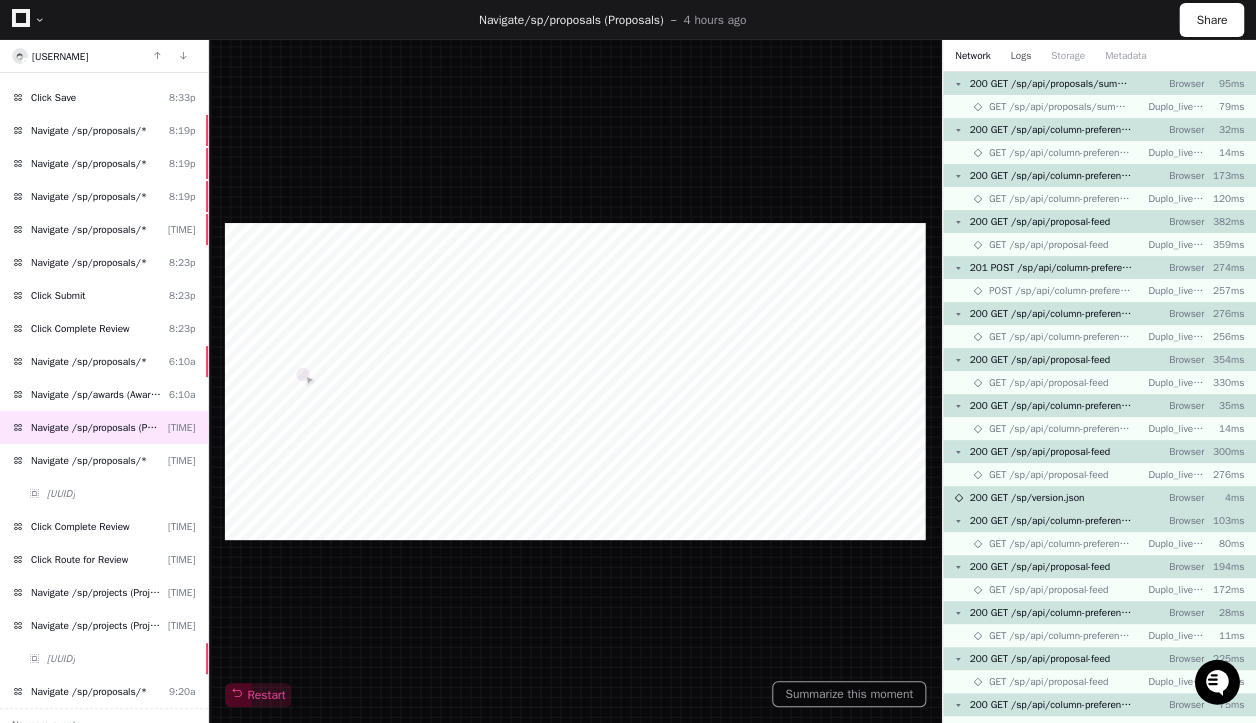click on "Logs" 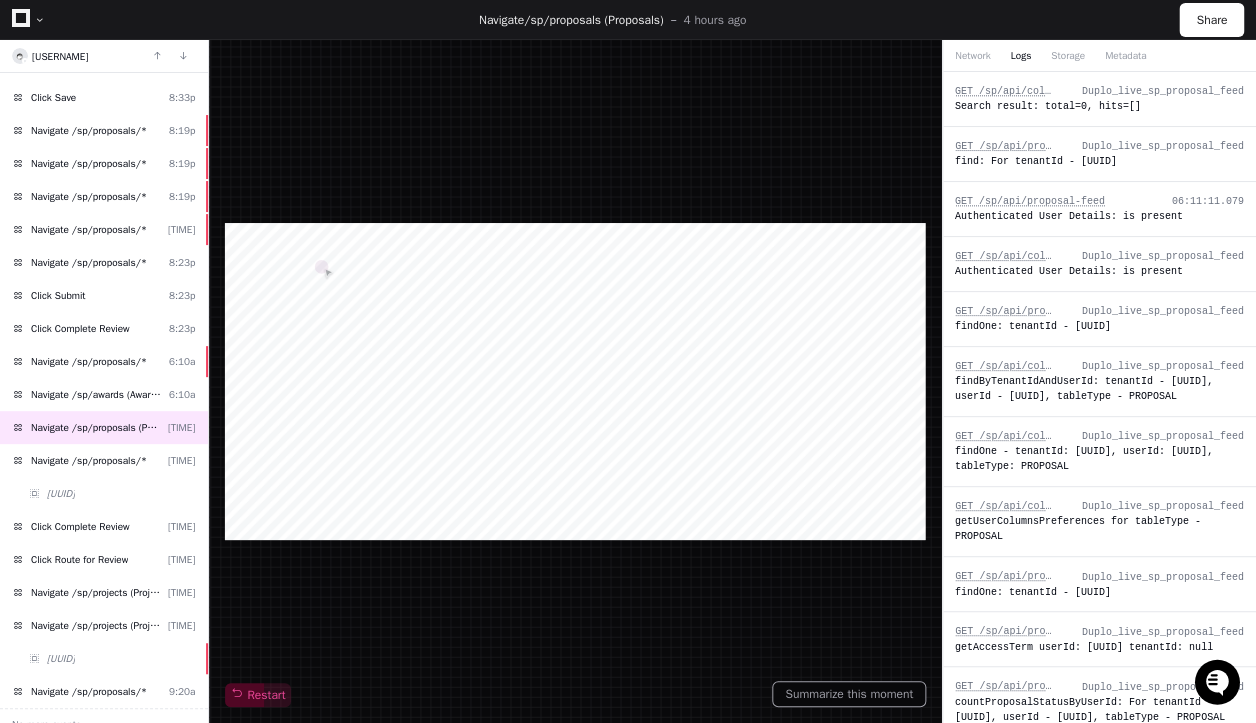 scroll, scrollTop: 0, scrollLeft: 0, axis: both 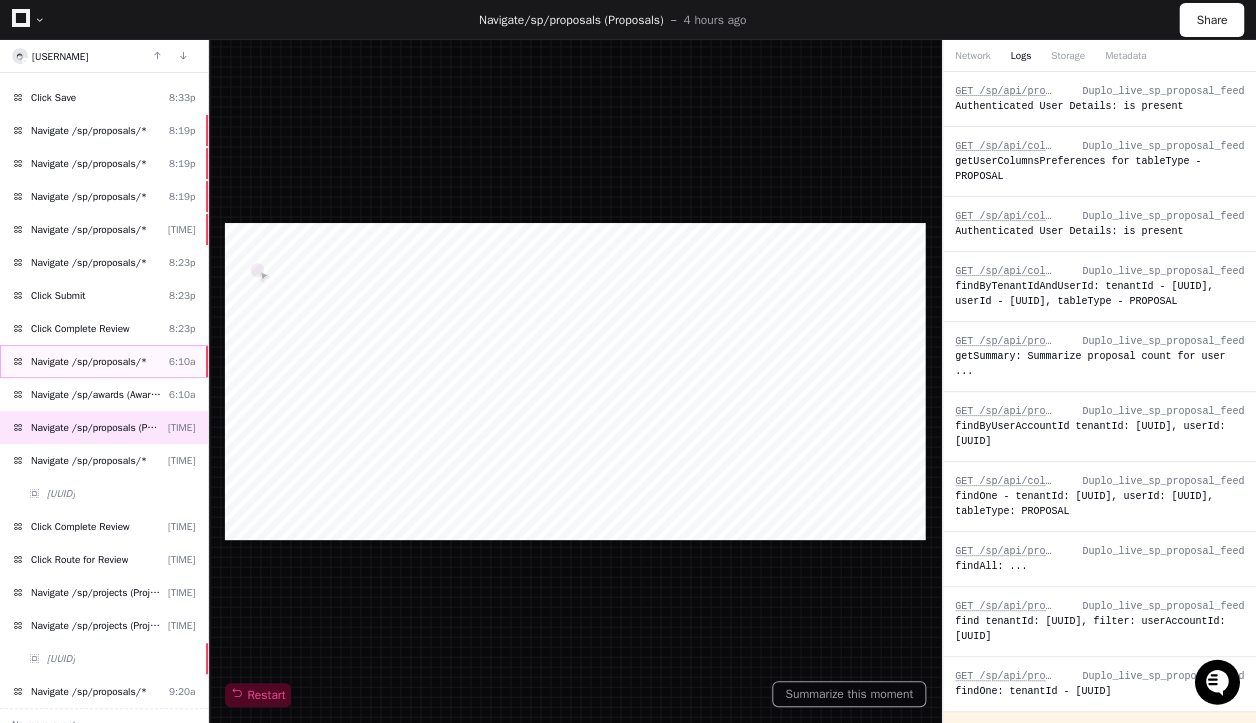 click on "Navigate /sp/proposals/*" 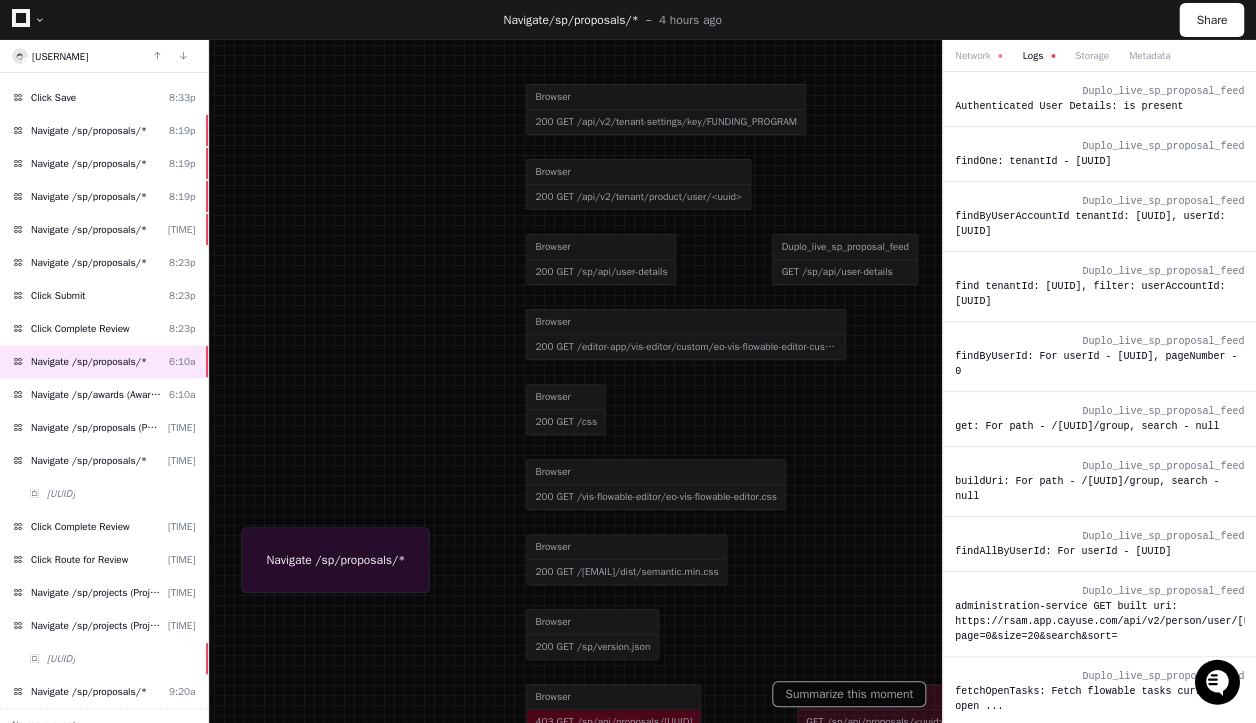 click on "Logs" 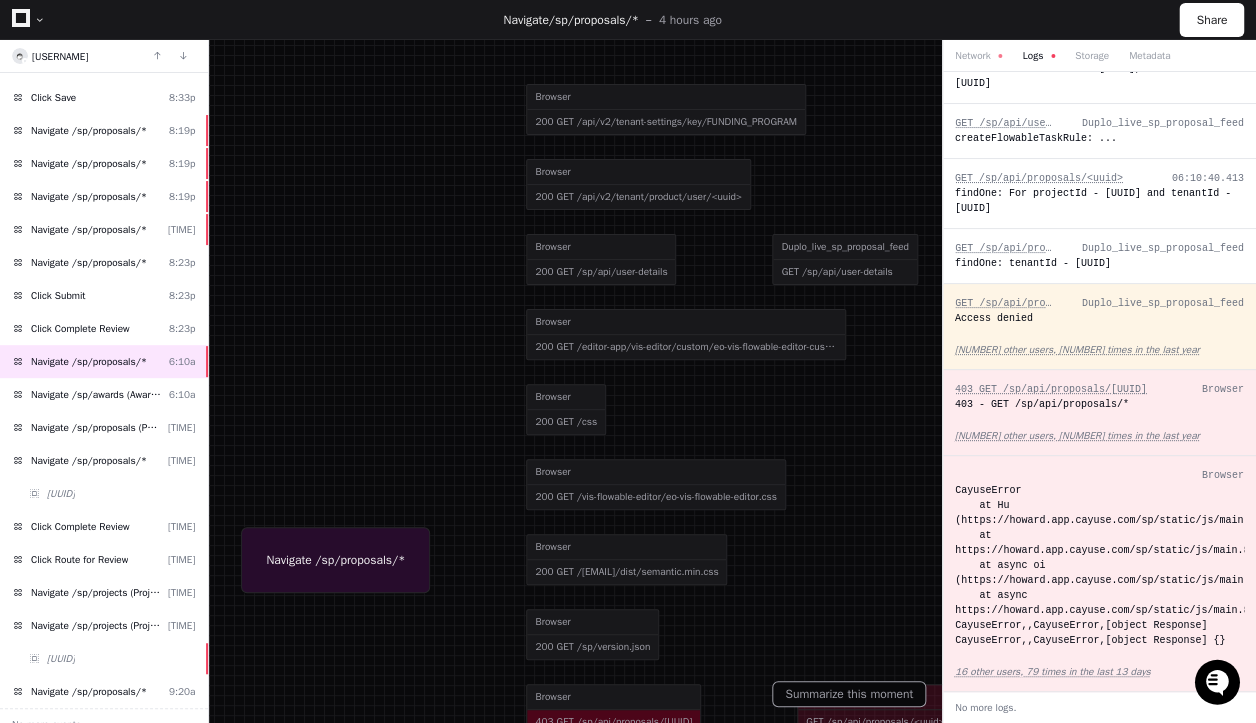 scroll, scrollTop: 2964, scrollLeft: 0, axis: vertical 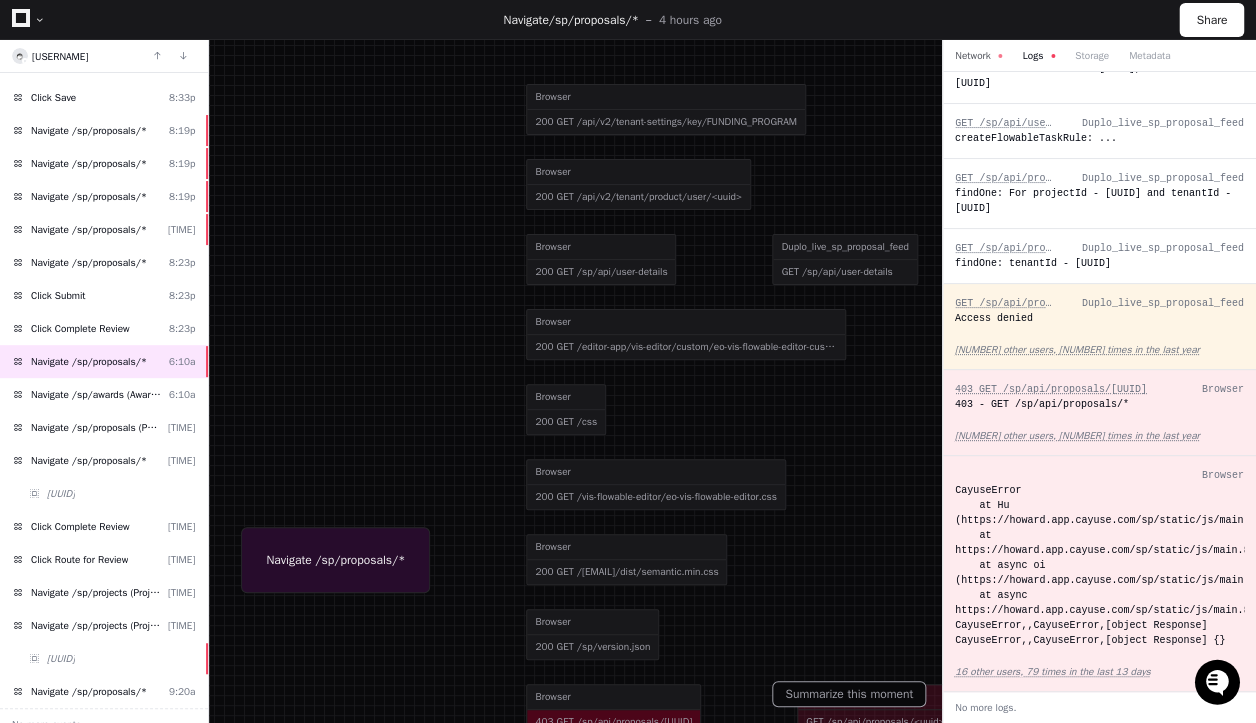 click on "Network" 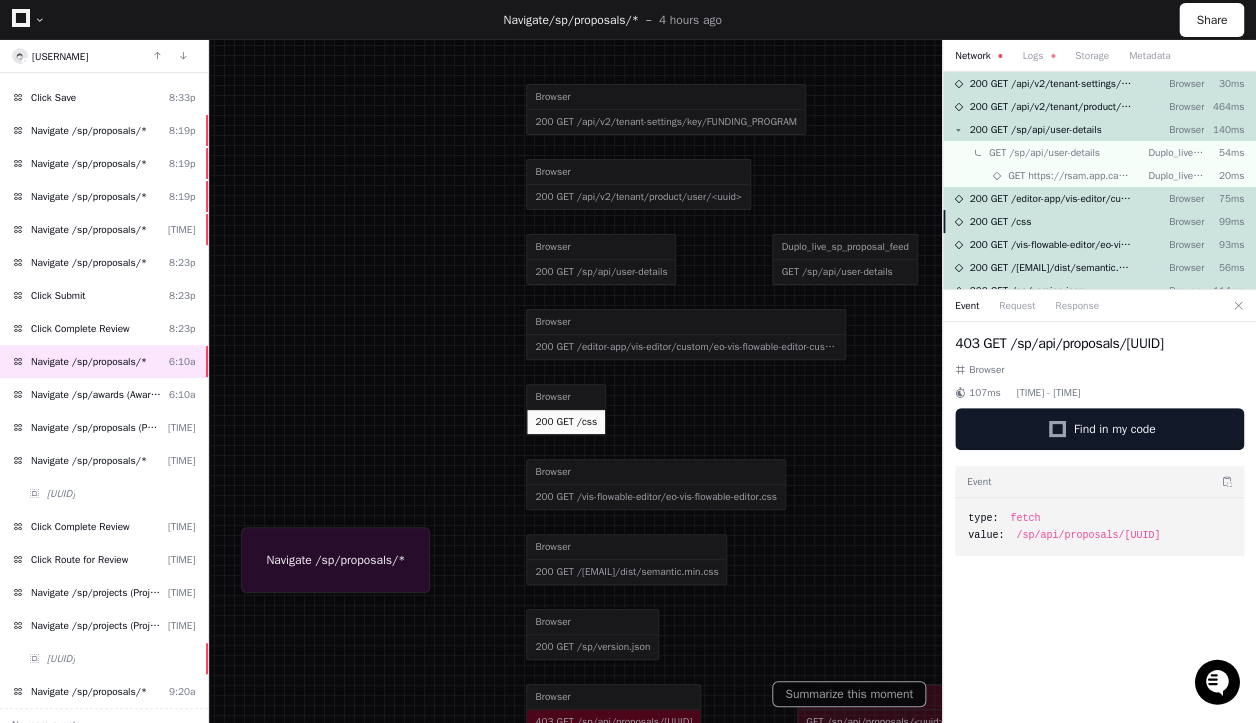scroll, scrollTop: 231, scrollLeft: 0, axis: vertical 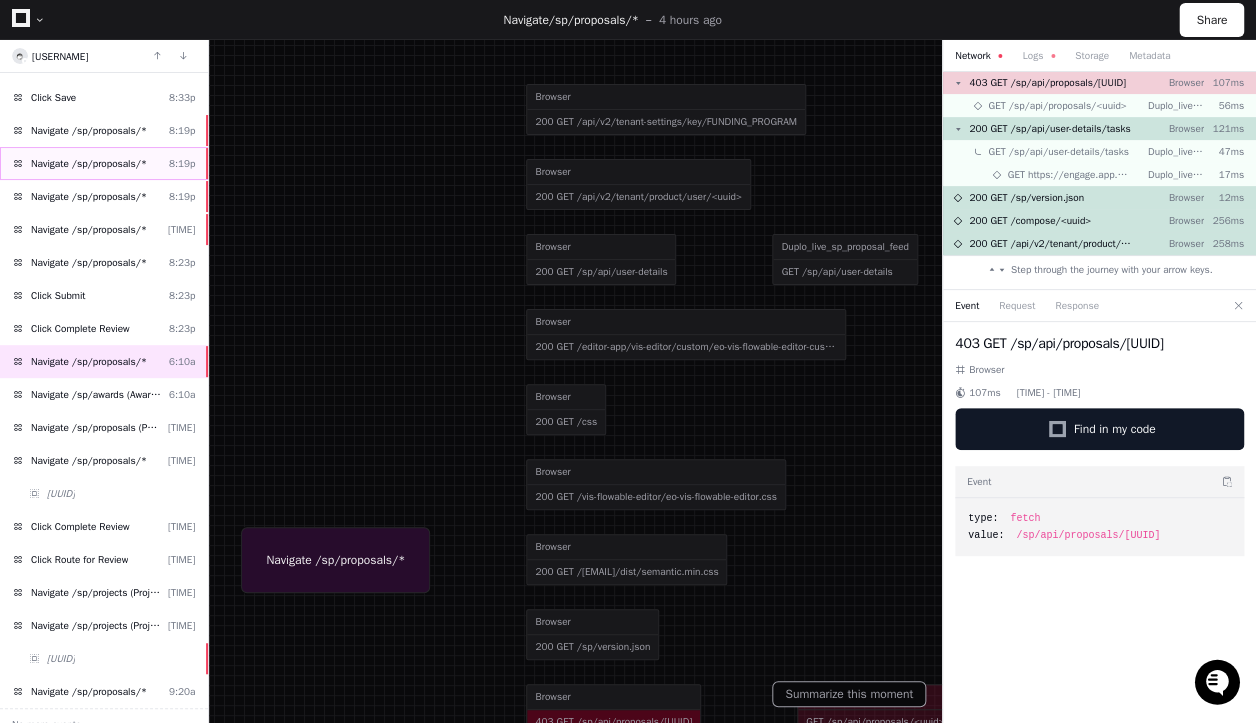 type 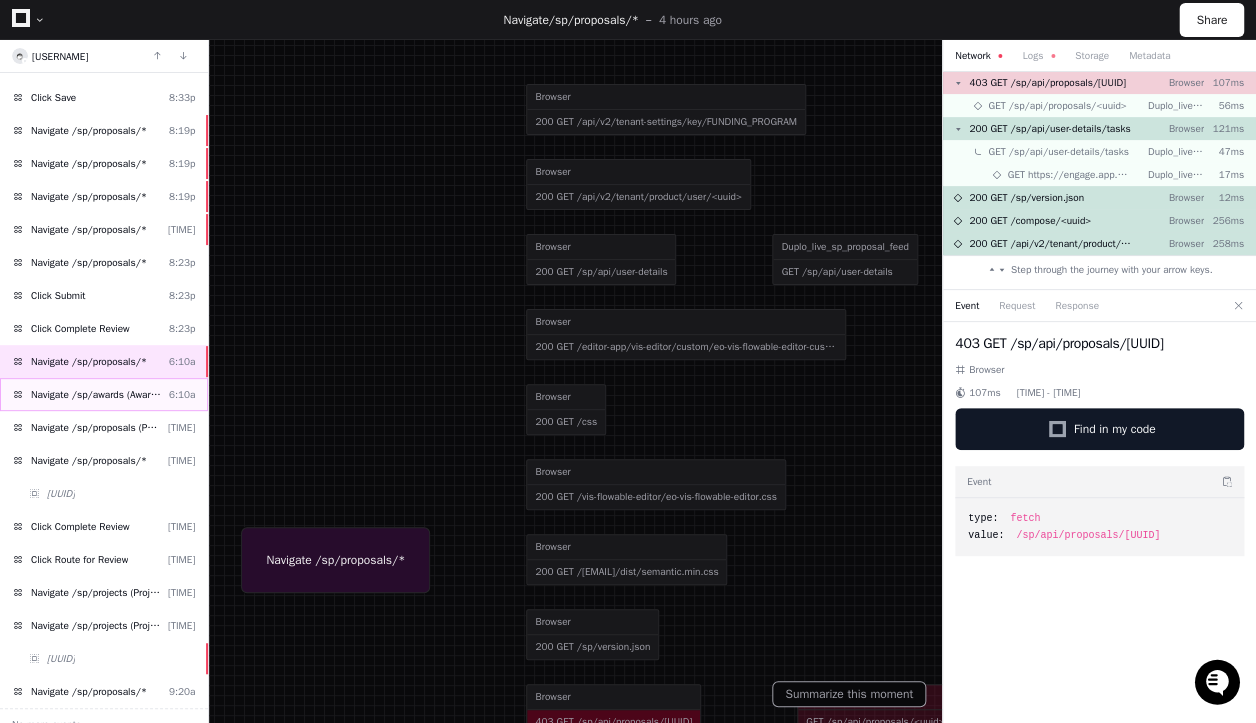 click on "Navigate /sp/awards (Awards)  6:[NUMBER]a" 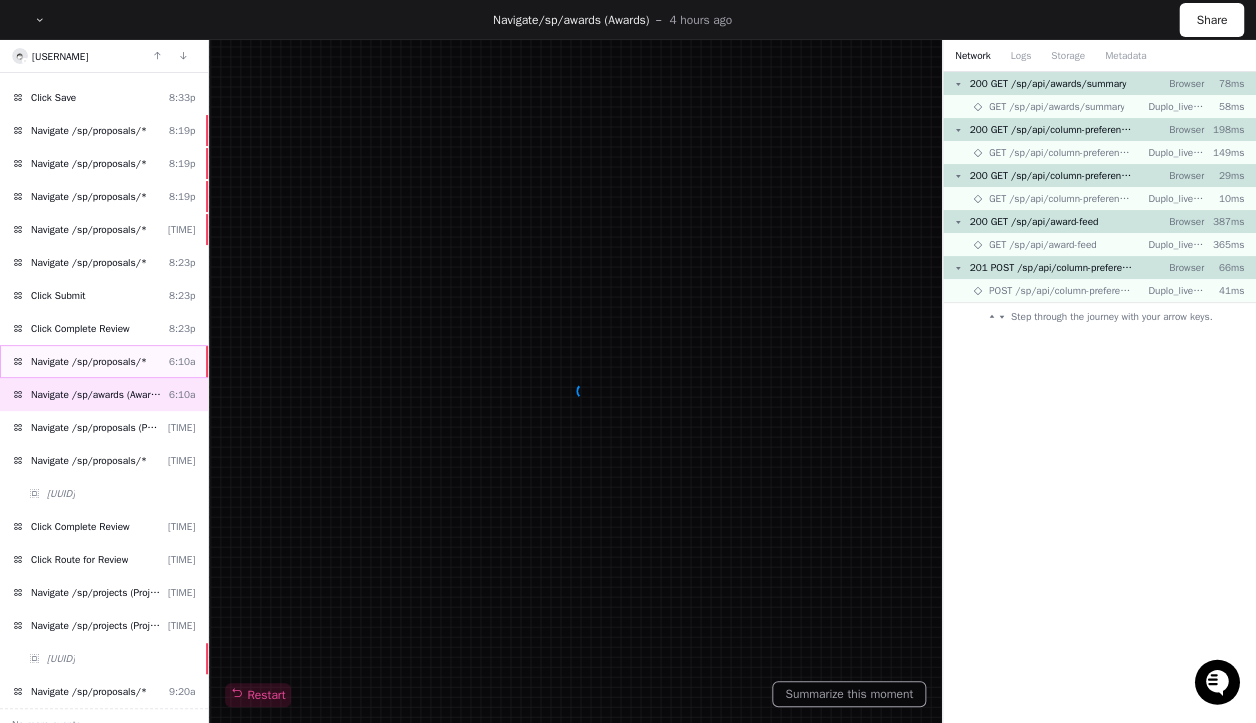 scroll, scrollTop: 0, scrollLeft: 0, axis: both 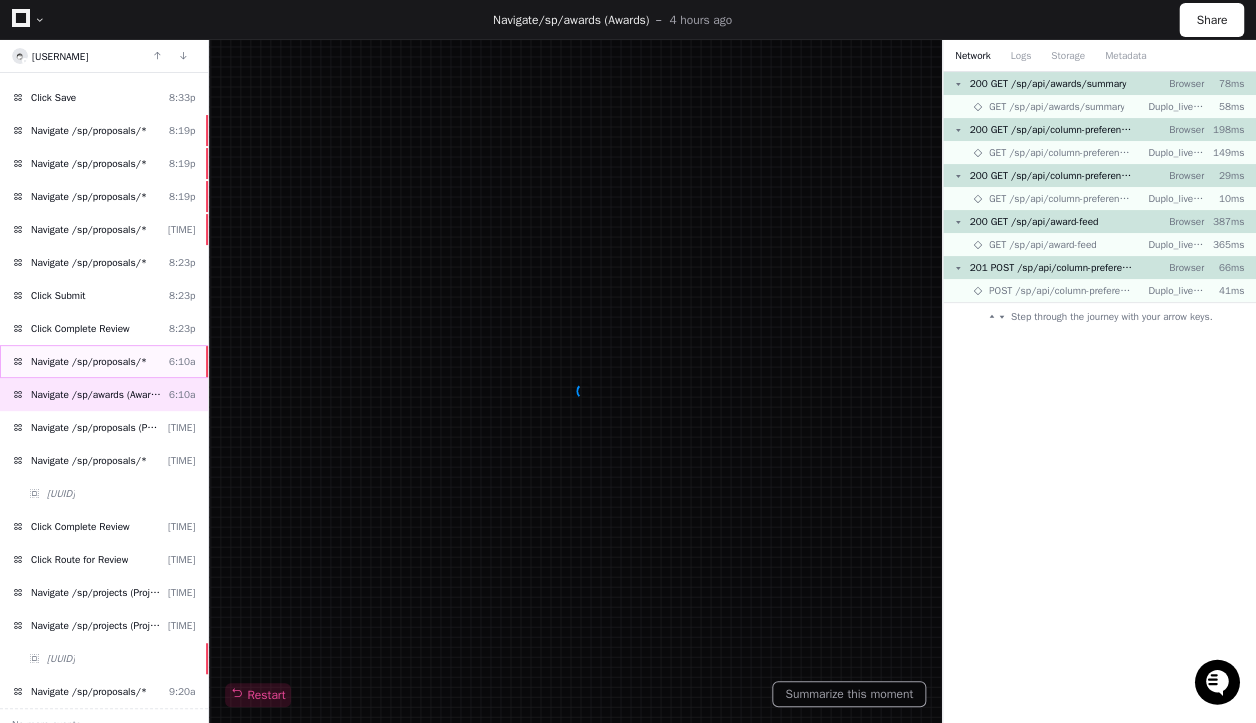 click on "Navigate /sp/proposals/*" 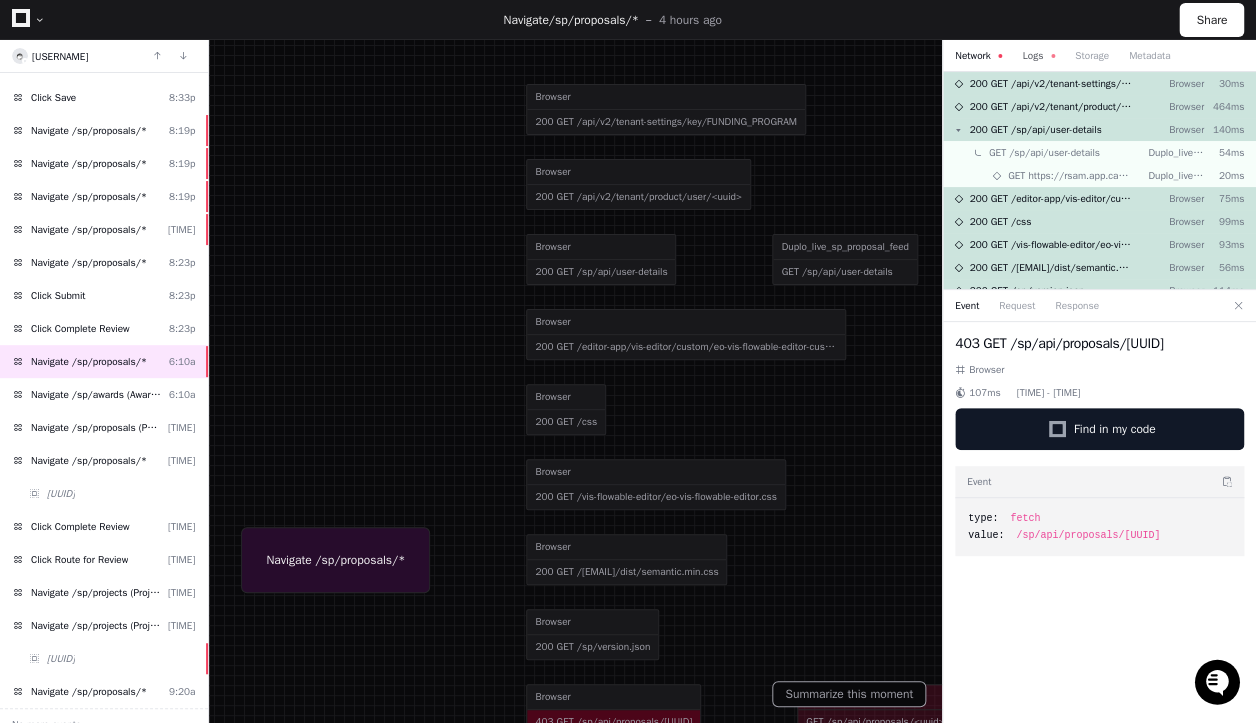 click on "Logs" 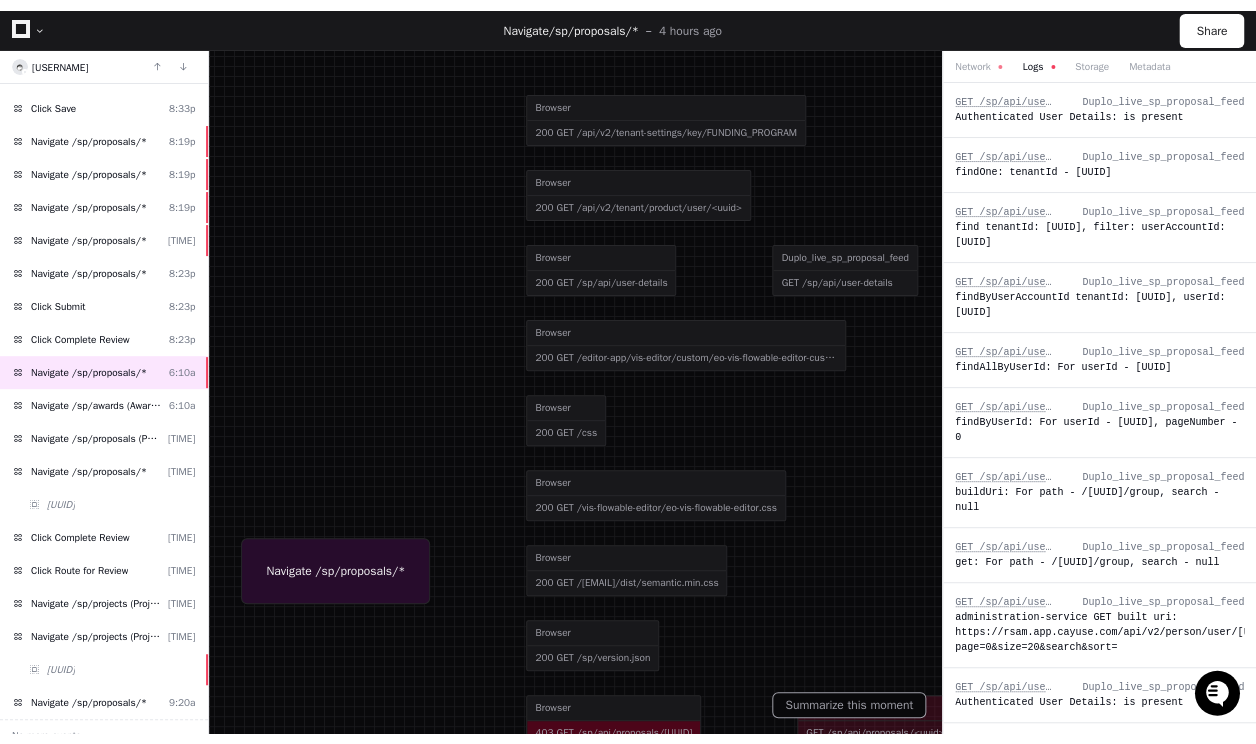 scroll, scrollTop: 1172, scrollLeft: 0, axis: vertical 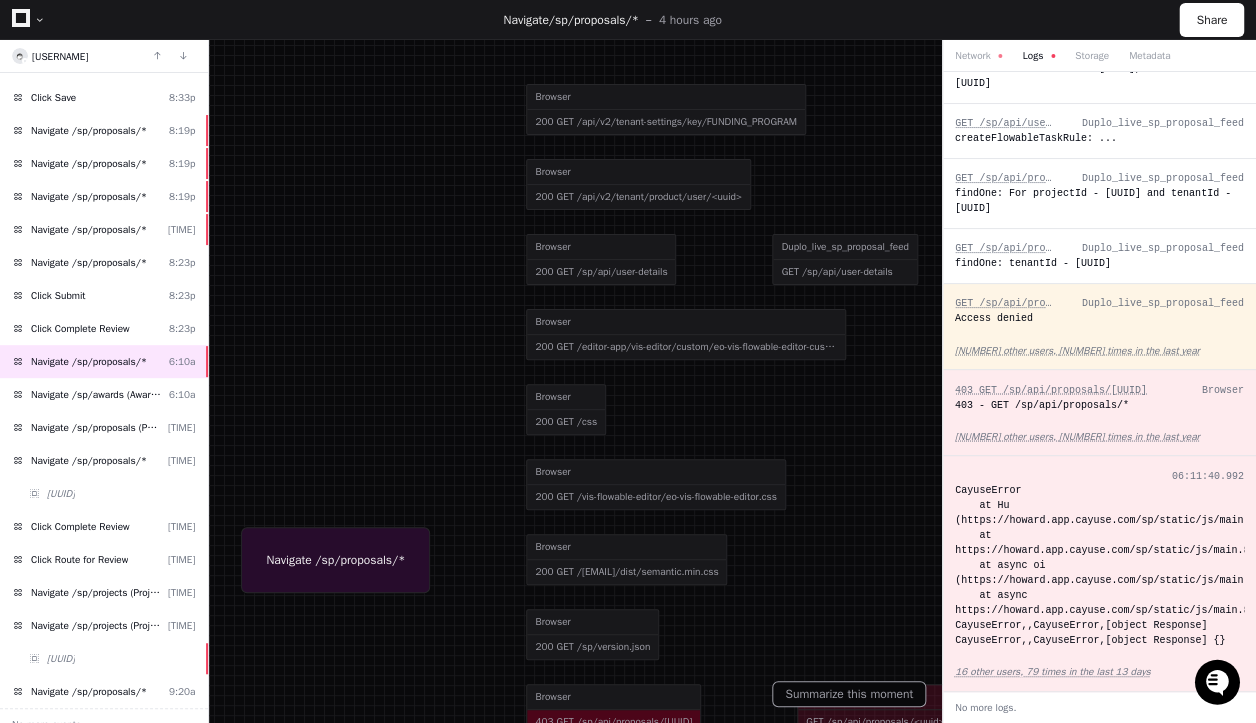 click on "CayuseError
at Hu (https://howard.app.cayuse.com/sp/static/js/main.837fafb7.chunk.js:1:287977)
at https://howard.app.cayuse.com/sp/static/js/main.837fafb7.chunk.js:1:288289
at async oi (https://howard.app.cayuse.com/sp/static/js/main.837fafb7.chunk.js:1:207916)
at async https://howard.app.cayuse.com/sp/static/js/main.837fafb7.chunk.js:1:285407 CayuseError,,CayuseError,[object Response] CayuseError,,CayuseError,[object Response] {}" 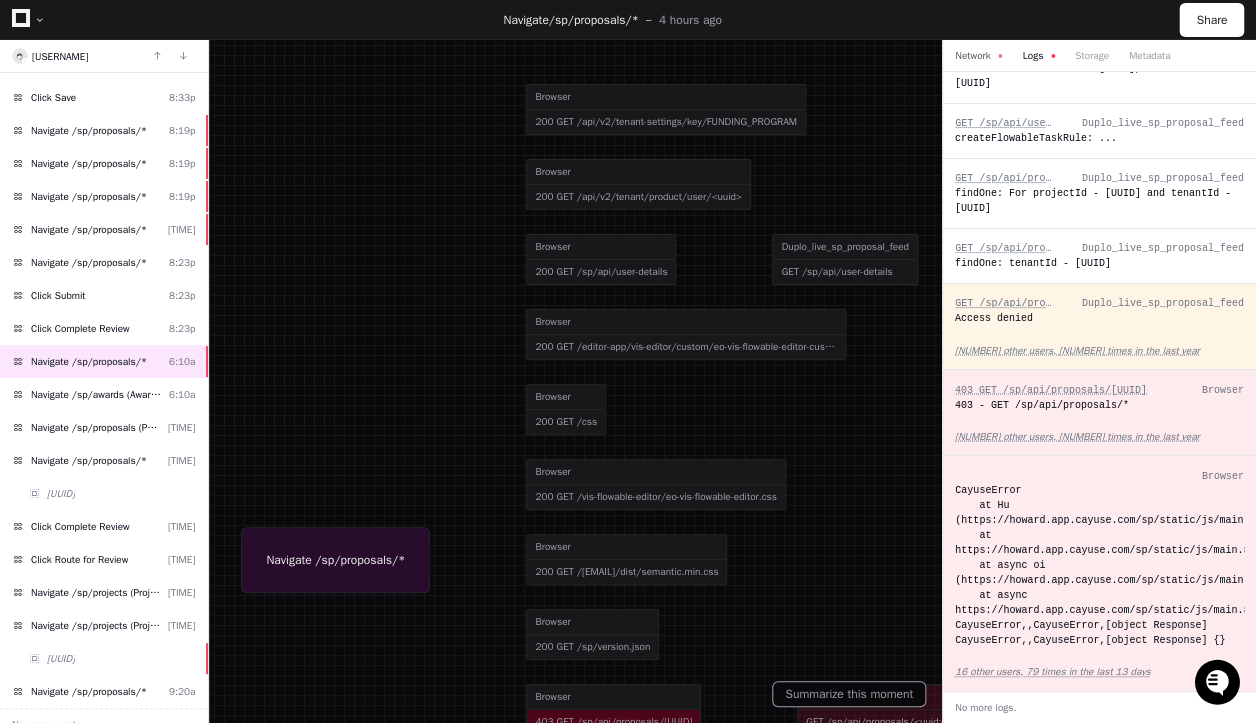 click on "Network" 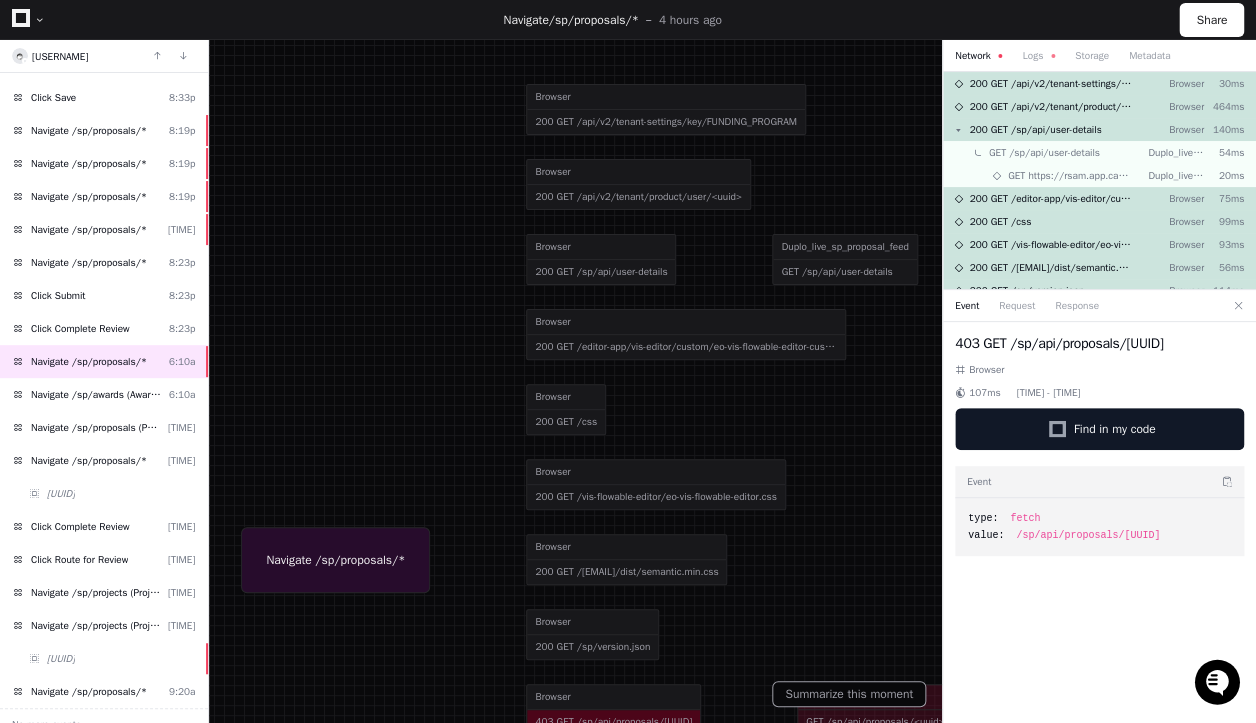 click at bounding box center (628, 361) 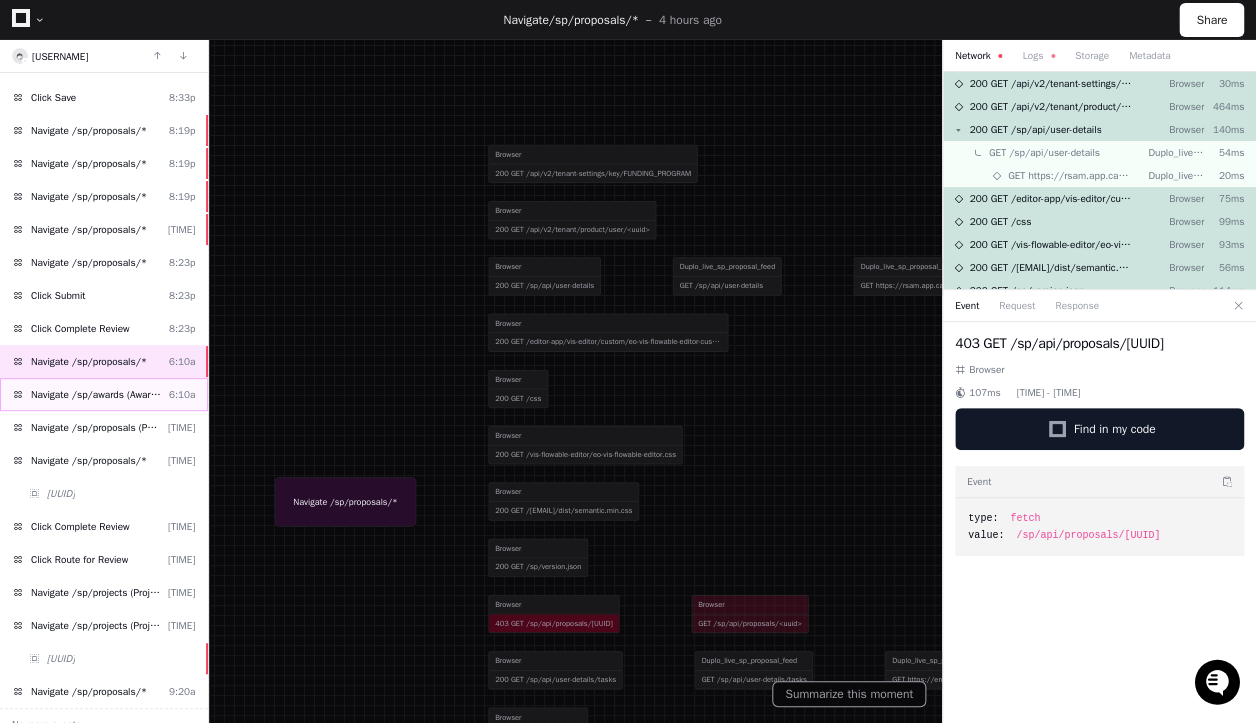 click on "Navigate /sp/awards (Awards)  6:[NUMBER]a" 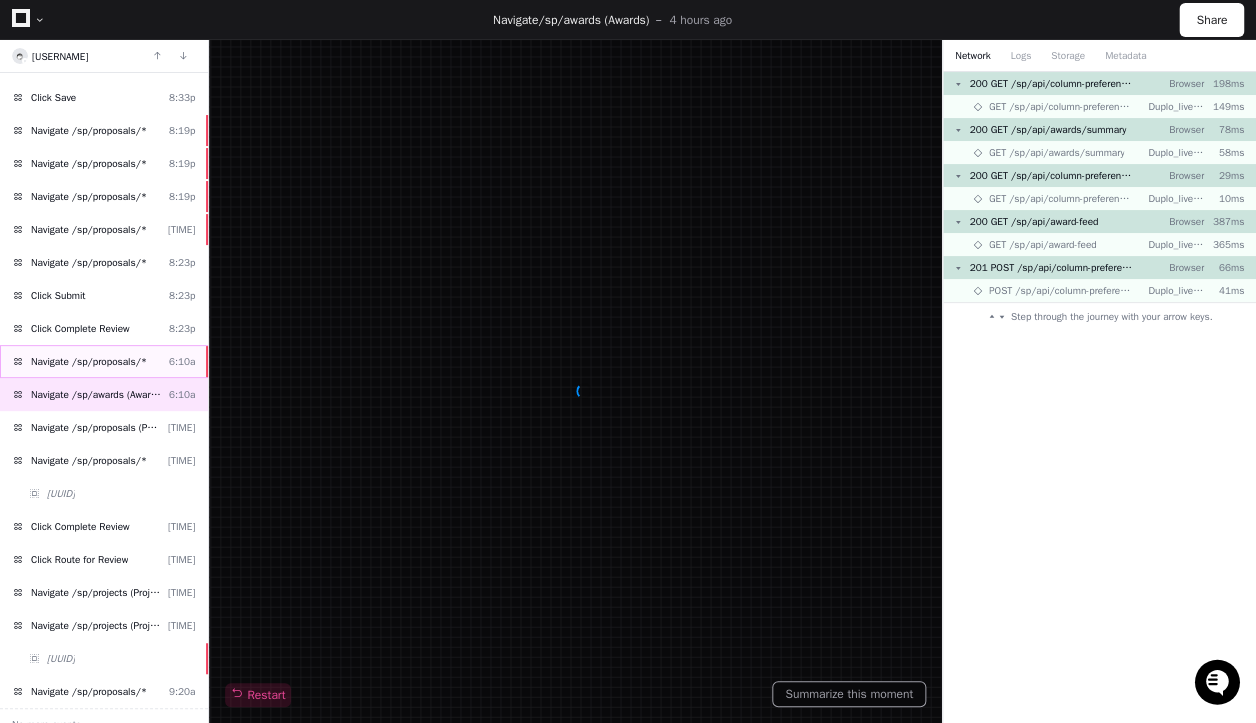 click on "Navigate /sp/proposals/*" 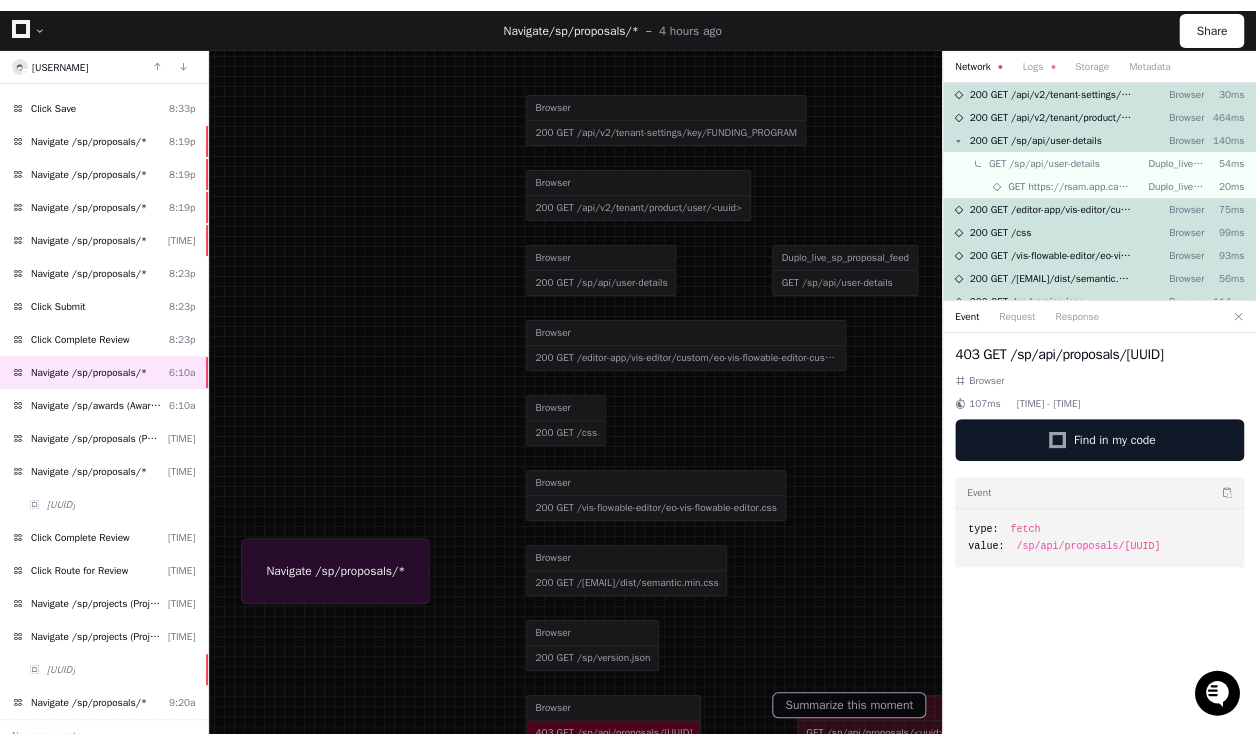 scroll, scrollTop: 333, scrollLeft: 0, axis: vertical 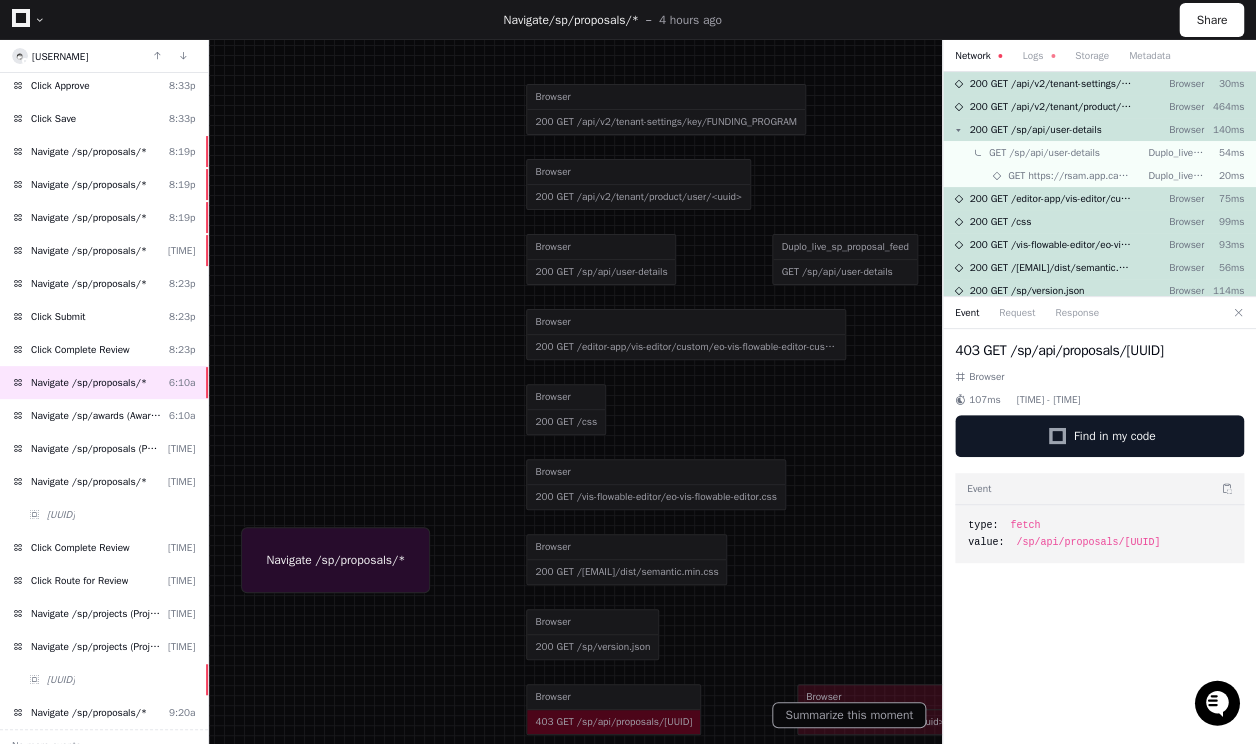 click on "403 GET /sp/api/proposals/2368733f-fa6c-4d61-ba81-a42c31b95158  Browser 107ms  06:14:39.699 - 06:14:39.806
Find in my code Event type: fetch value: /sp/api/proposals/2368733f-fa6c-4d61-ba81-a42c31b95158" 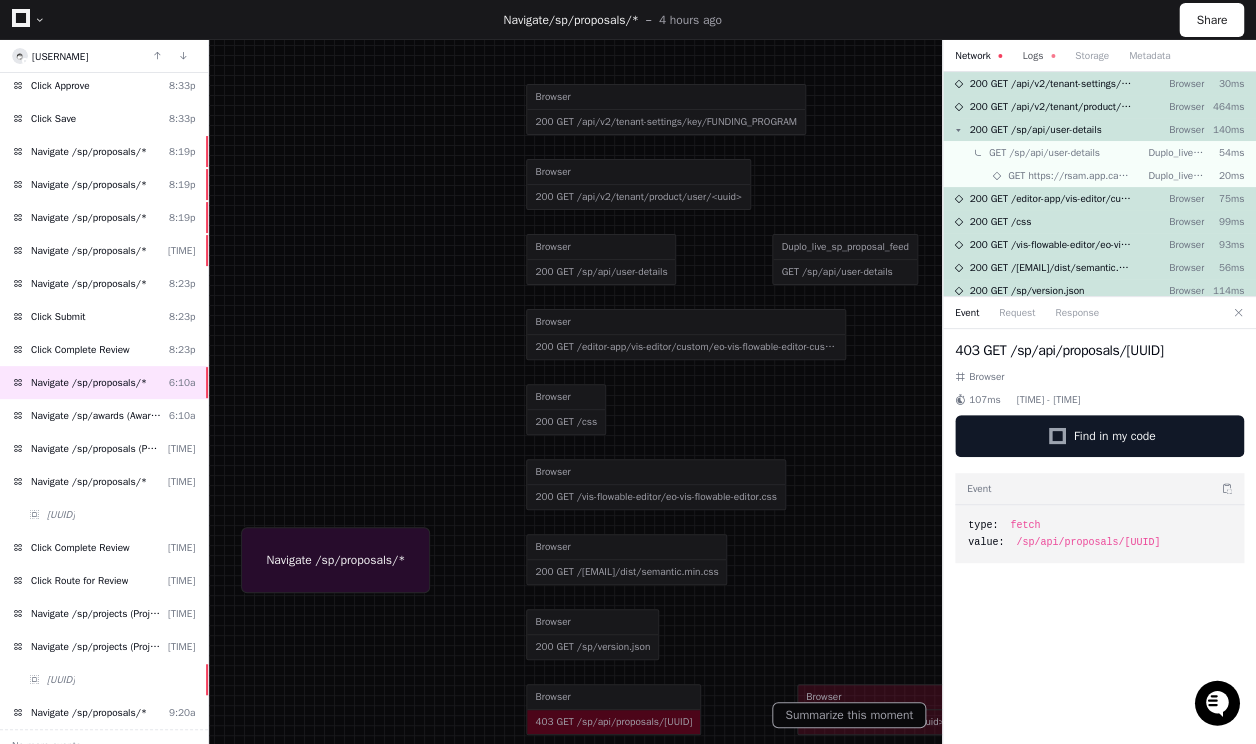 click on "Logs" 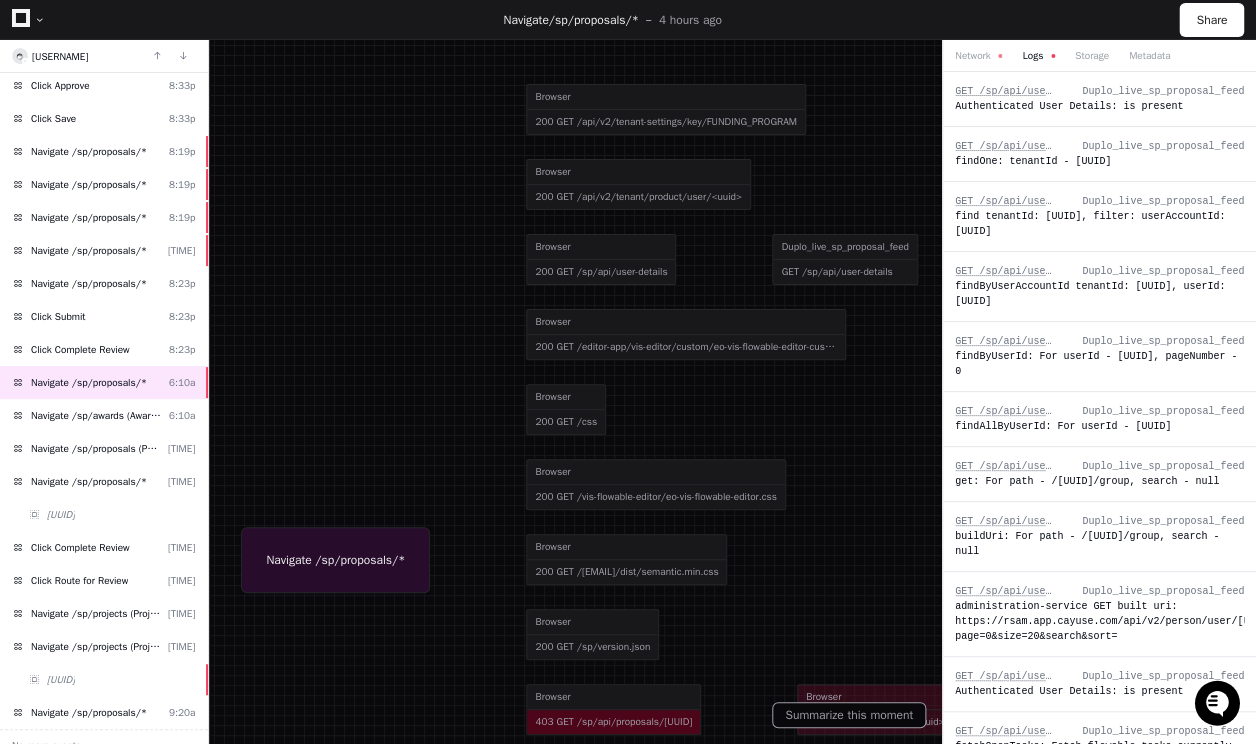 scroll, scrollTop: 1151, scrollLeft: 0, axis: vertical 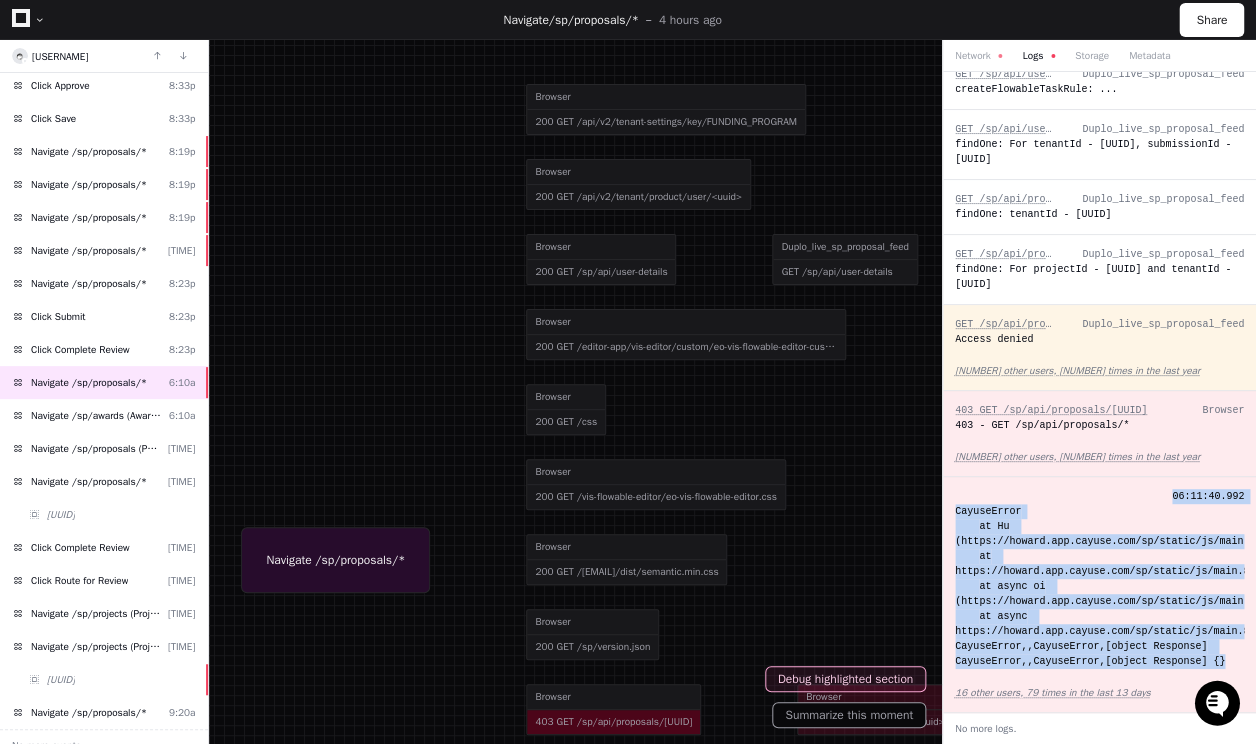 drag, startPoint x: 1217, startPoint y: 660, endPoint x: 950, endPoint y: 497, distance: 312.82263 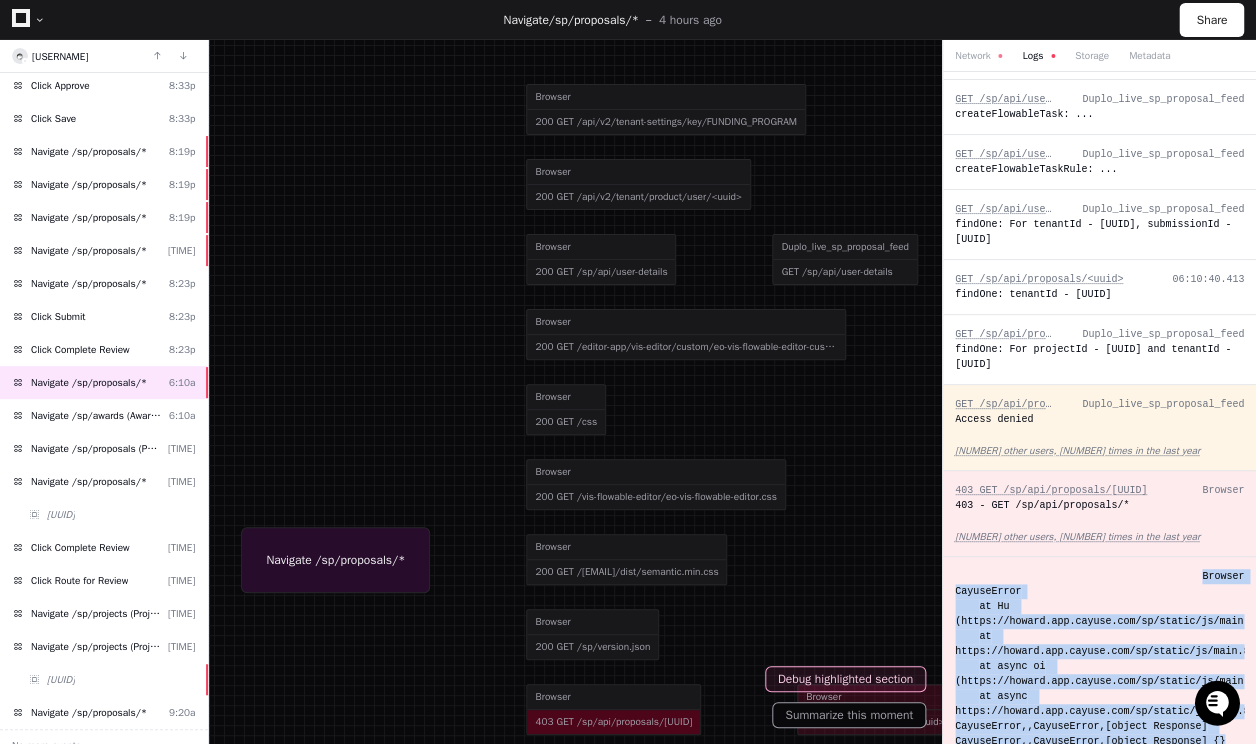 scroll, scrollTop: 1151, scrollLeft: 0, axis: vertical 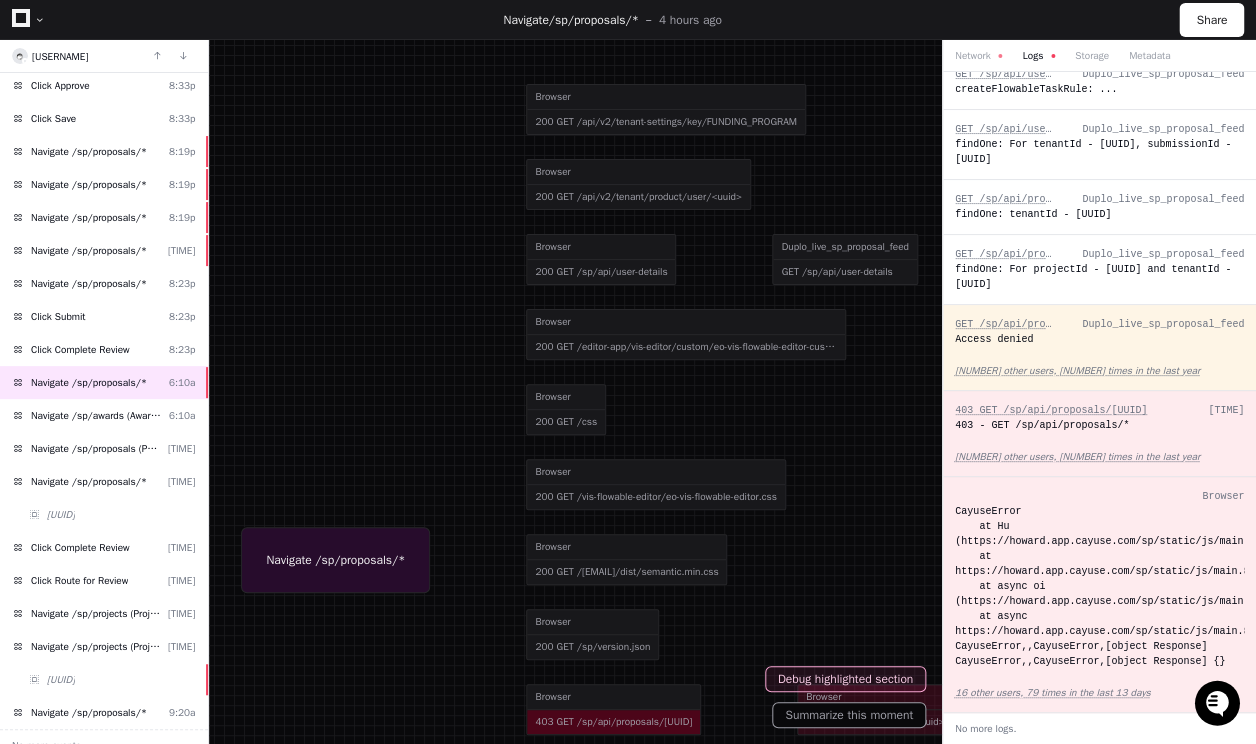 click on "403 GET /sp/api/proposals/<uuid> 06:11:40.990 403 - GET /sp/api/proposals/* 275 other users, 714 times in the last year" 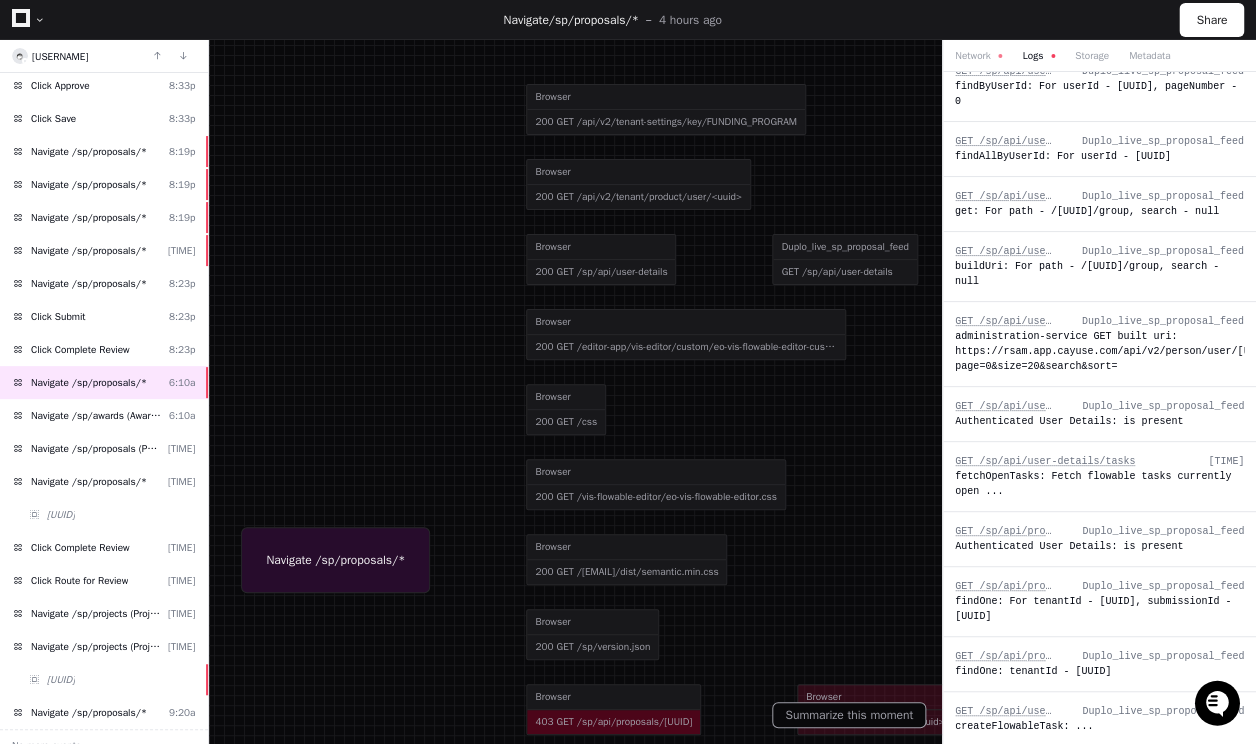 scroll, scrollTop: 0, scrollLeft: 0, axis: both 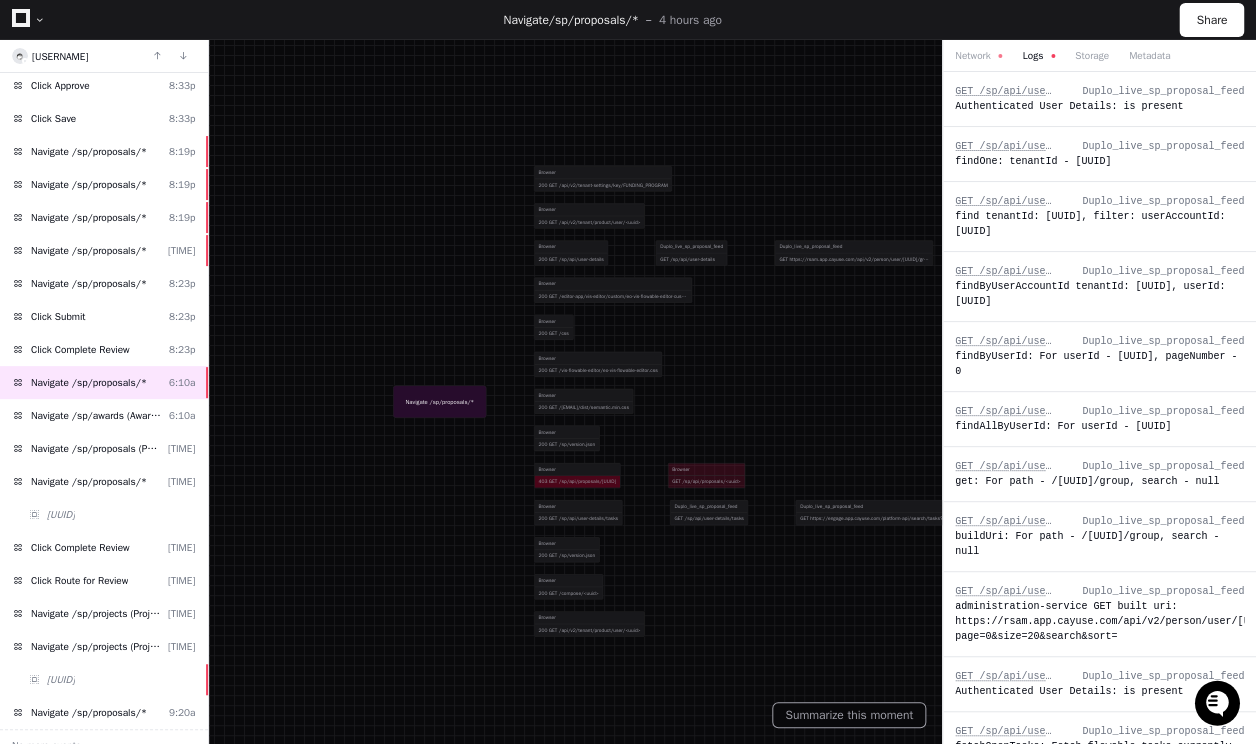 drag, startPoint x: 737, startPoint y: 407, endPoint x: 703, endPoint y: 392, distance: 37.161808 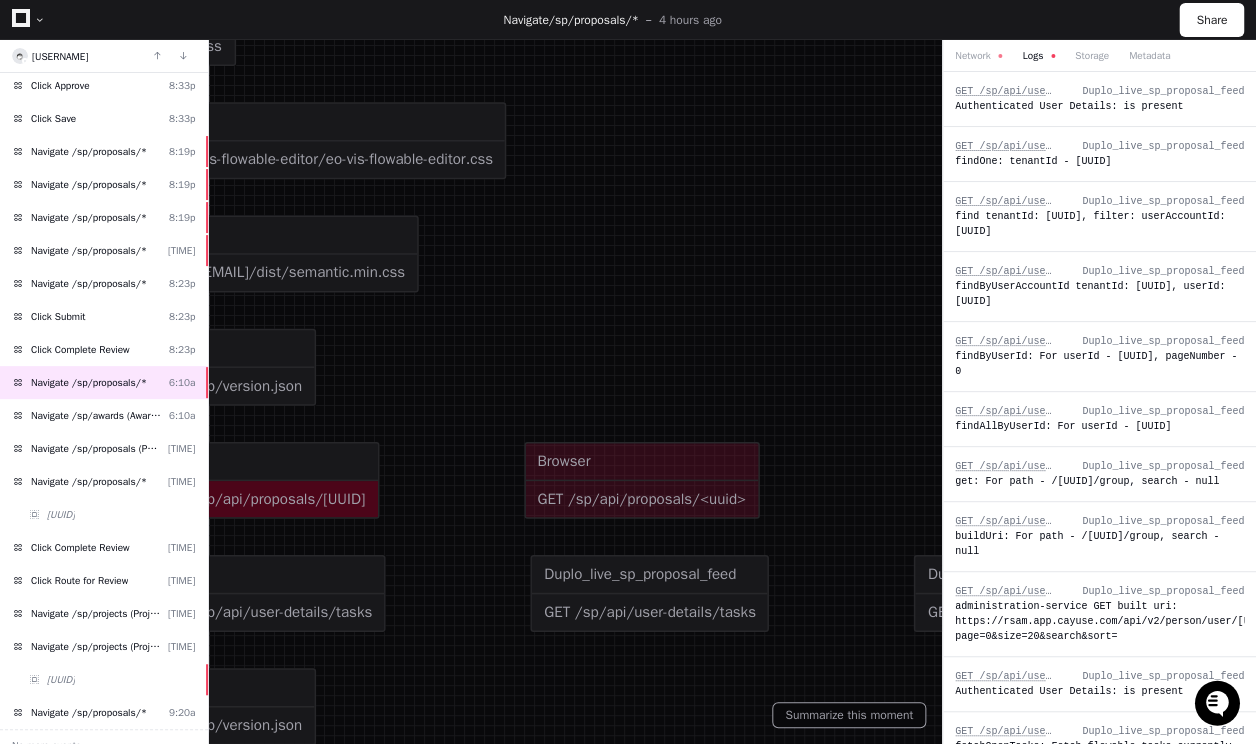 click at bounding box center [269, -29] 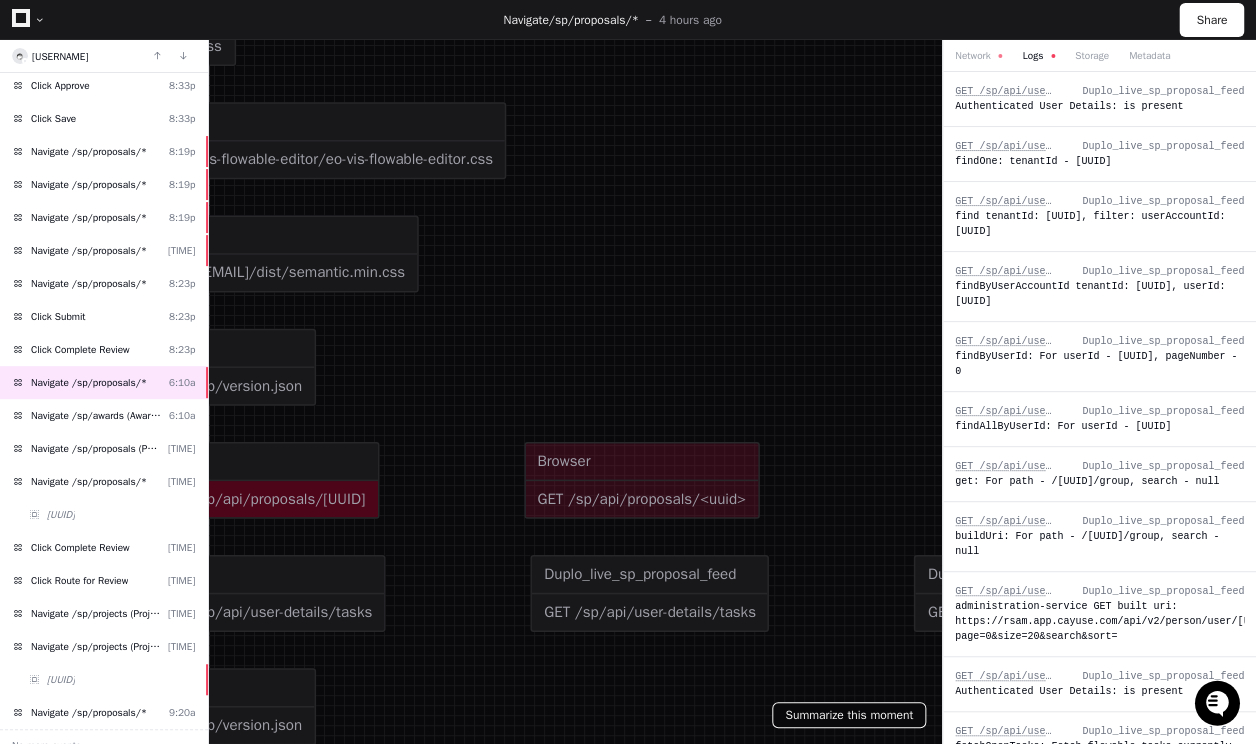 click on "Summarize this moment" 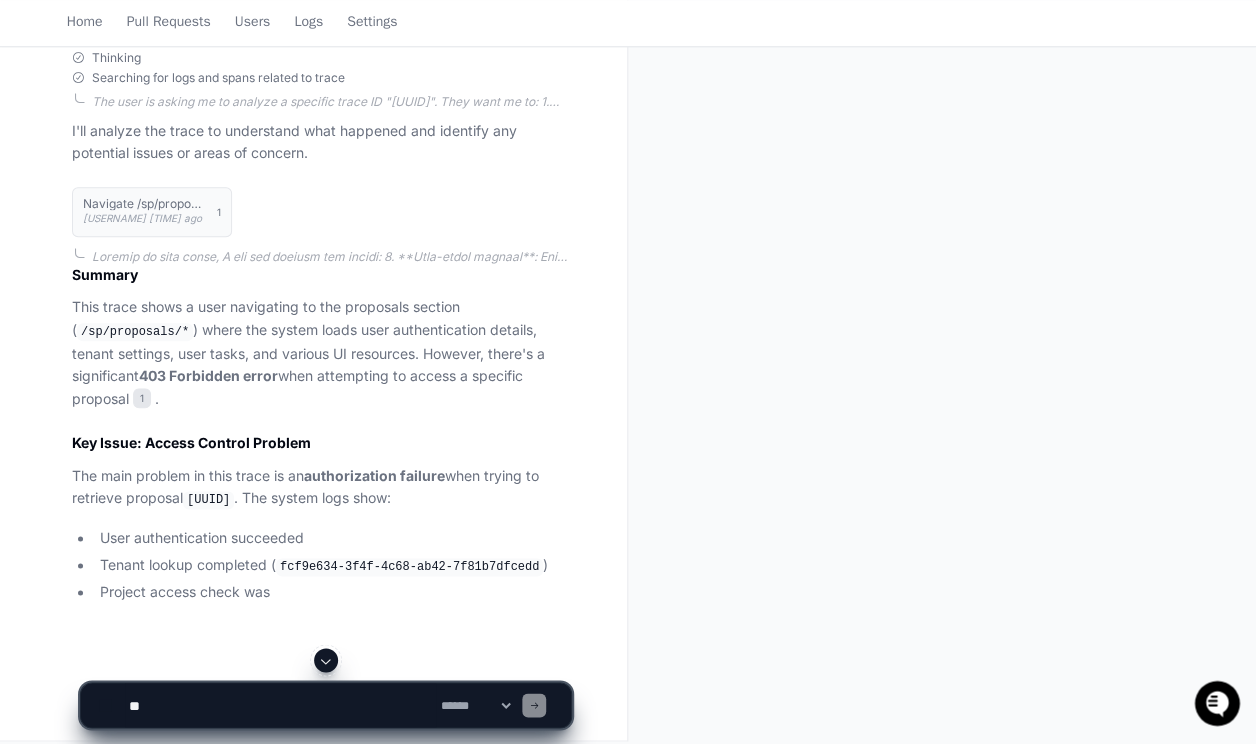 scroll, scrollTop: 519, scrollLeft: 0, axis: vertical 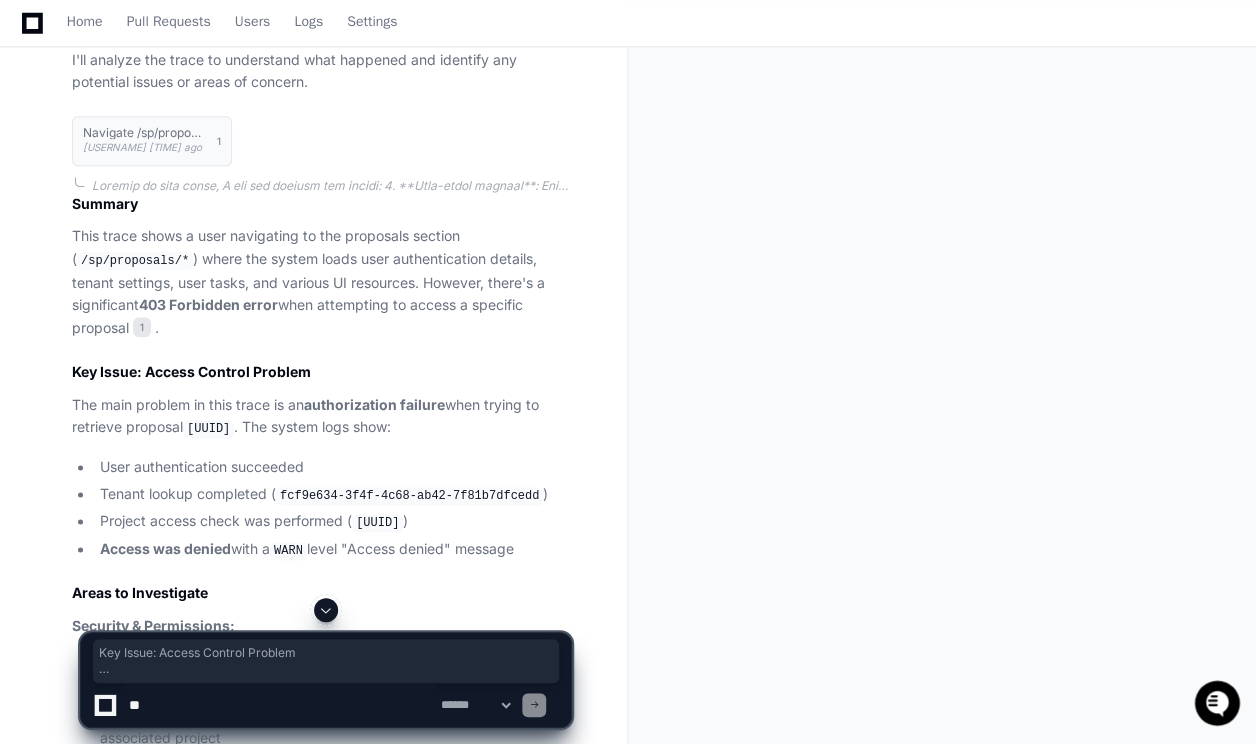 drag, startPoint x: 535, startPoint y: 375, endPoint x: 49, endPoint y: 367, distance: 486.06583 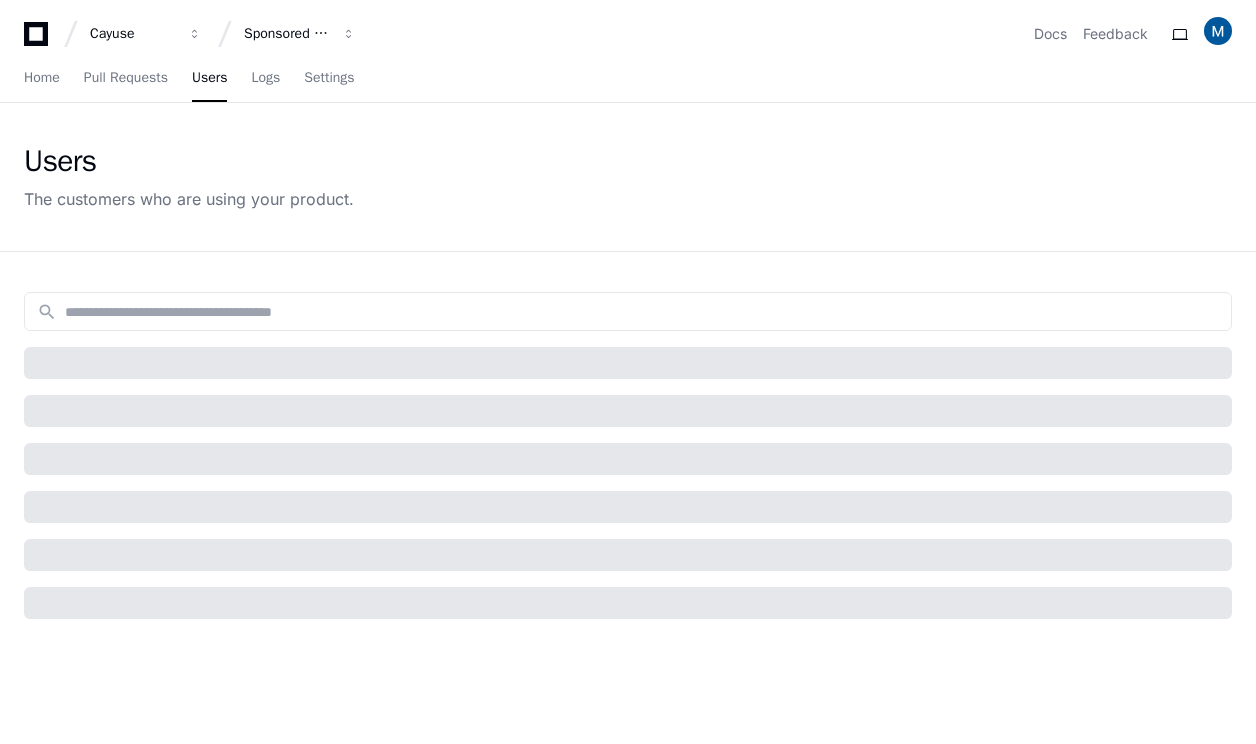 scroll, scrollTop: 0, scrollLeft: 0, axis: both 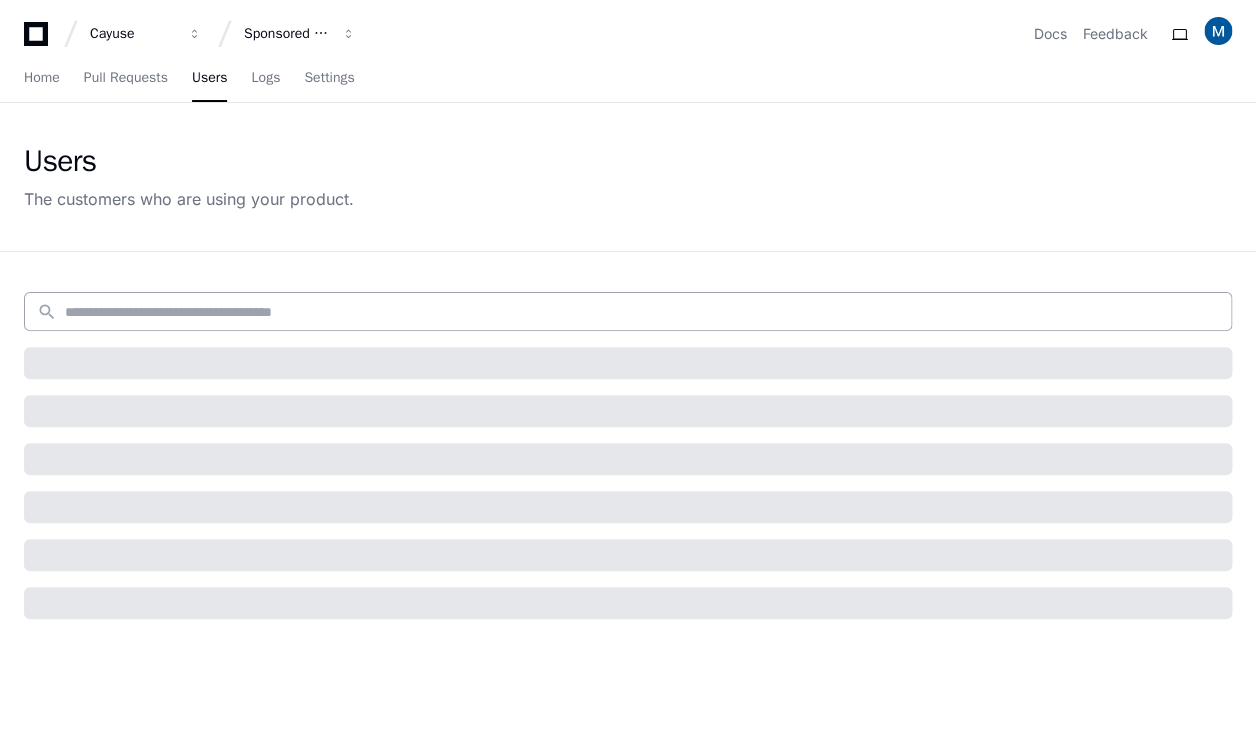 click at bounding box center [642, 312] 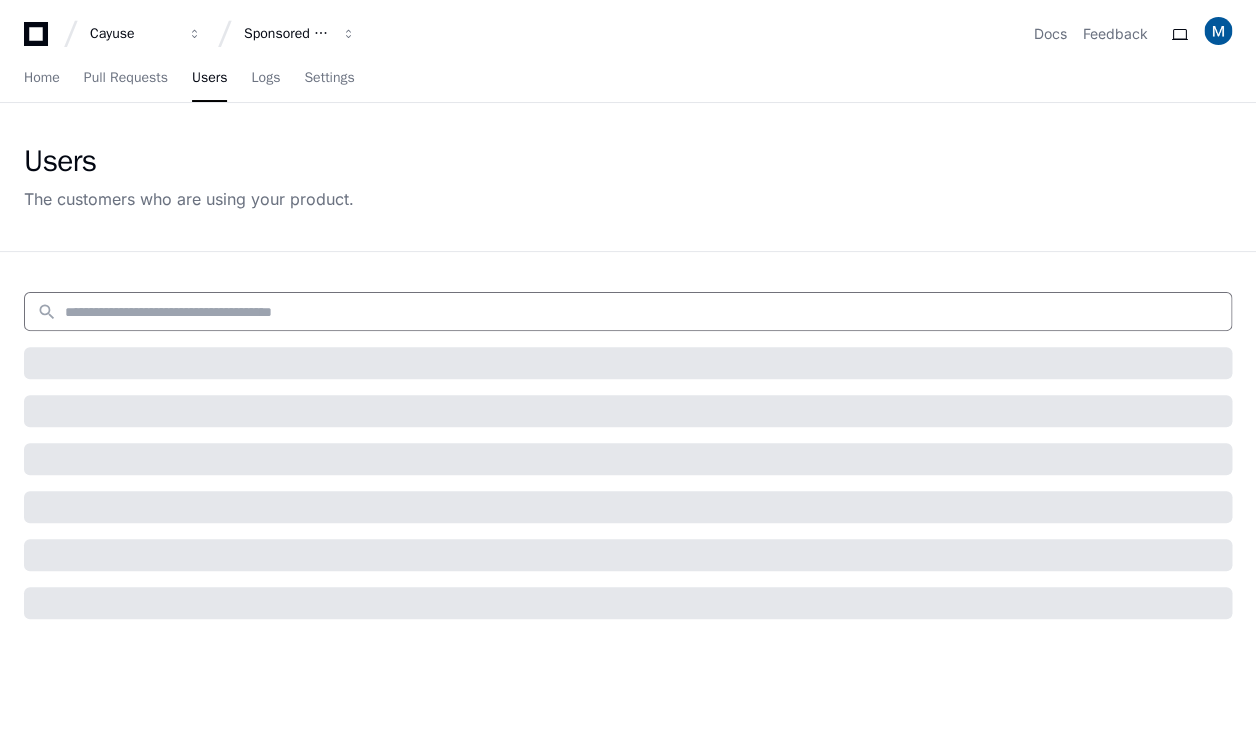 scroll, scrollTop: 0, scrollLeft: 0, axis: both 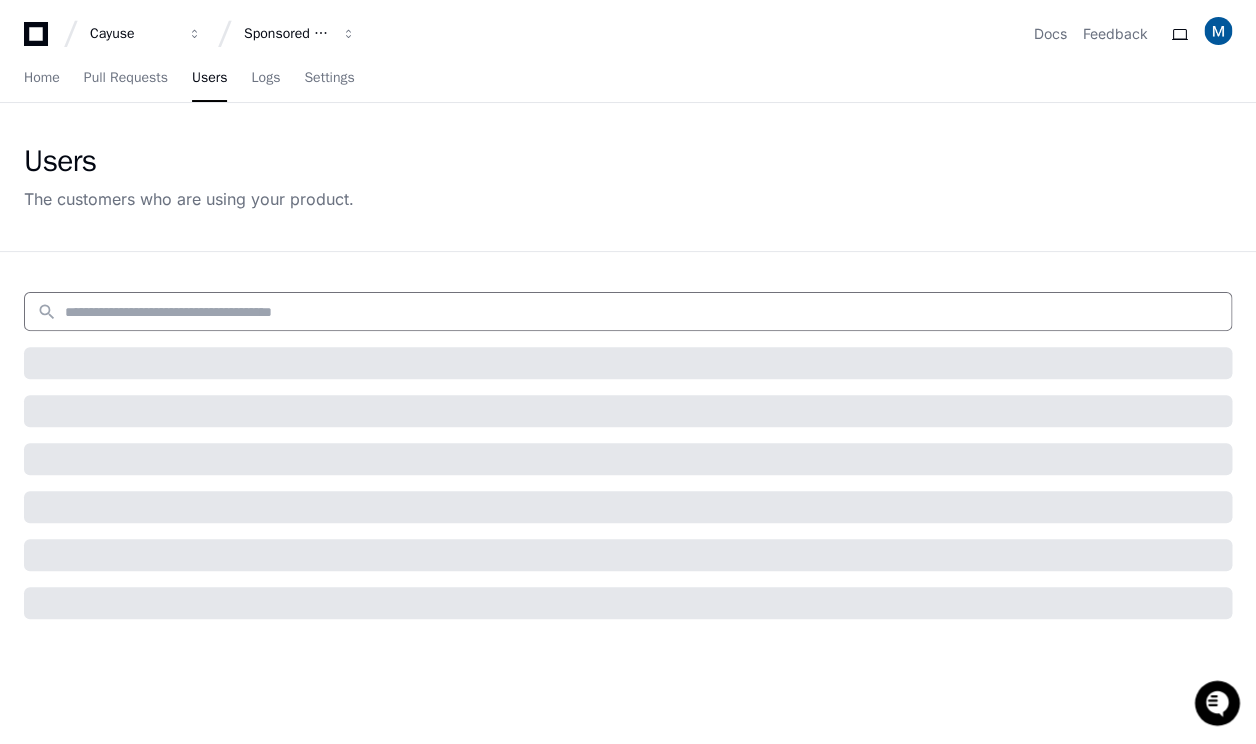 paste on "**********" 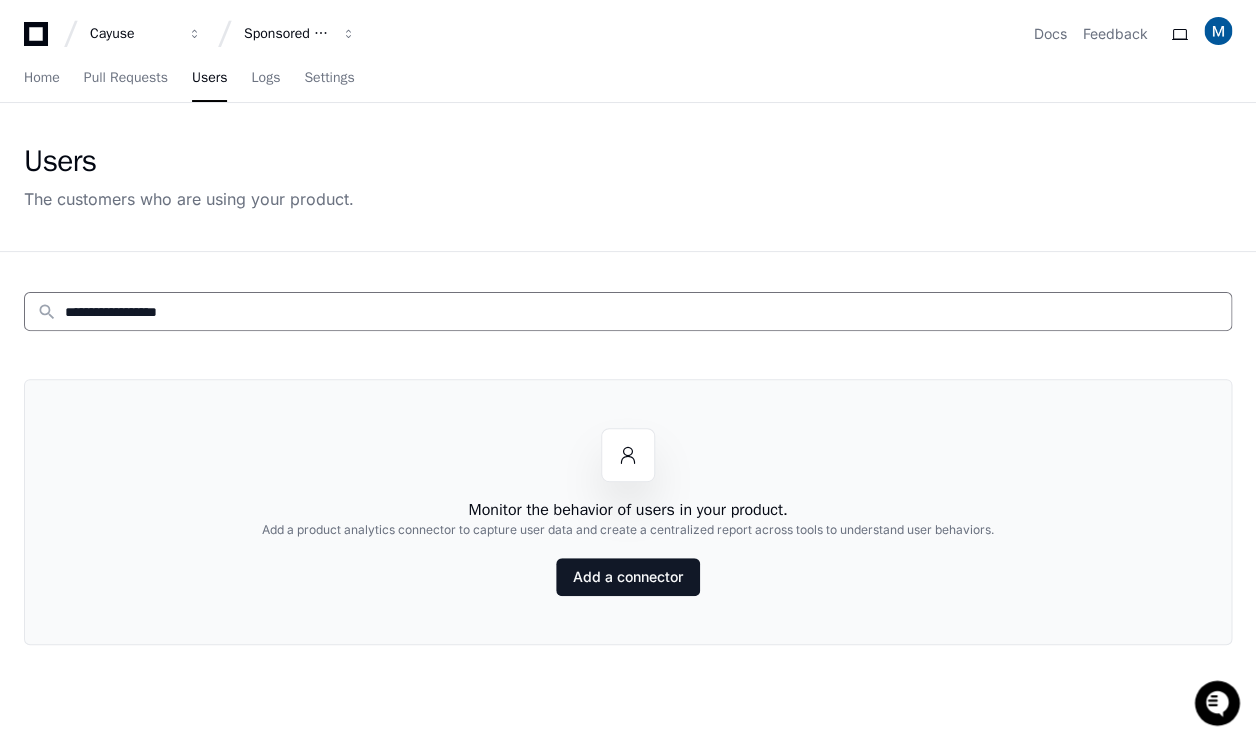 drag, startPoint x: 140, startPoint y: 311, endPoint x: -55, endPoint y: 323, distance: 195.36888 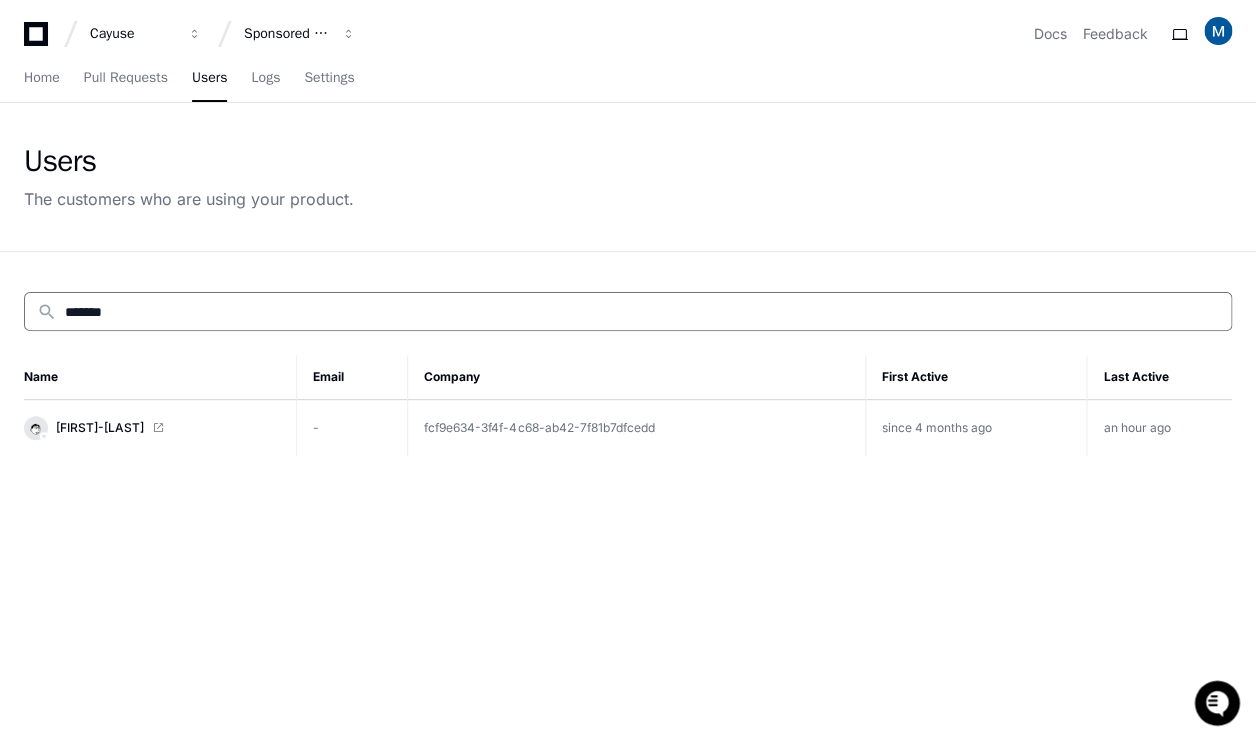 type on "*******" 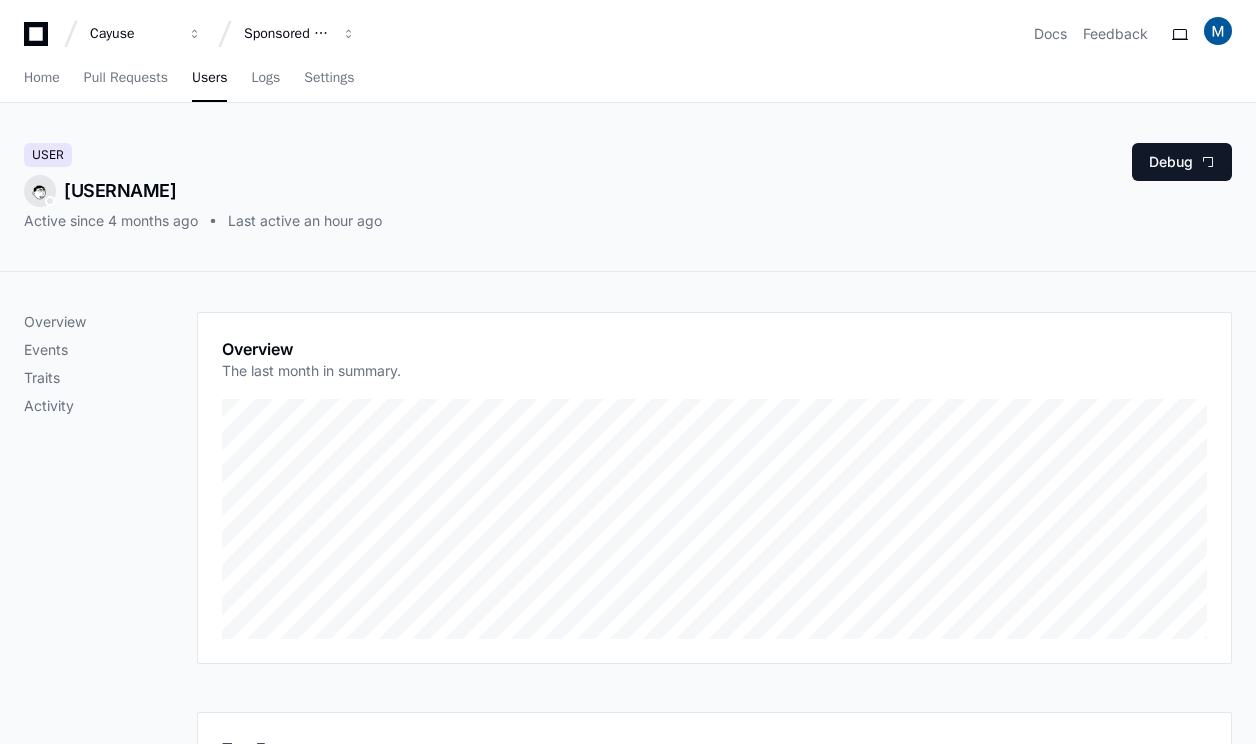 scroll, scrollTop: 0, scrollLeft: 0, axis: both 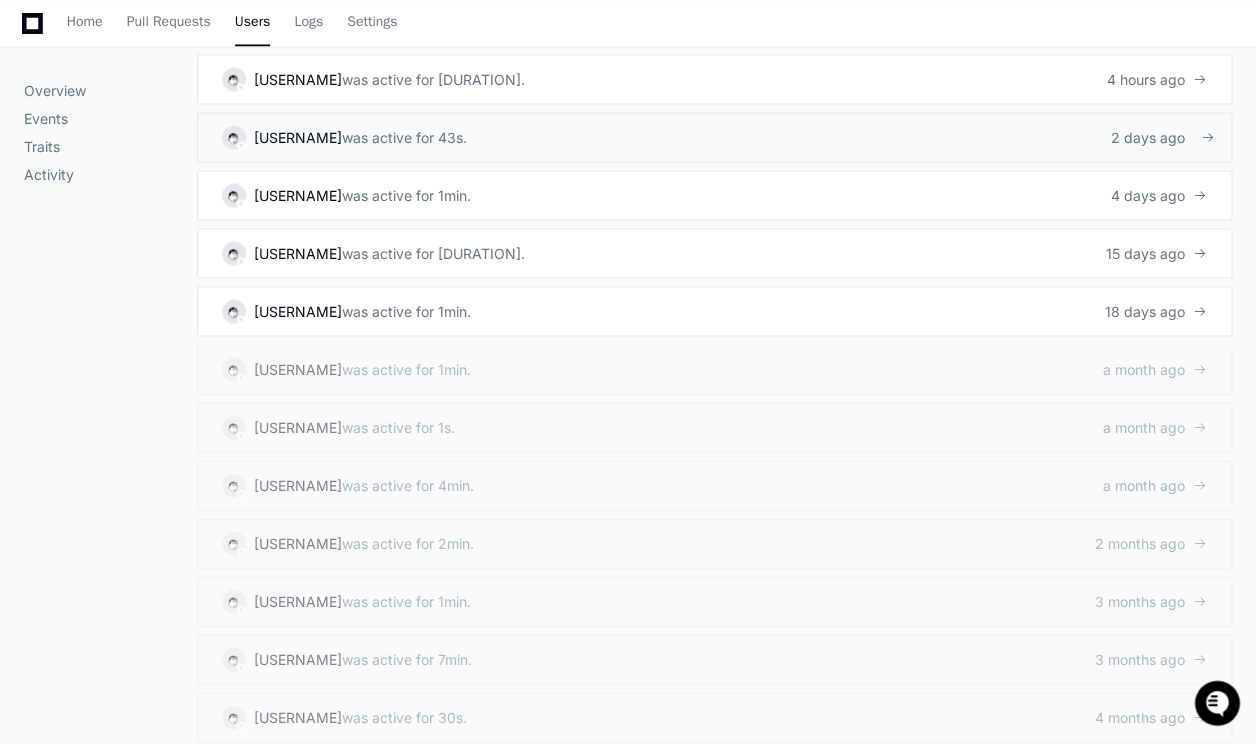 click on "[USERNAME]" 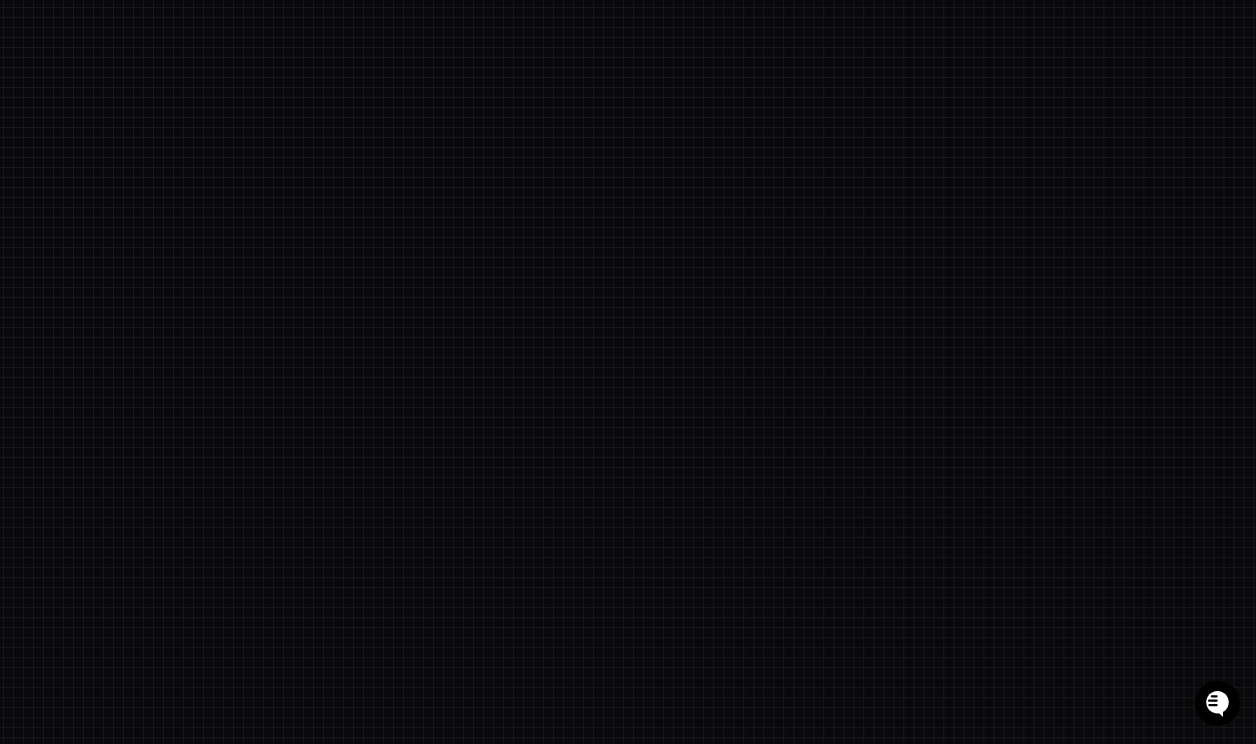 scroll, scrollTop: 0, scrollLeft: 0, axis: both 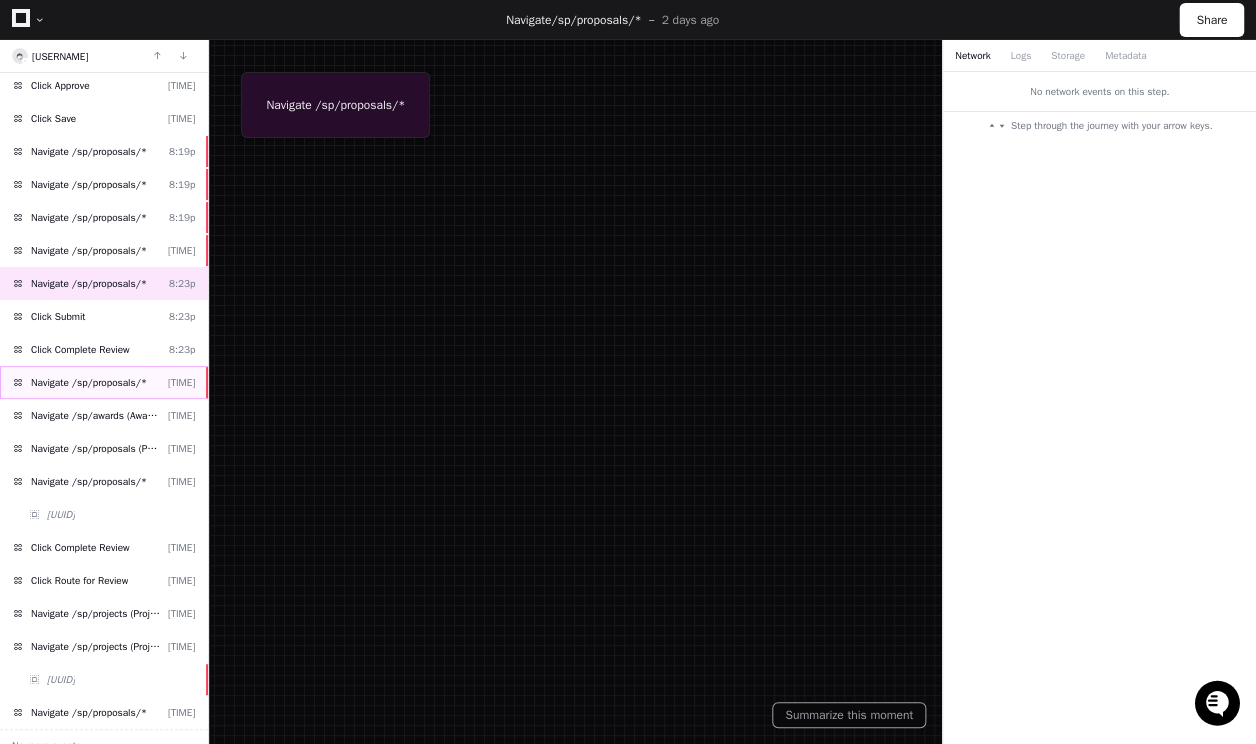 click on "Navigate /sp/proposals/*" 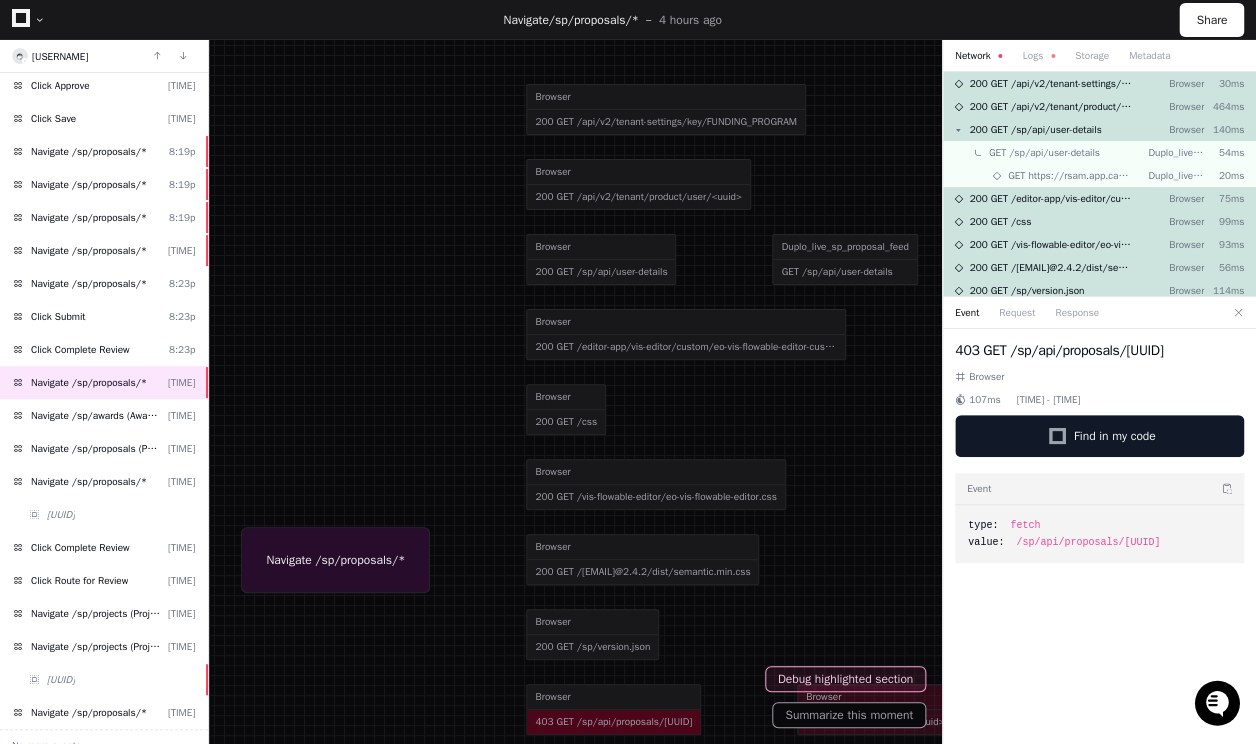drag, startPoint x: 1103, startPoint y: 366, endPoint x: 959, endPoint y: 352, distance: 144.67896 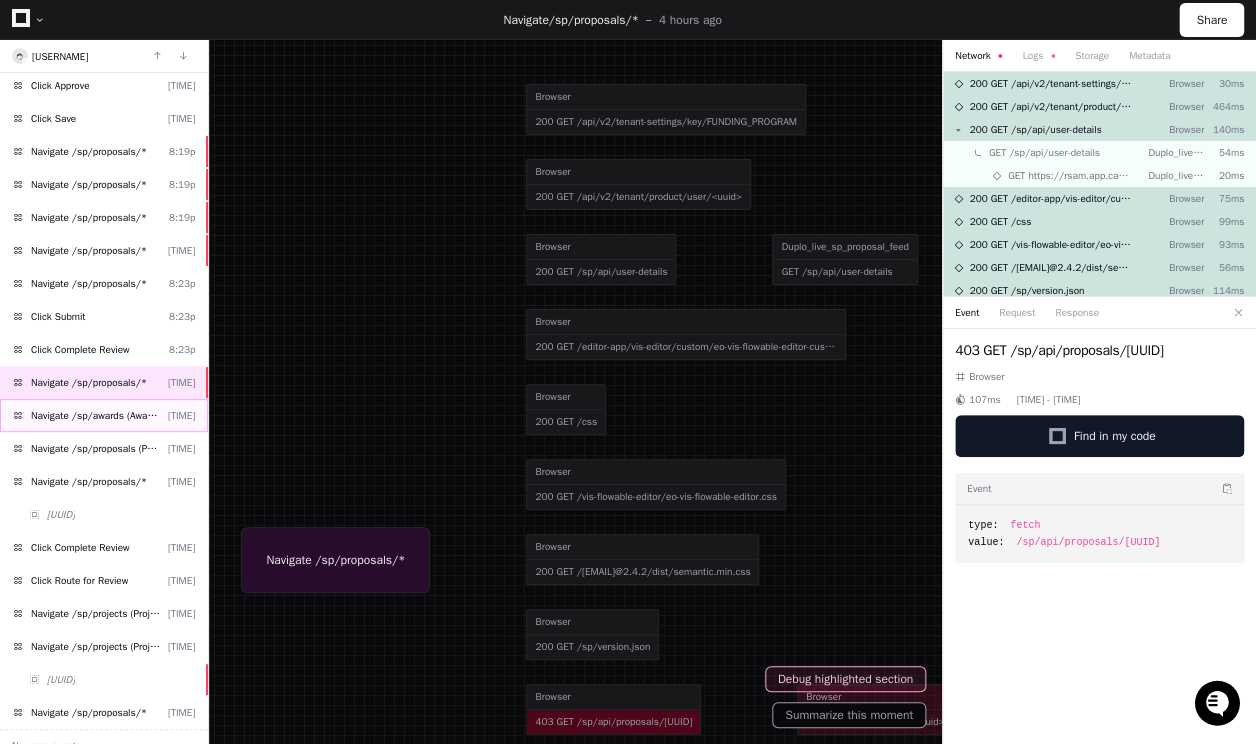 click on "Navigate /sp/awards (Awards)" 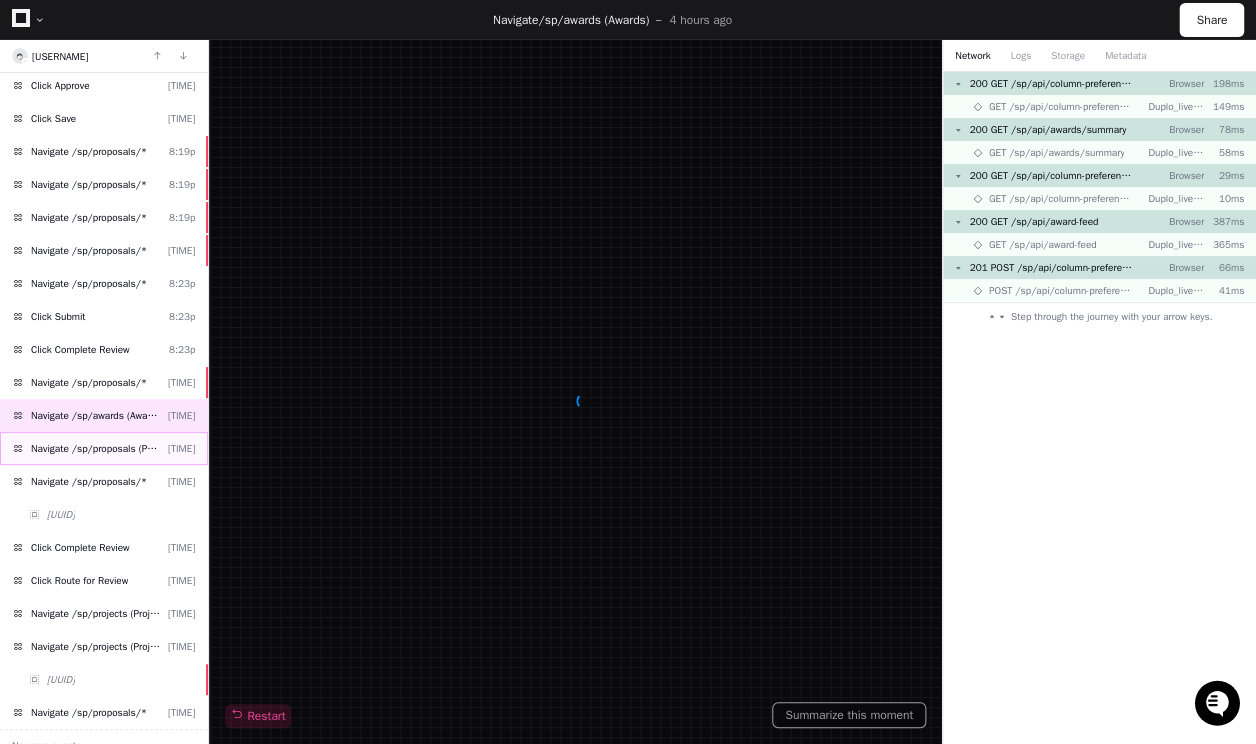 click on "Navigate /sp/proposals (Proposals)" 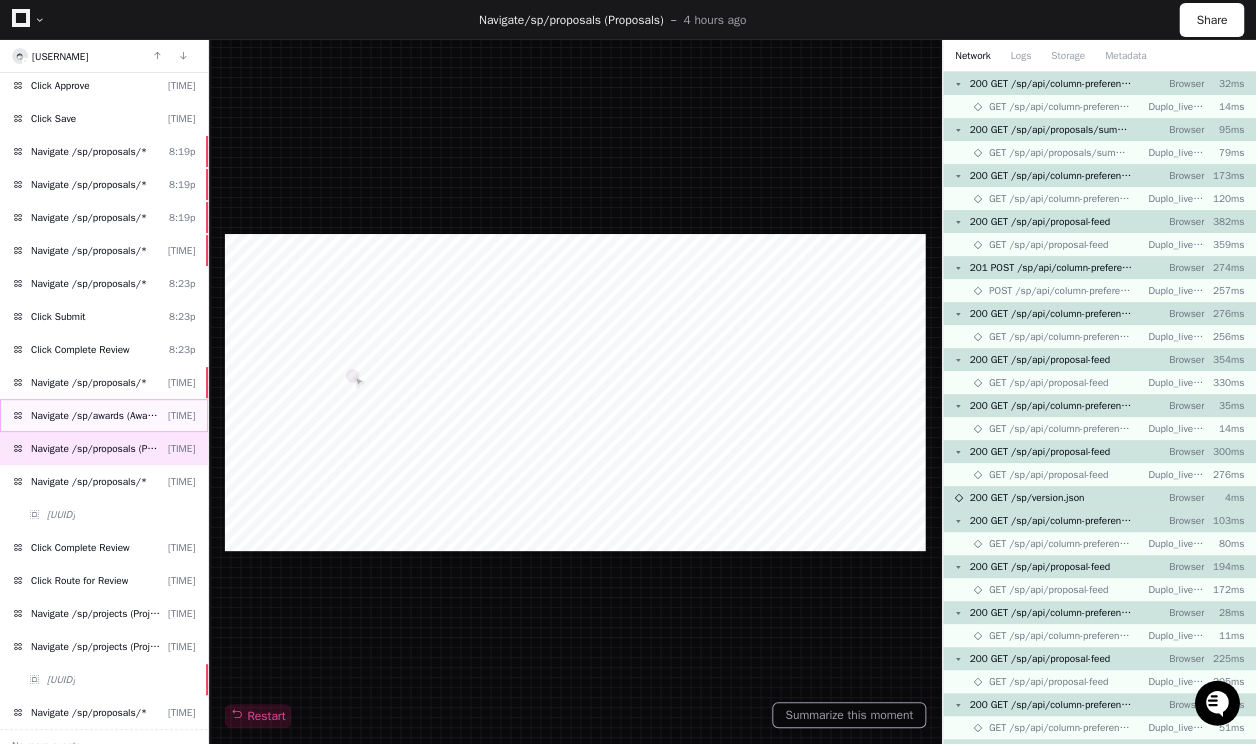 click on "Navigate /sp/awards (Awards)" 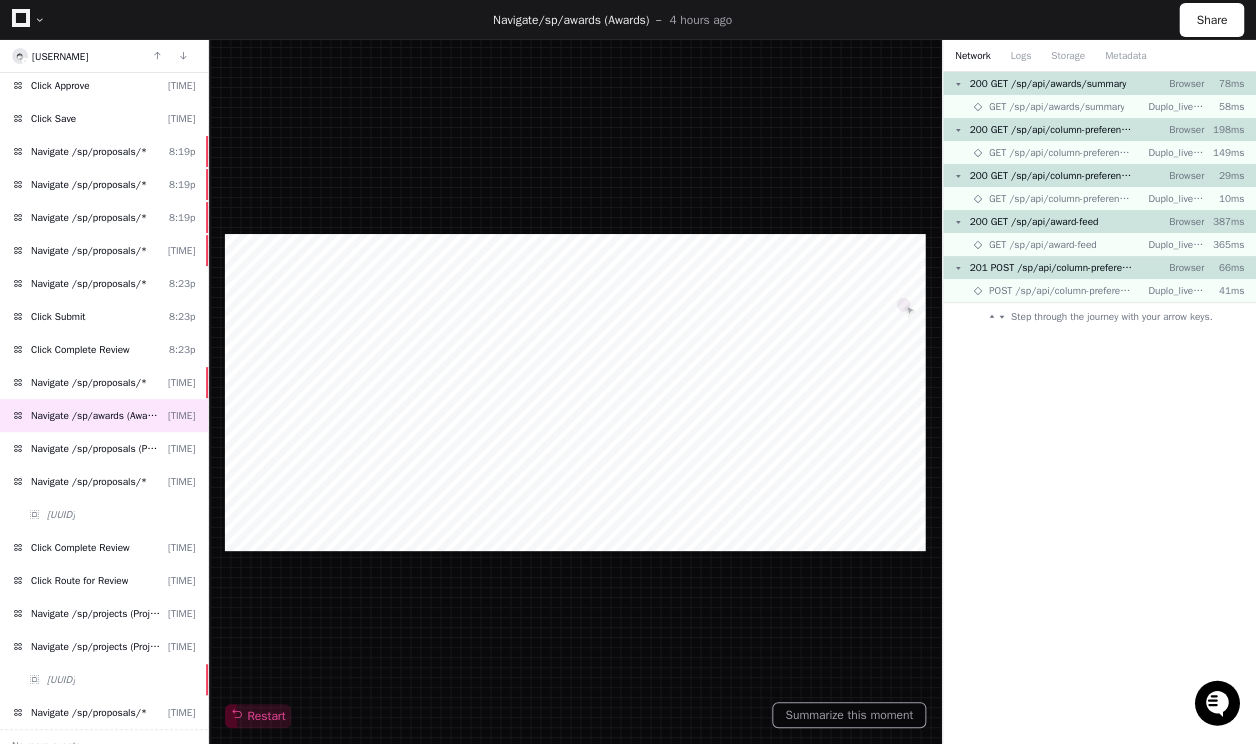 click 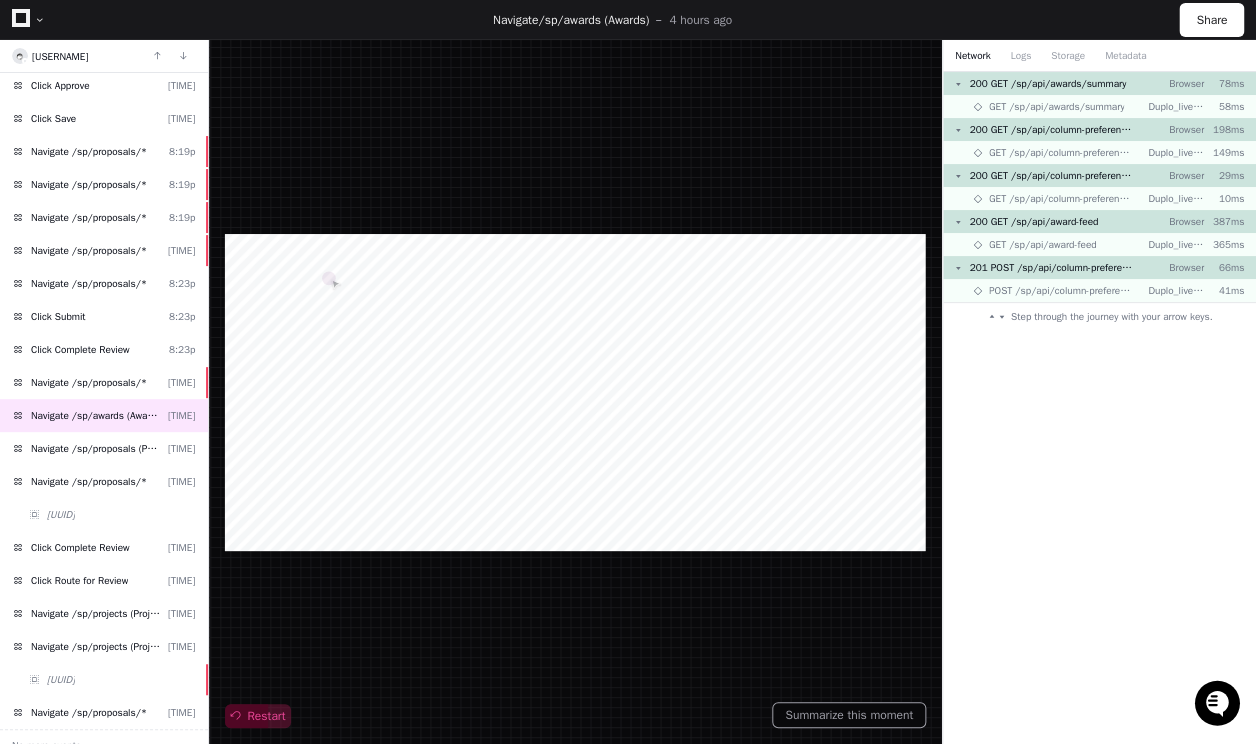 click on "Restart" 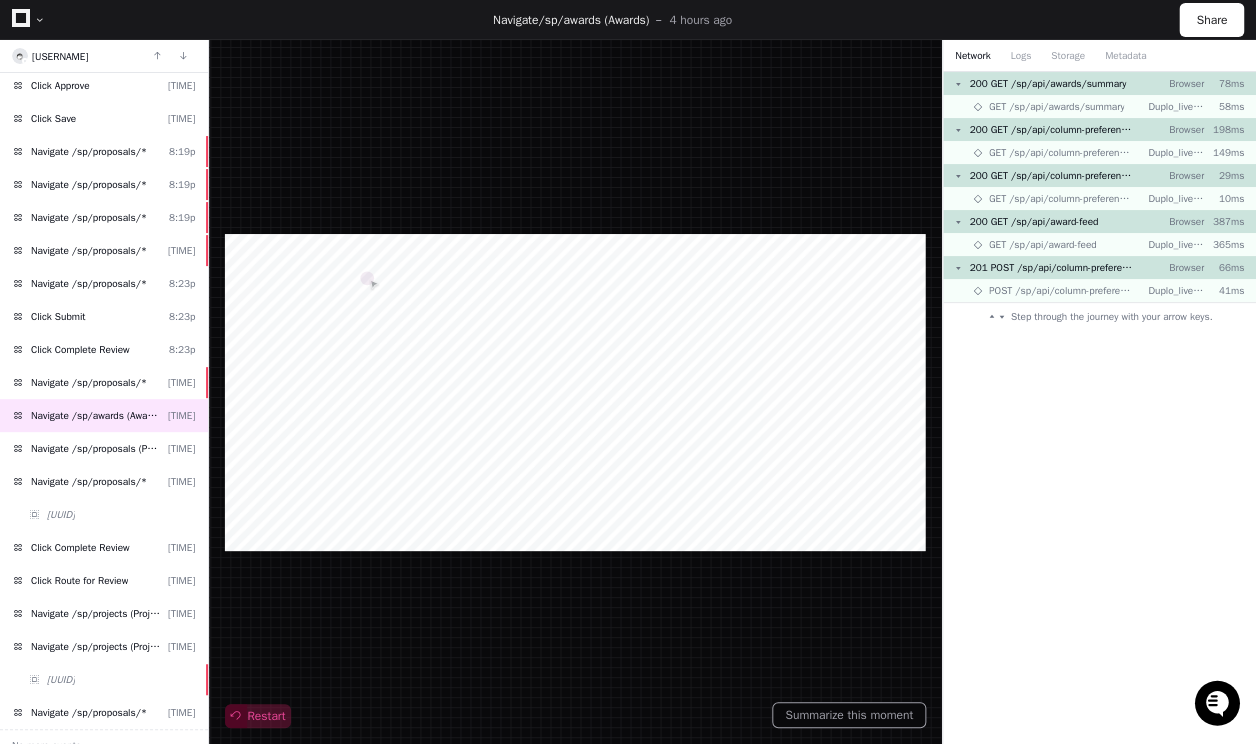 click 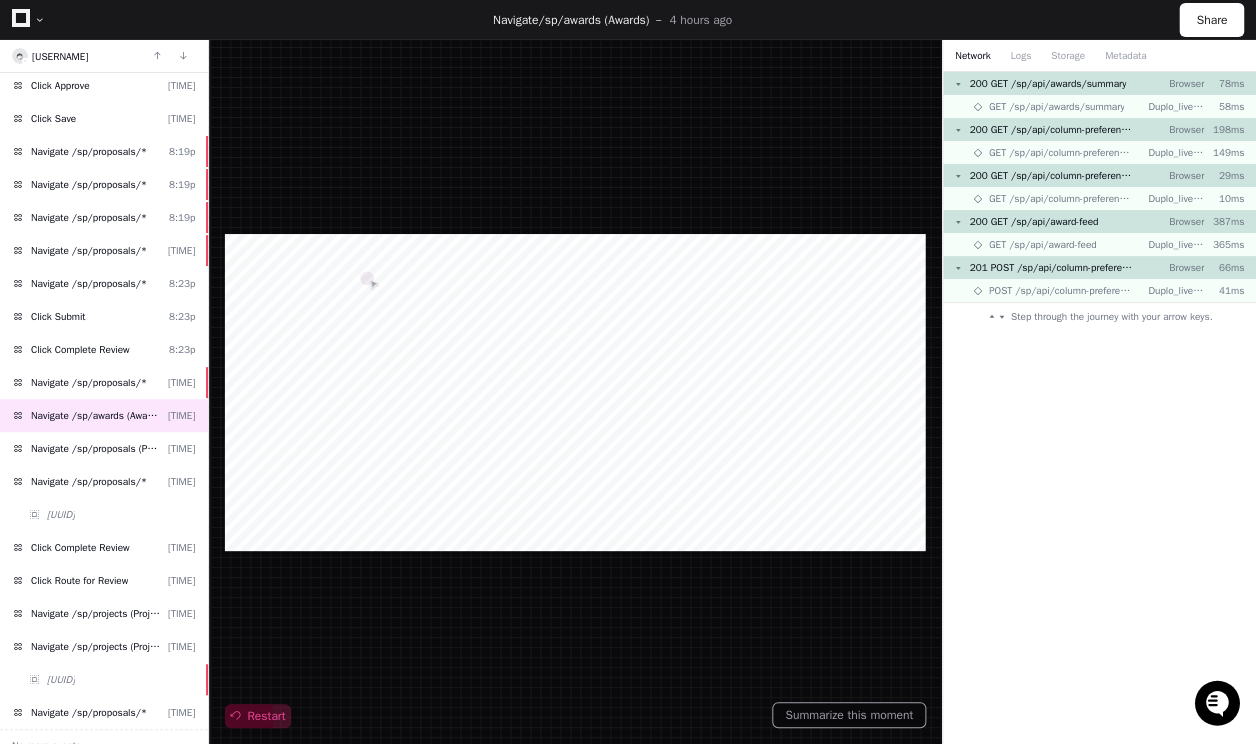 click on "Restart" 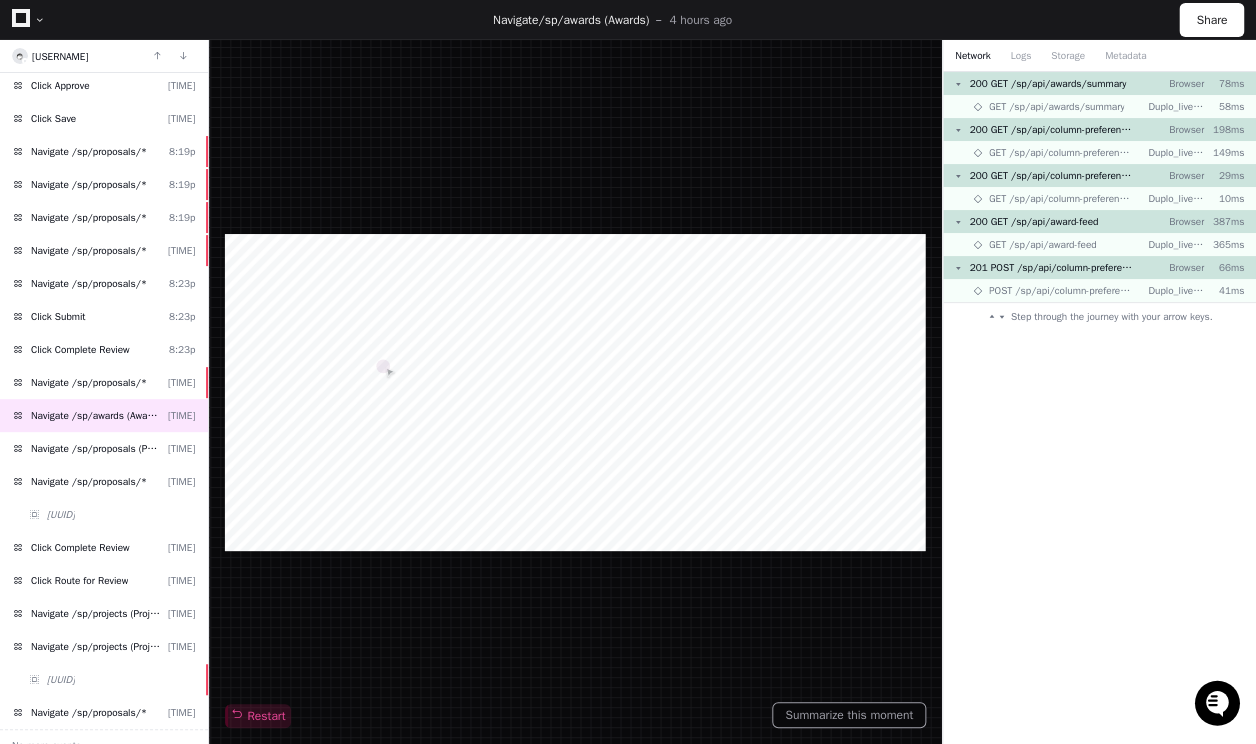 type 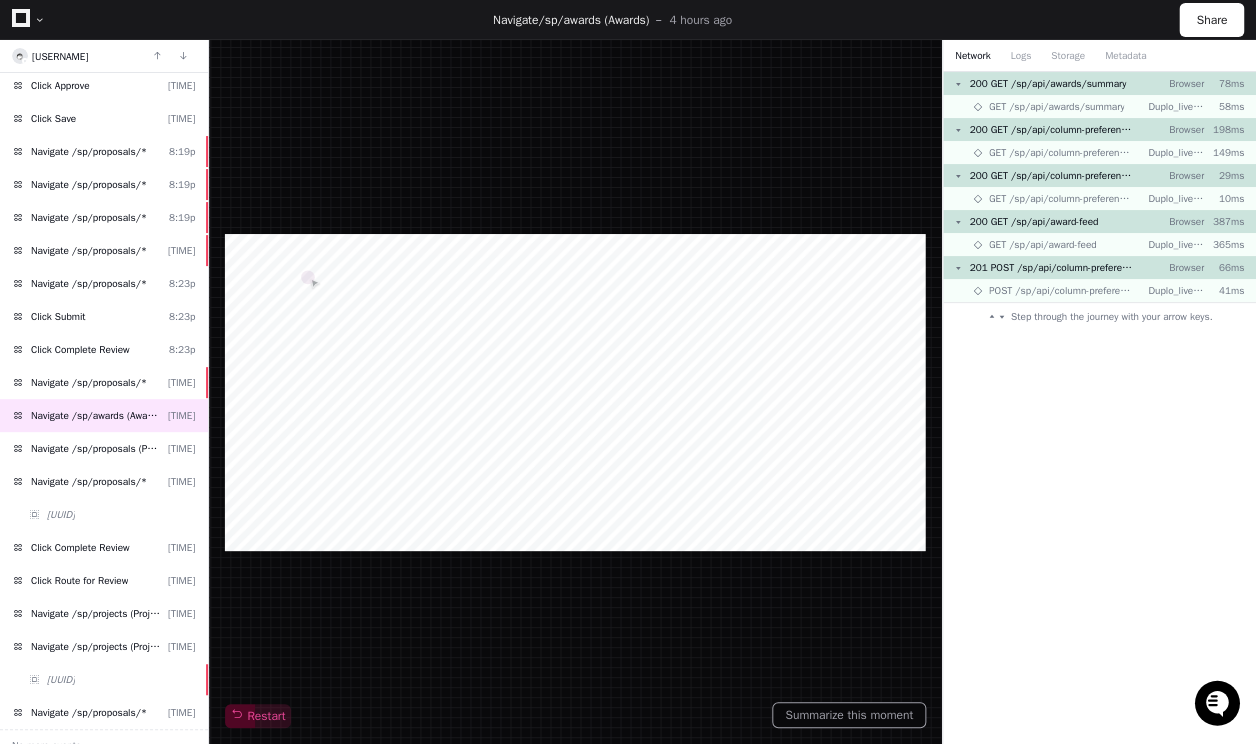 click on "Restart" 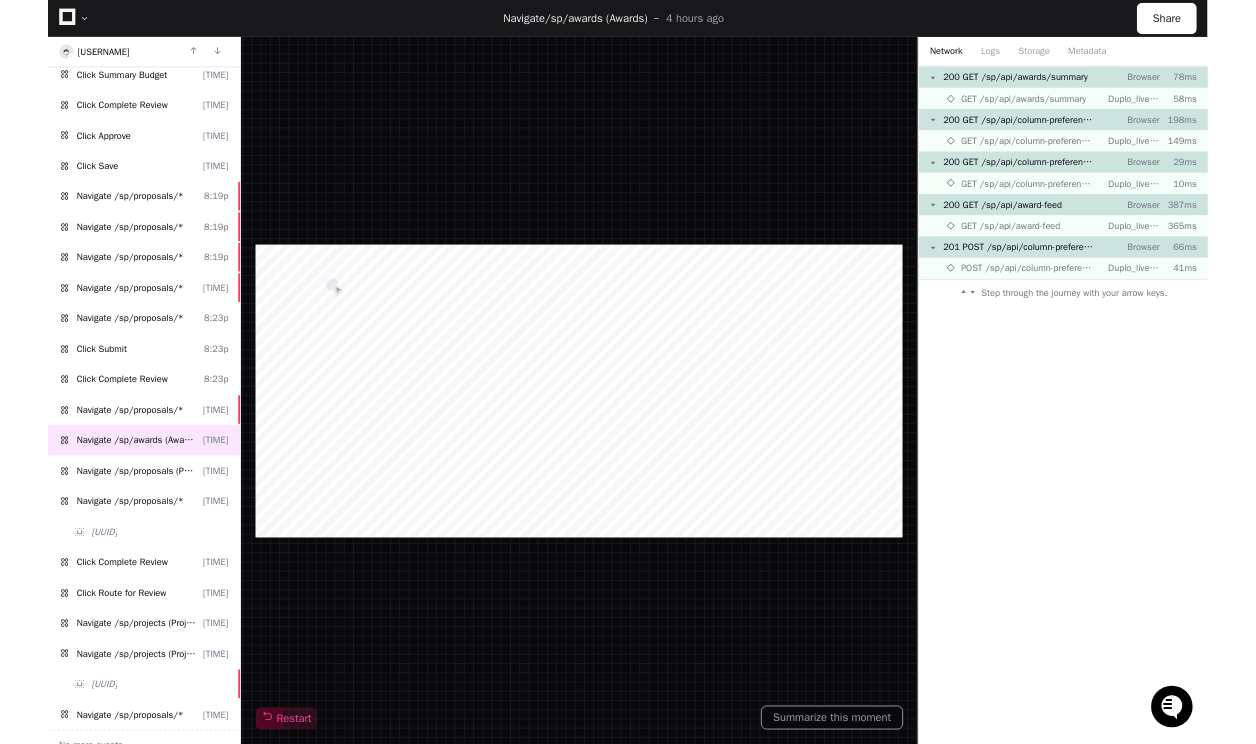 scroll, scrollTop: 267, scrollLeft: 0, axis: vertical 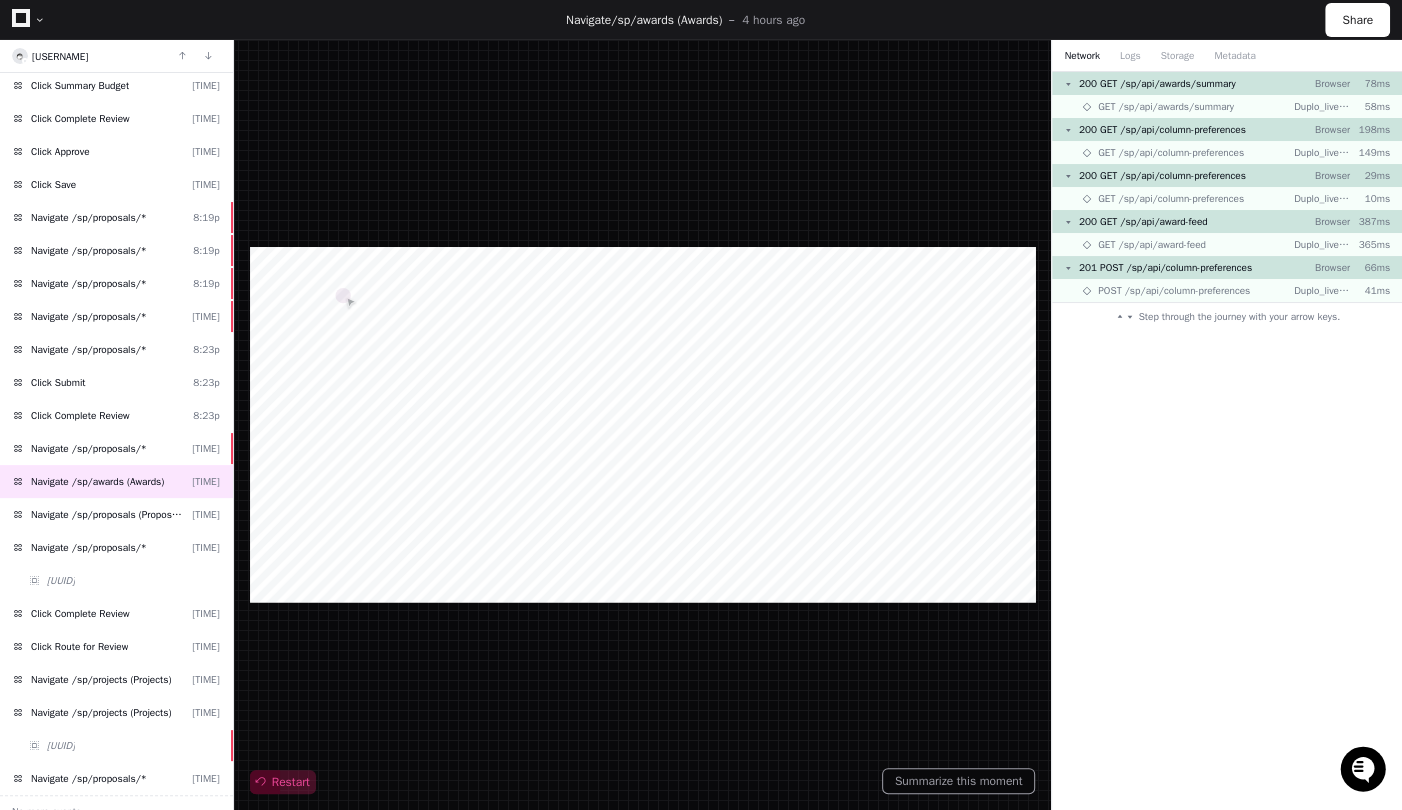 click on "Restart" 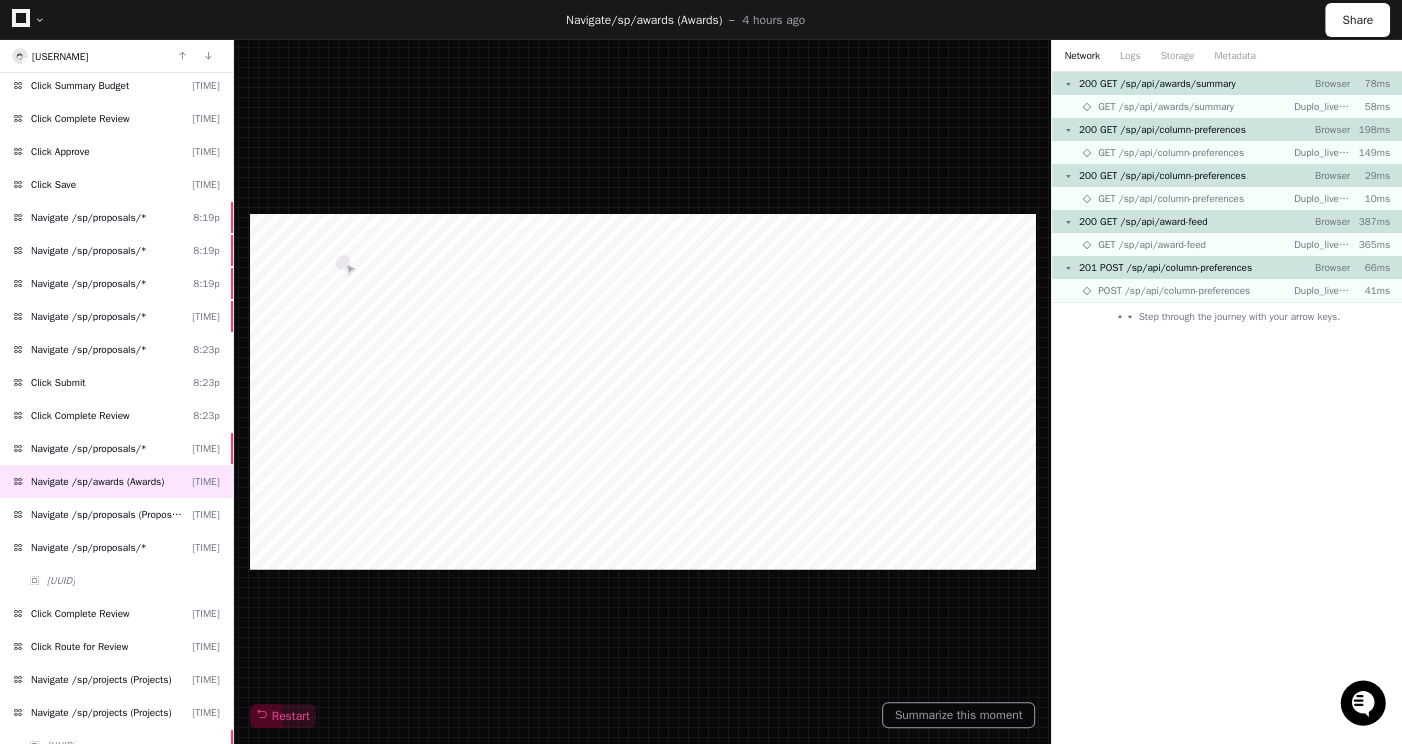 click on "Restart" 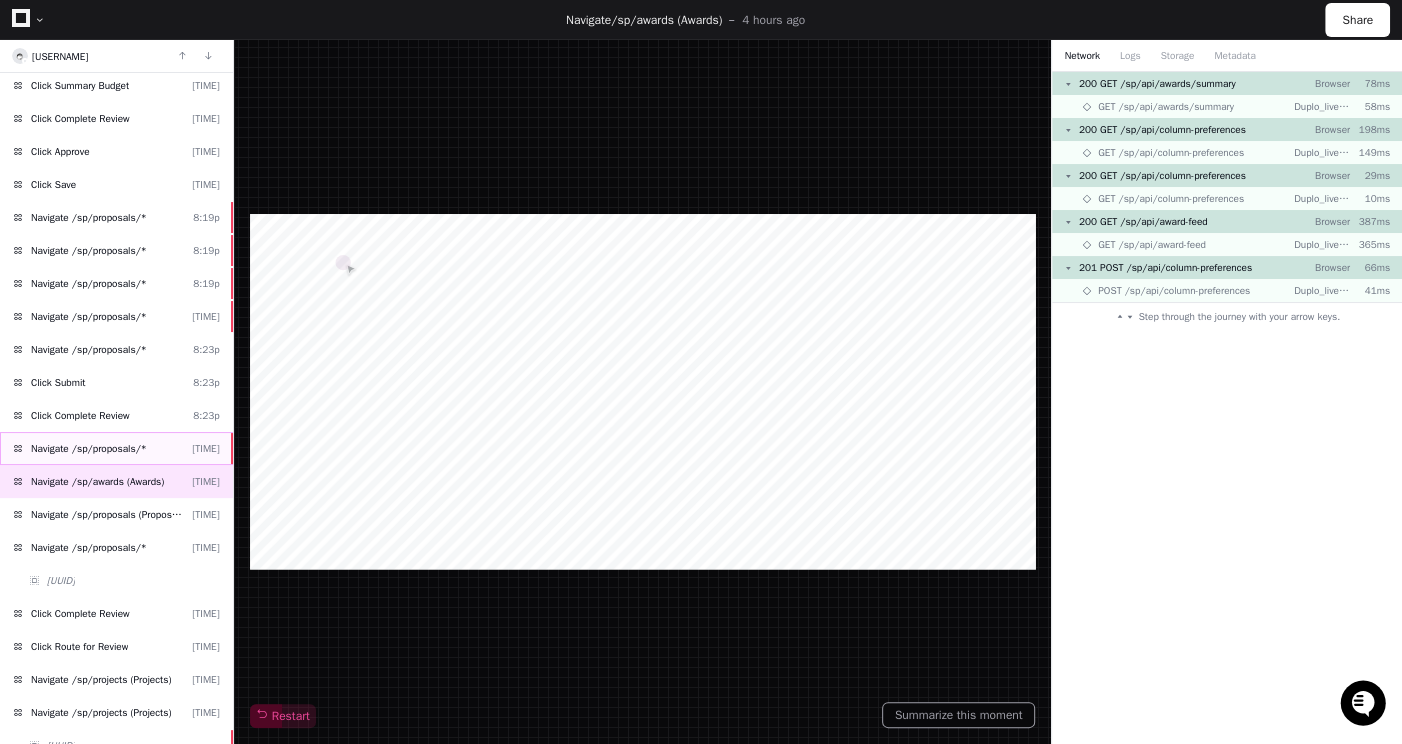 click on "Navigate /sp/proposals/*  6:10a" 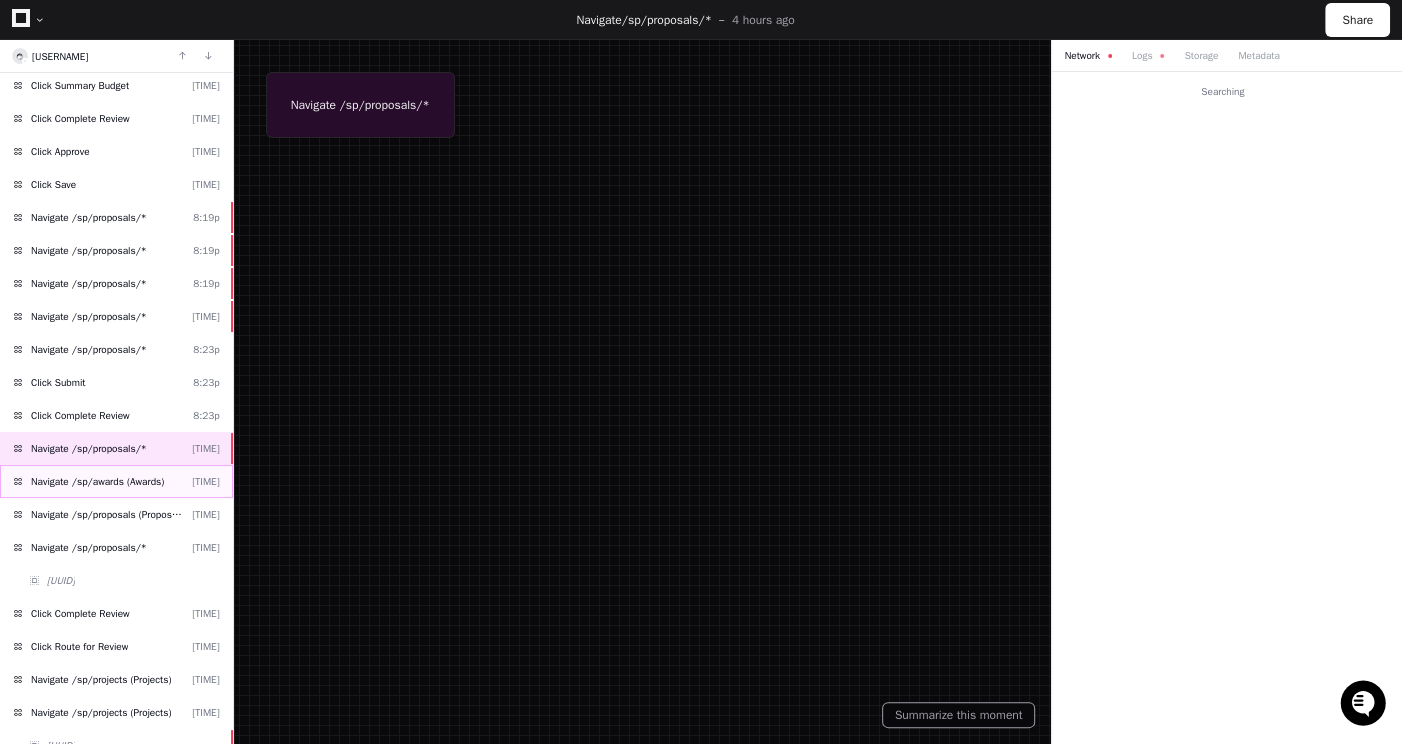 click on "Navigate /sp/awards (Awards)" 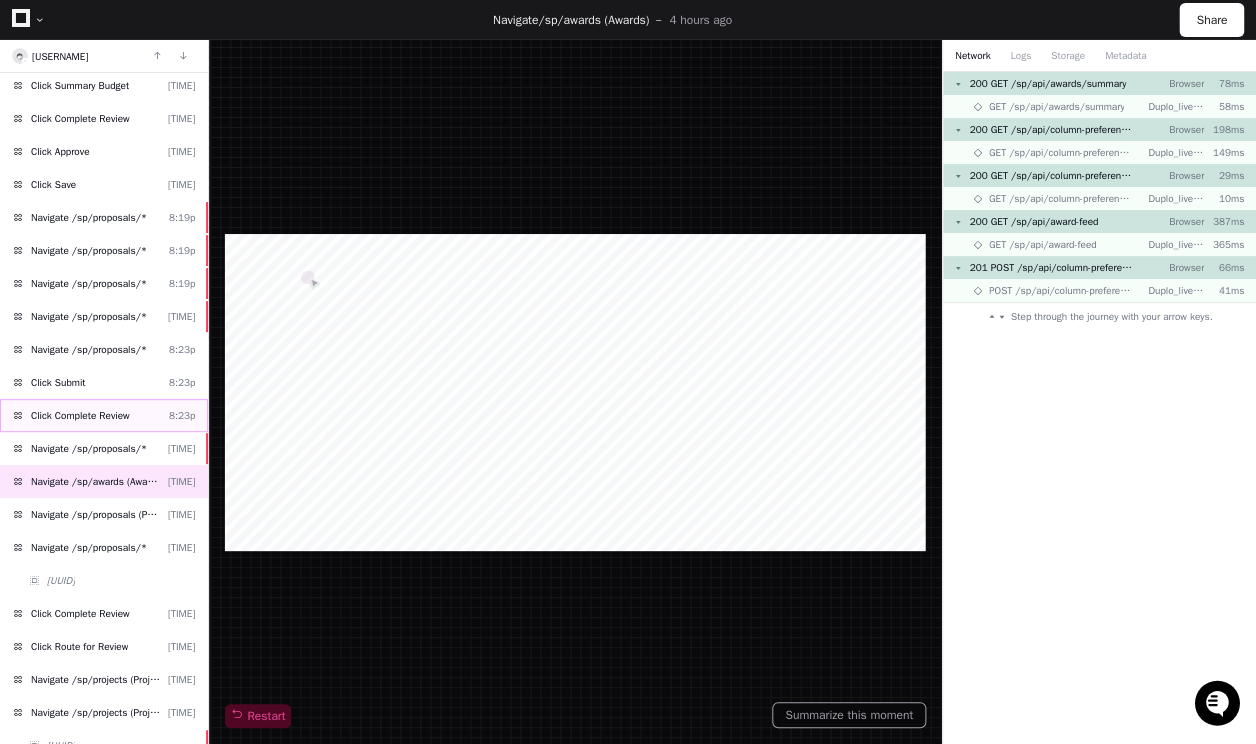 click on "Click Complete Review" 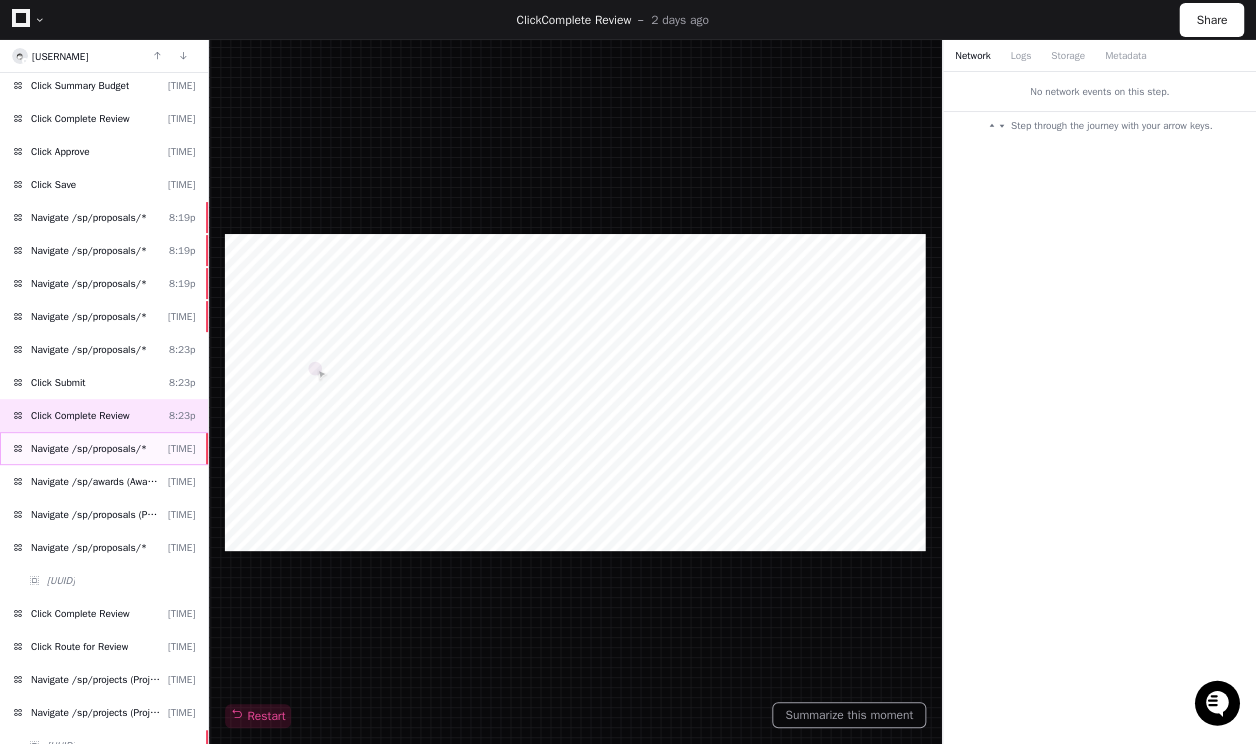 click on "Navigate /sp/proposals/*" 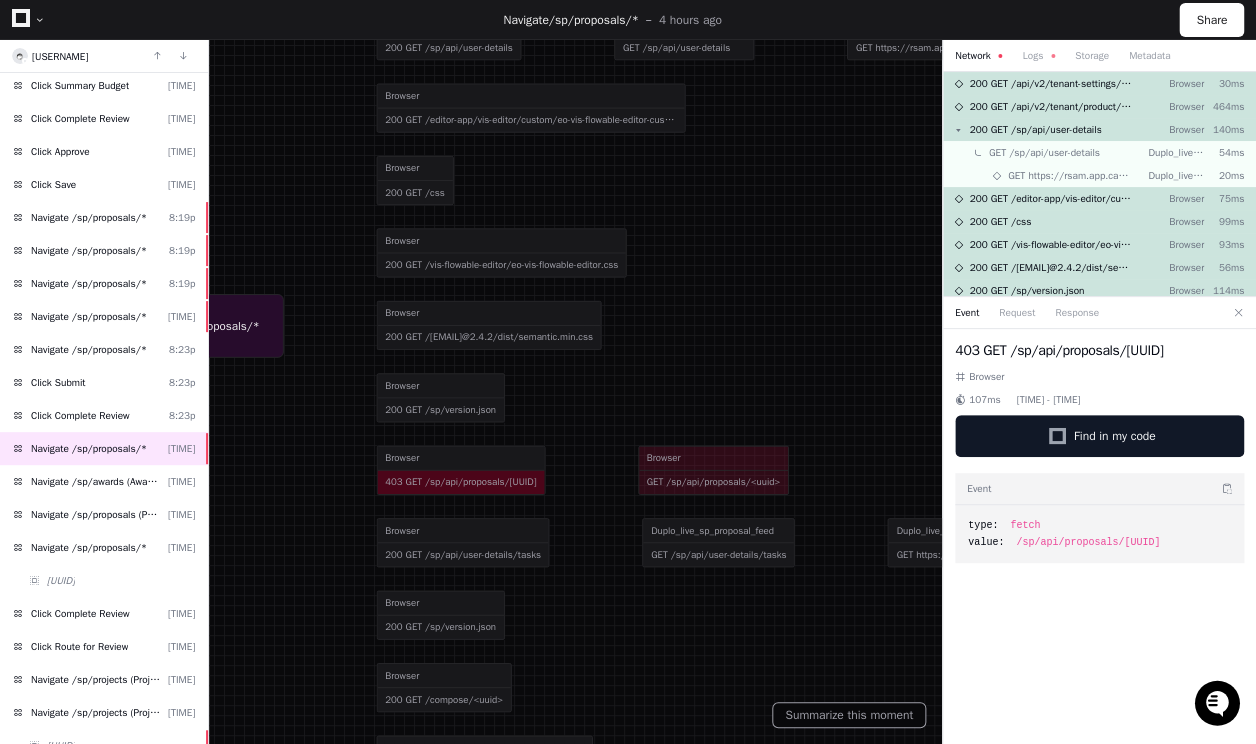 drag, startPoint x: 779, startPoint y: 430, endPoint x: 616, endPoint y: 144, distance: 329.1884 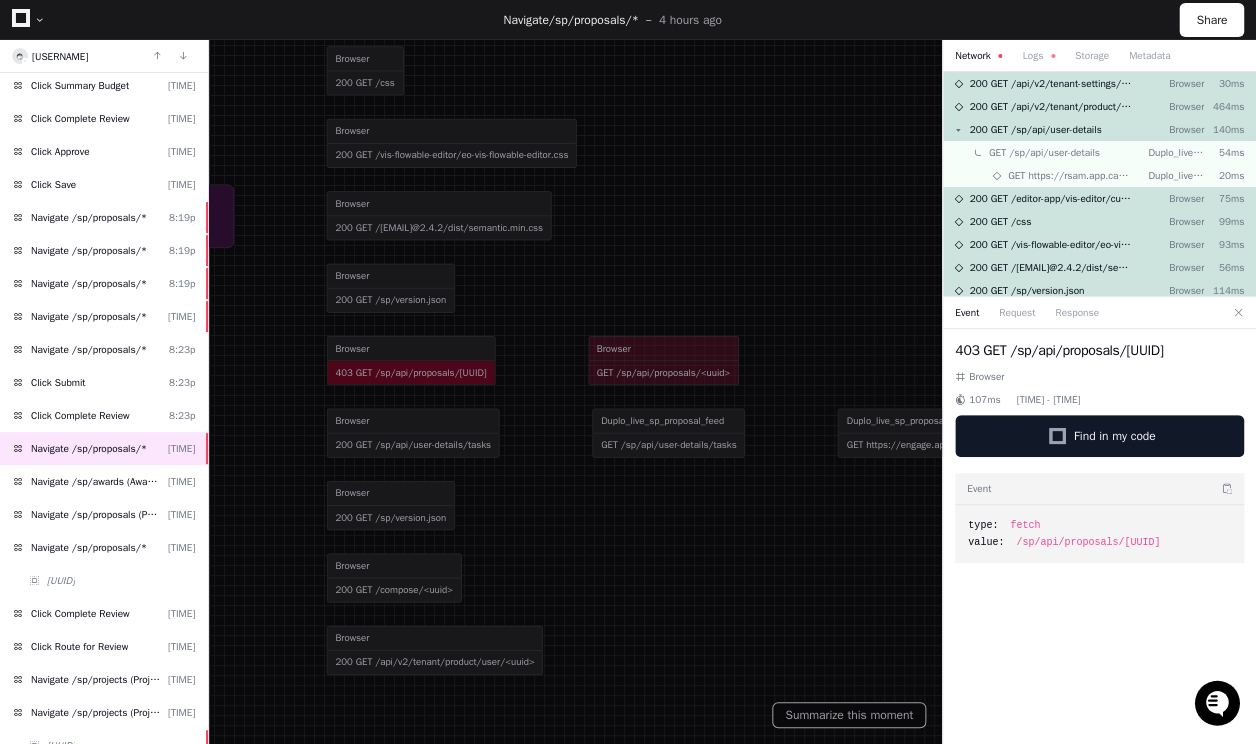 drag, startPoint x: 757, startPoint y: 272, endPoint x: 713, endPoint y: 244, distance: 52.153618 